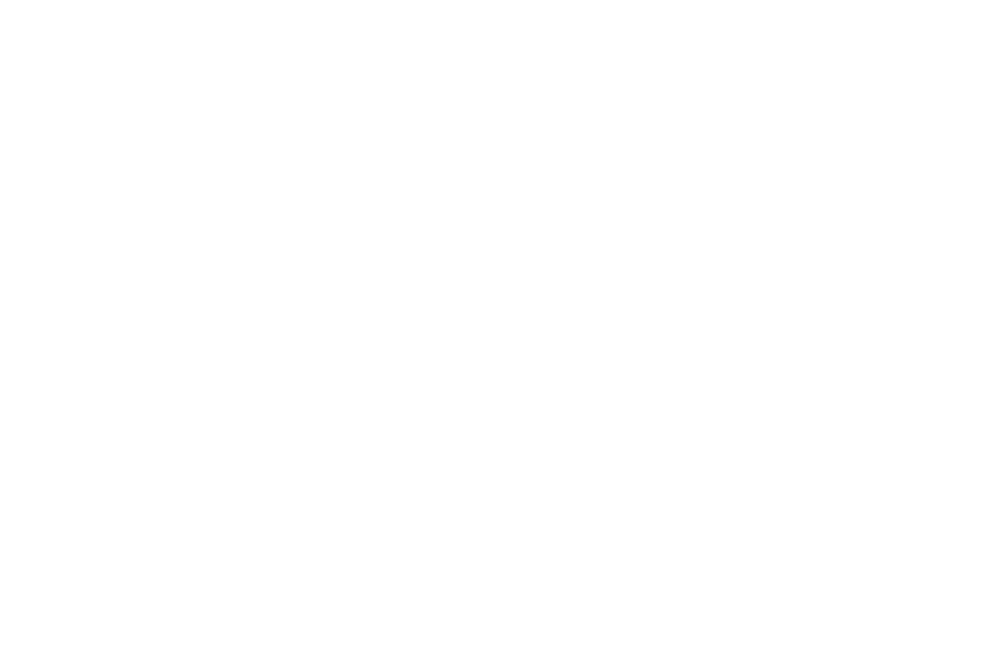 scroll, scrollTop: 0, scrollLeft: 0, axis: both 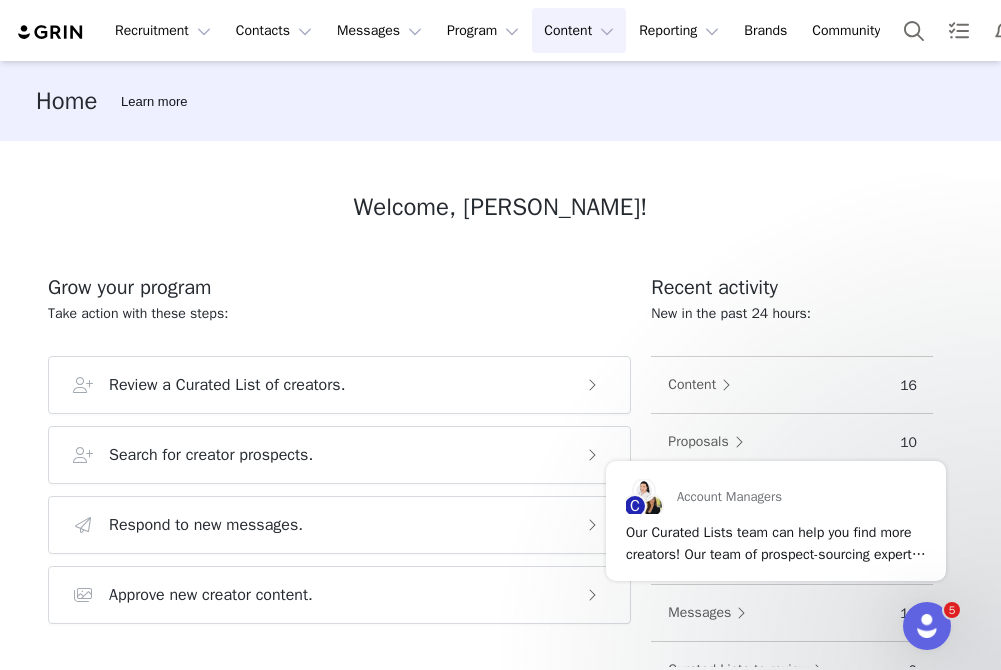 click on "Content Content" at bounding box center [579, 30] 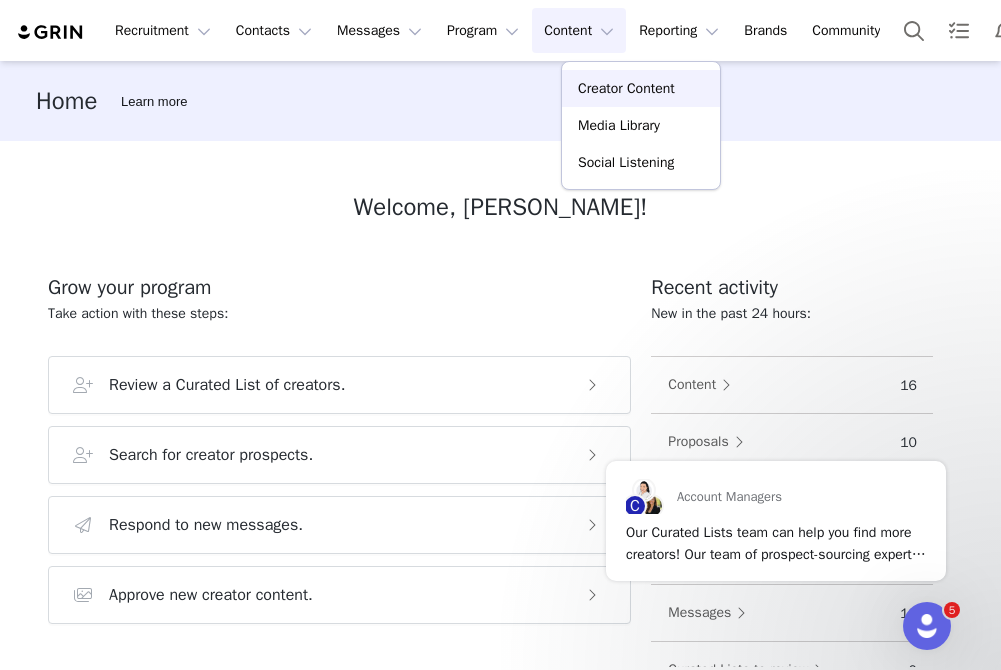 click on "Creator Content" at bounding box center [626, 88] 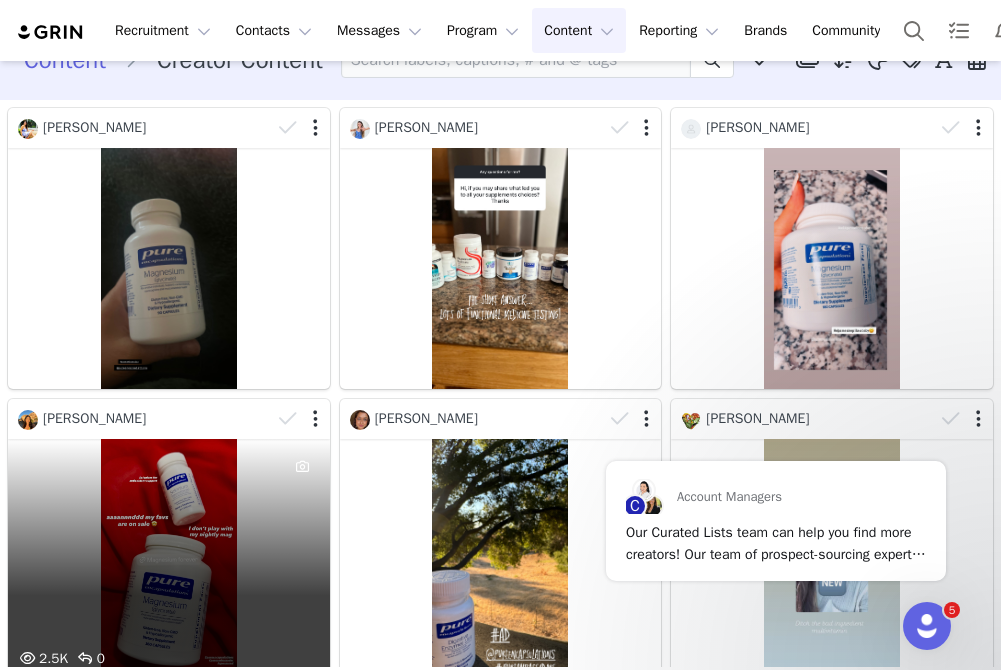 scroll, scrollTop: 36, scrollLeft: 0, axis: vertical 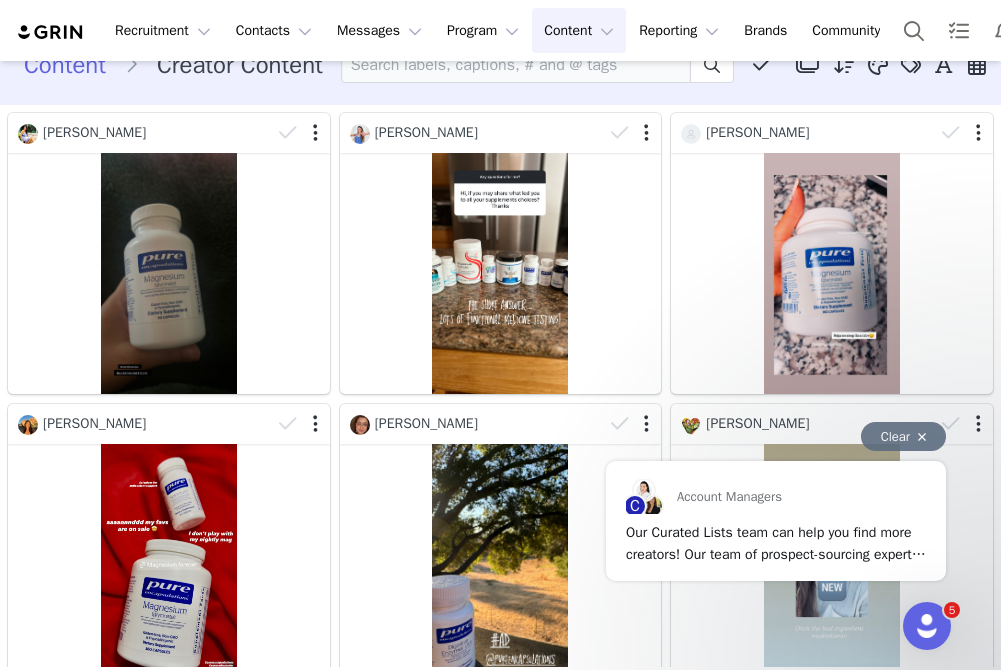 click on "Clear" at bounding box center [903, 436] 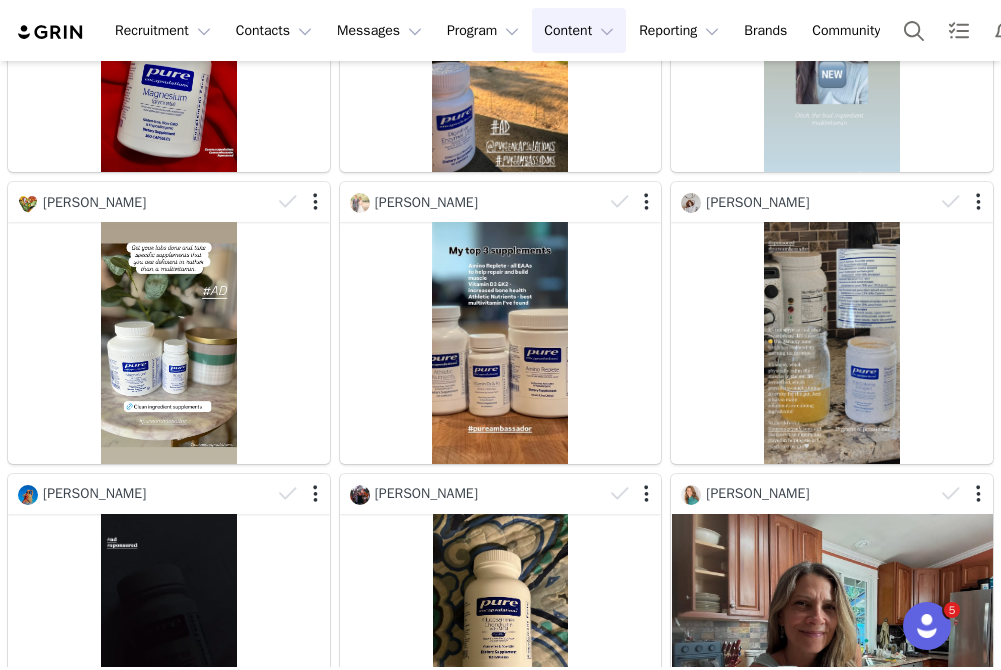 scroll, scrollTop: 664, scrollLeft: 0, axis: vertical 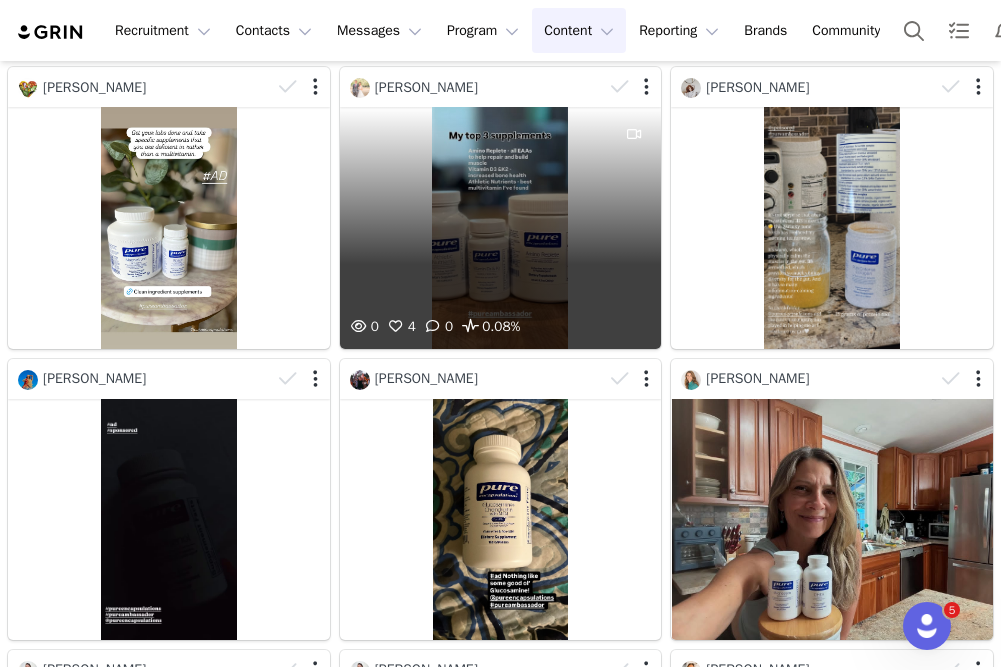 drag, startPoint x: 658, startPoint y: 224, endPoint x: 576, endPoint y: 228, distance: 82.0975 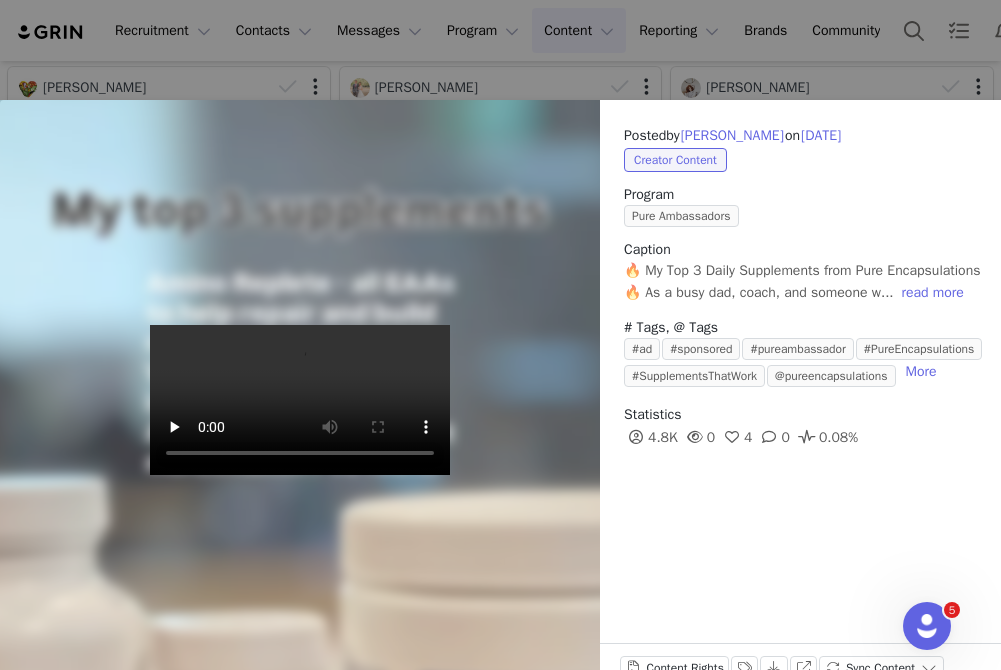 scroll, scrollTop: 54, scrollLeft: 0, axis: vertical 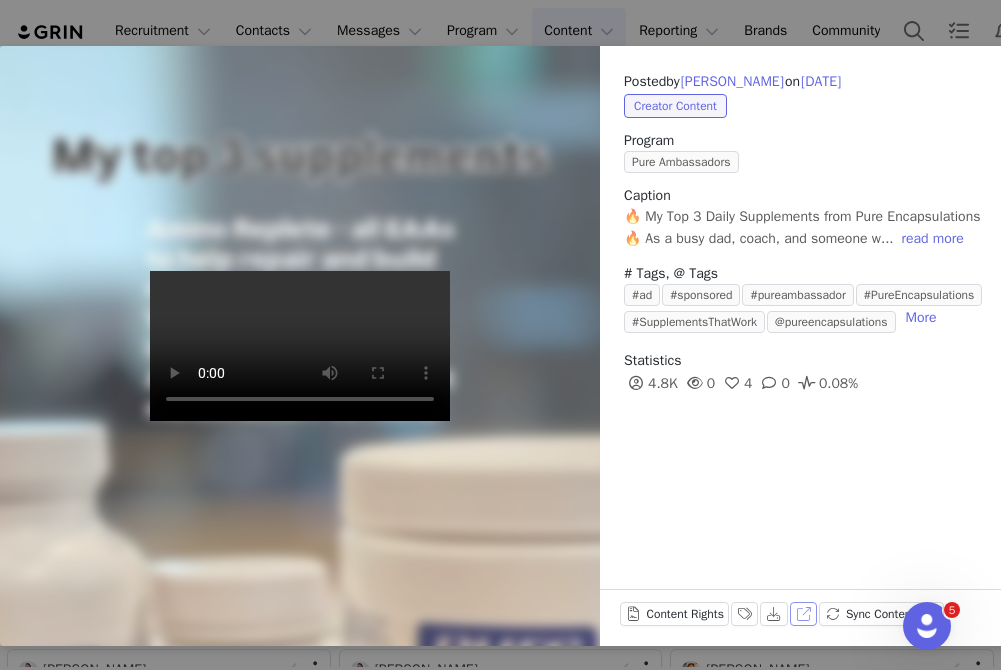 click on "View on Instagram" at bounding box center [804, 614] 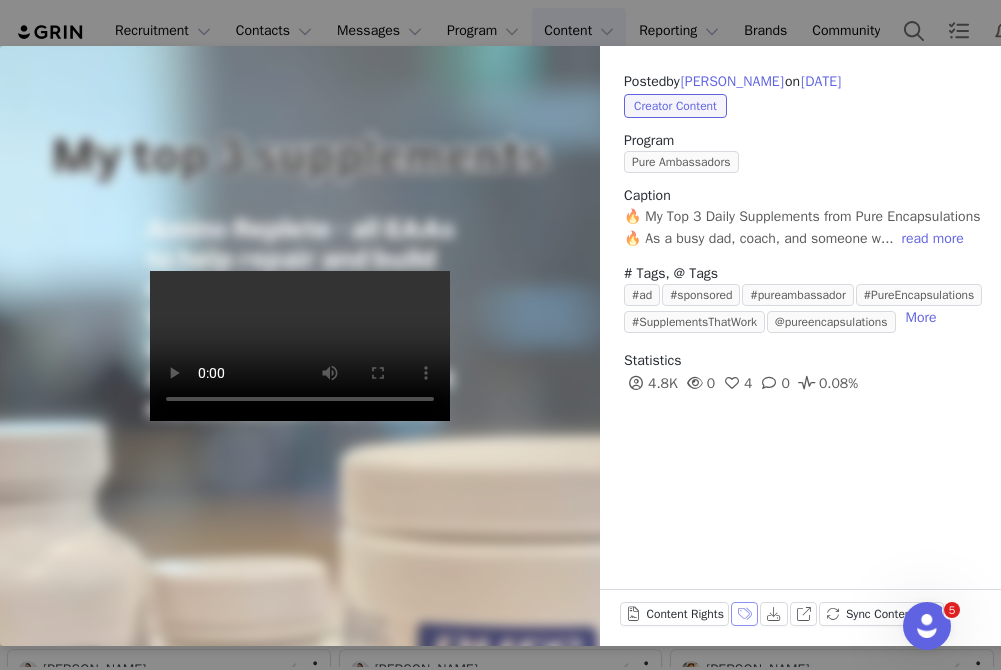 click on "Labels & Tags" at bounding box center (745, 614) 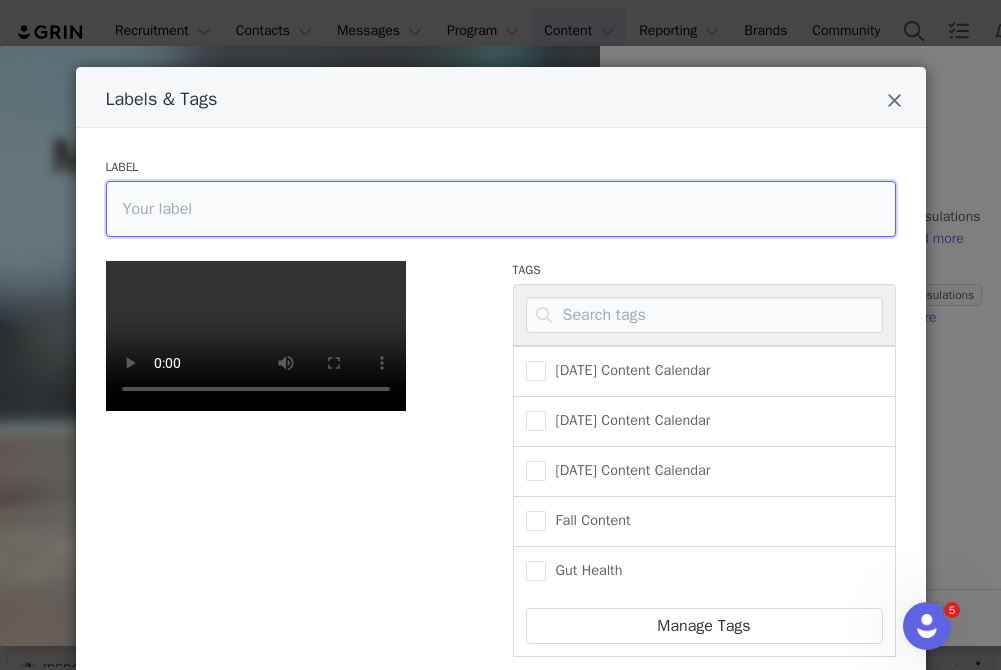 click at bounding box center (501, 209) 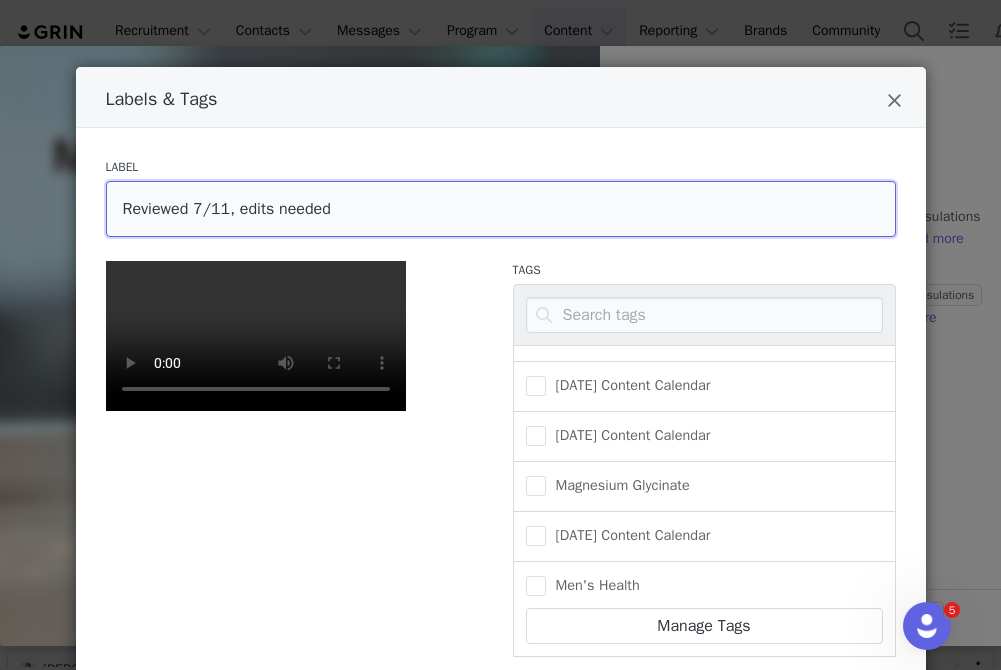 scroll, scrollTop: 320, scrollLeft: 0, axis: vertical 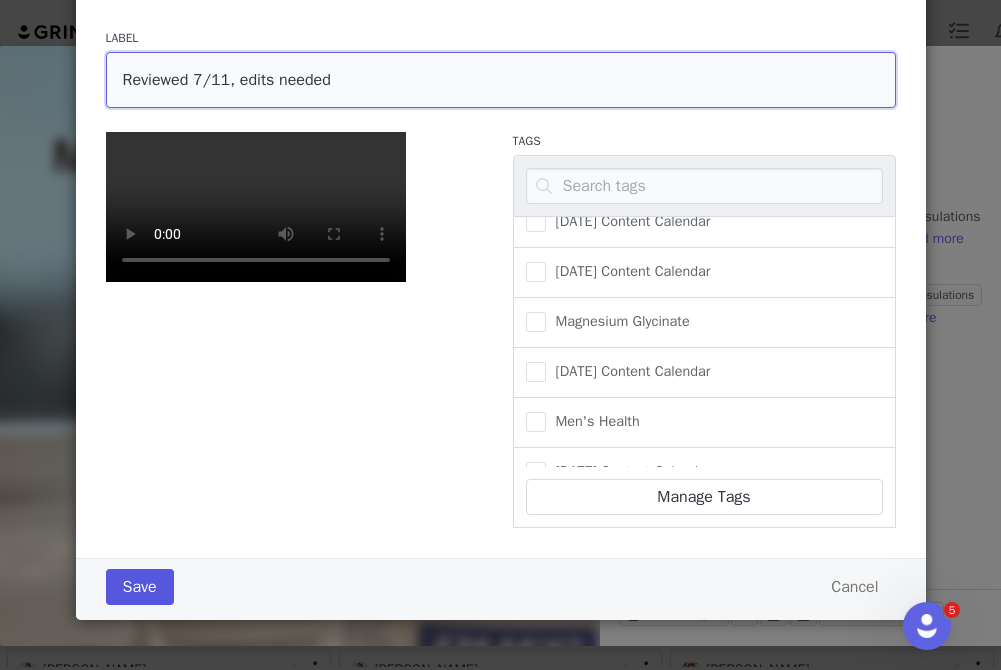 type on "Reviewed 7/11, edits needed" 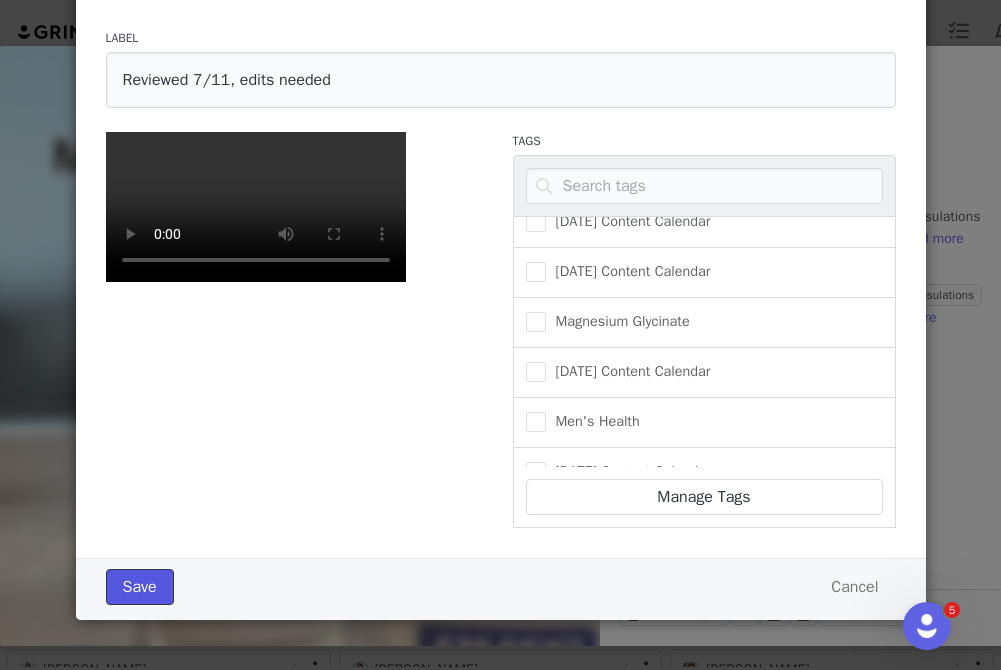 click on "Save" at bounding box center [140, 587] 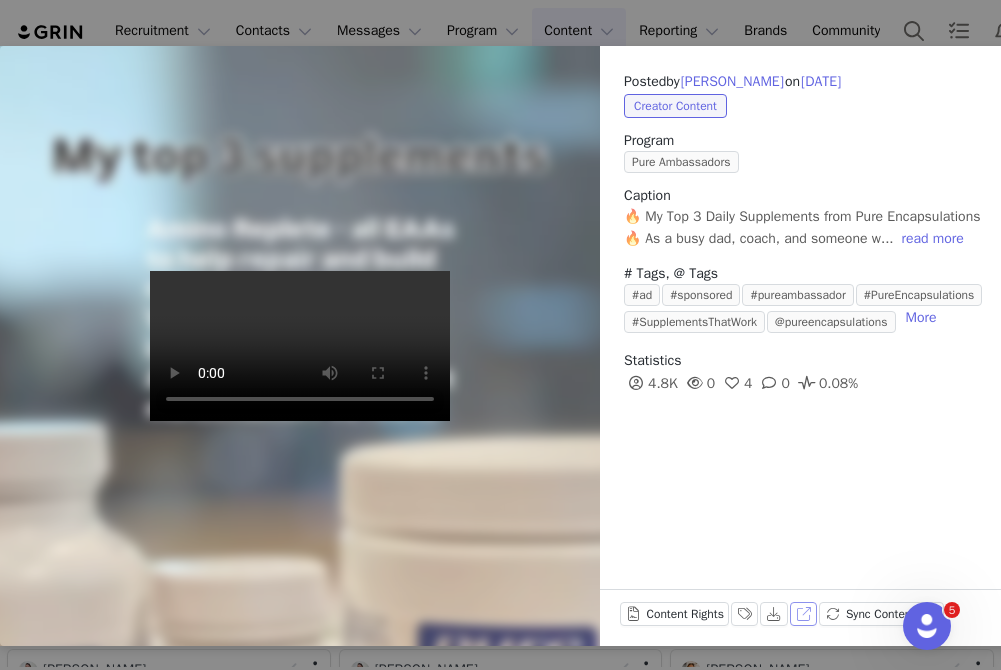 click on "View on Instagram" at bounding box center (804, 614) 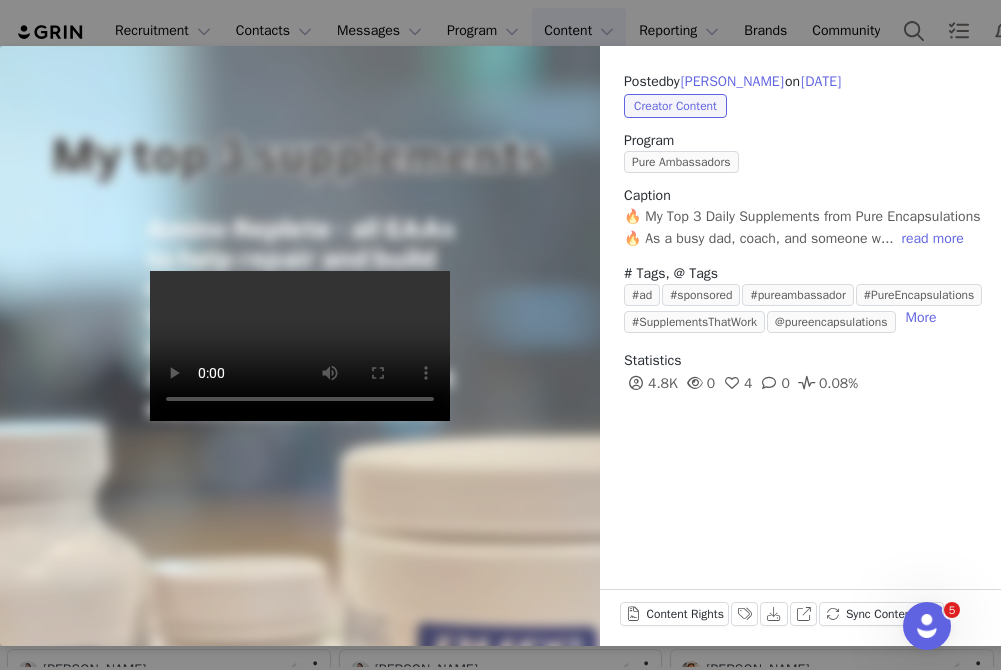 click on "Posted  by  [PERSON_NAME]  on  [DATE]  Creator Content  Program Pure Ambassadors Caption
🔥 My Top 3 Daily Supplements from Pure Encapsulations 🔥
As a busy dad, coach, and someone w... read more # Tags, @ Tags  #ad   #sponsored   #pureambassador   #PureEncapsulations   #SupplementsThatWork   @pureencapsulations  More     Statistics 4.8K  0  4  0  0.08%  Content Rights Labels & Tags Download View on Instagram Sync Content" at bounding box center (500, 335) 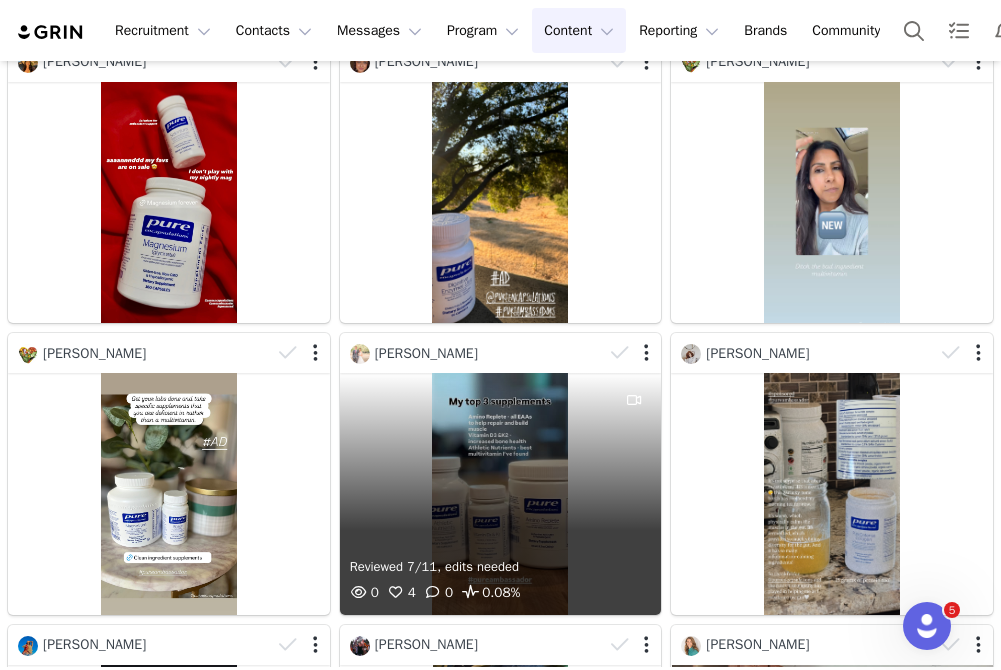 scroll, scrollTop: 362, scrollLeft: 0, axis: vertical 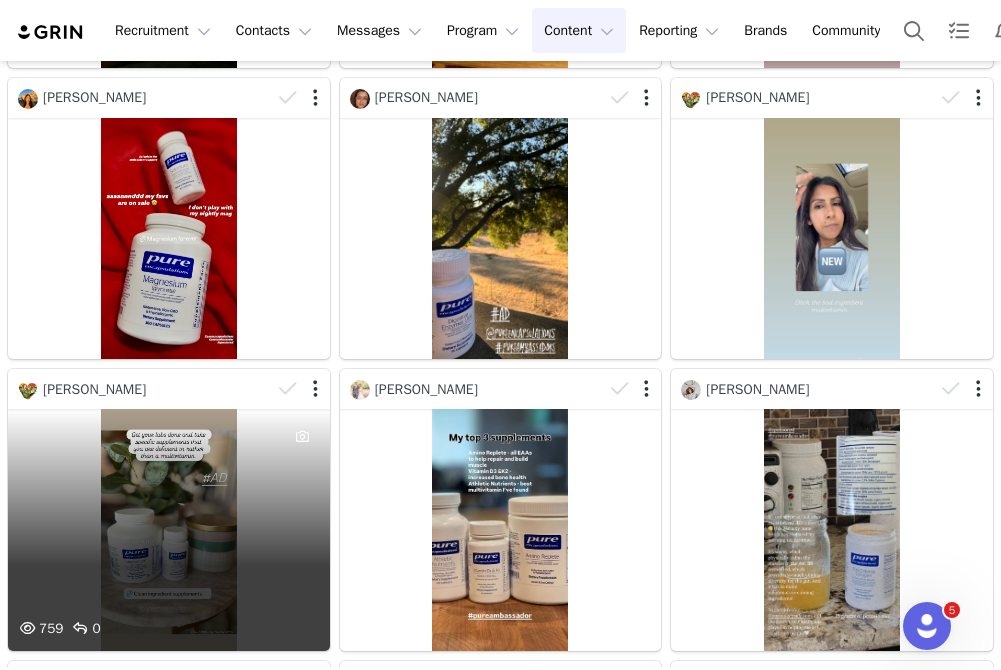 click on "759  0" at bounding box center [169, 529] 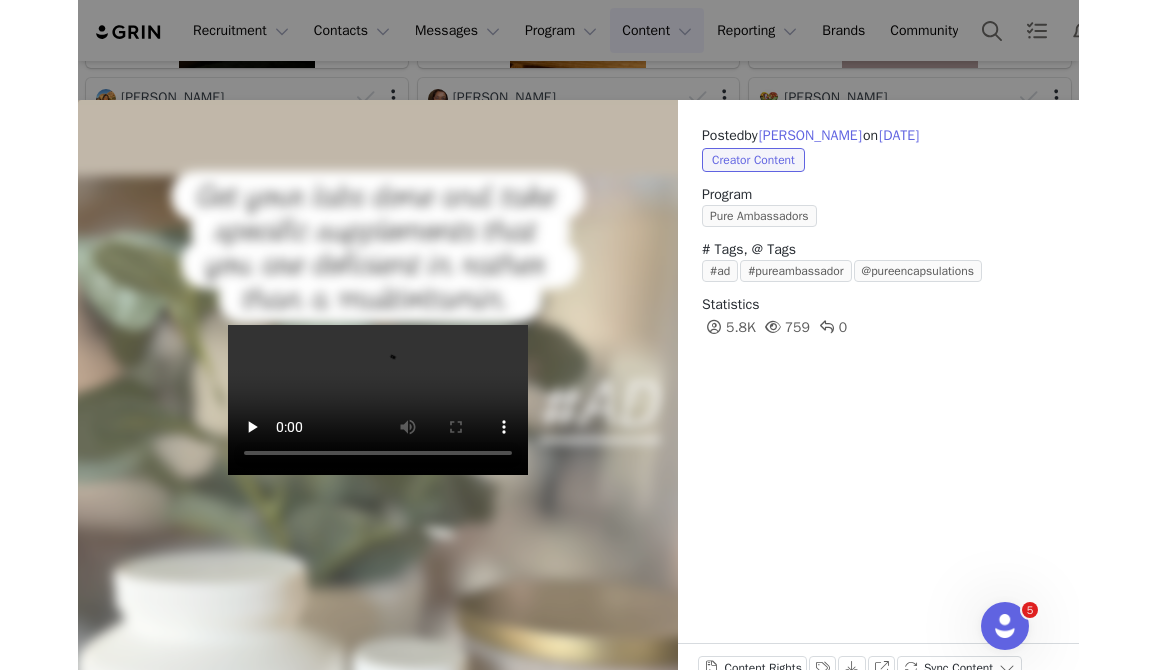 scroll, scrollTop: 54, scrollLeft: 0, axis: vertical 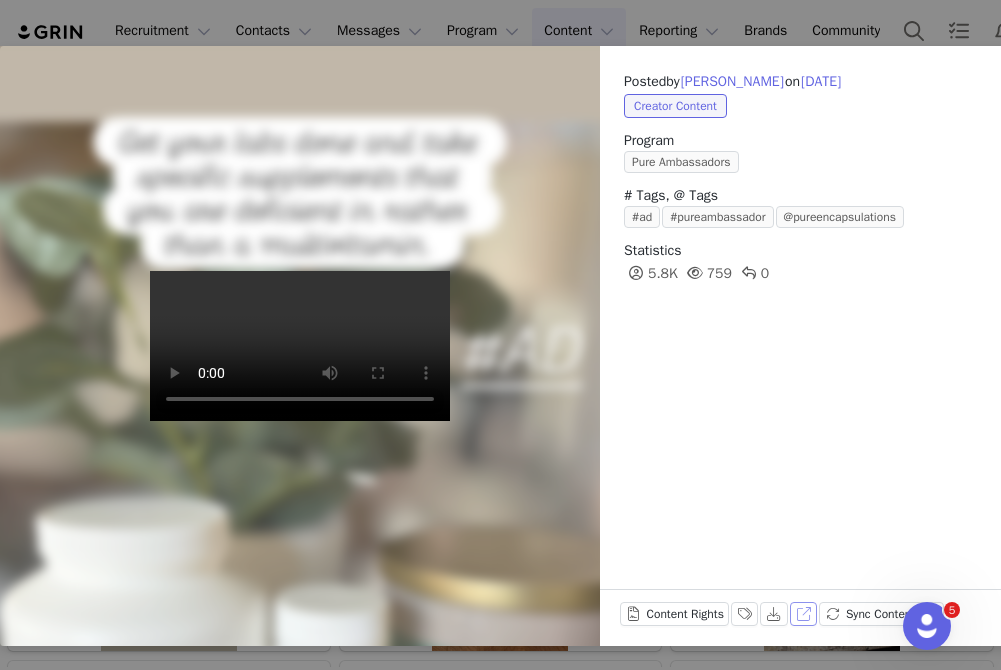 click on "View on Instagram" at bounding box center (804, 614) 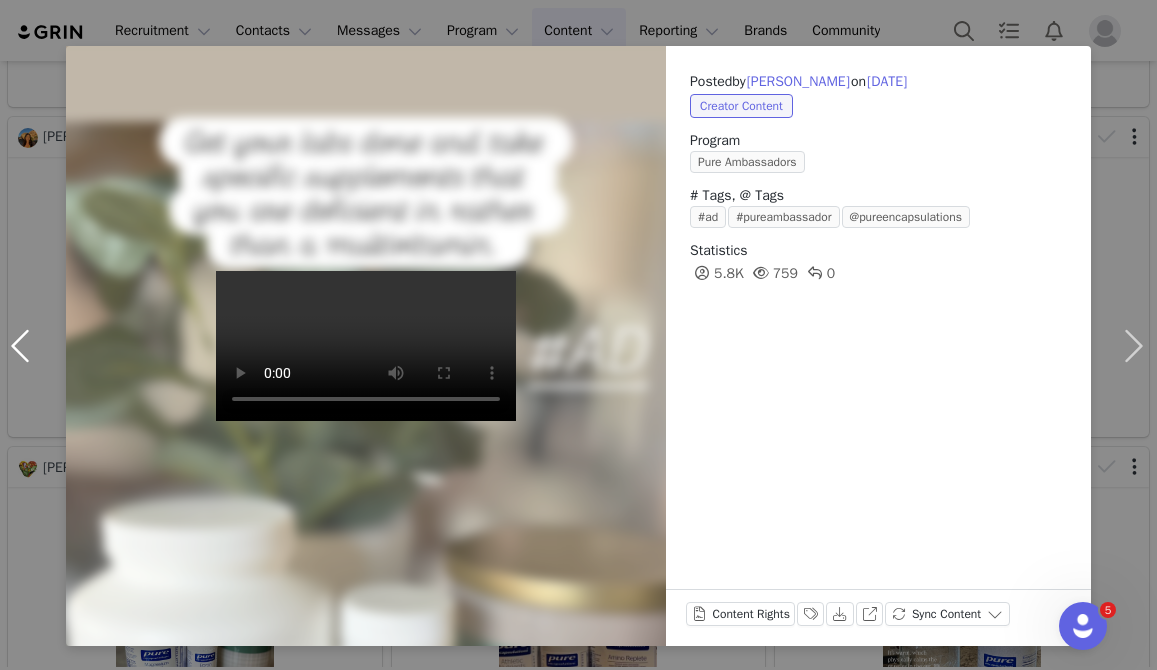 click at bounding box center [24, 346] 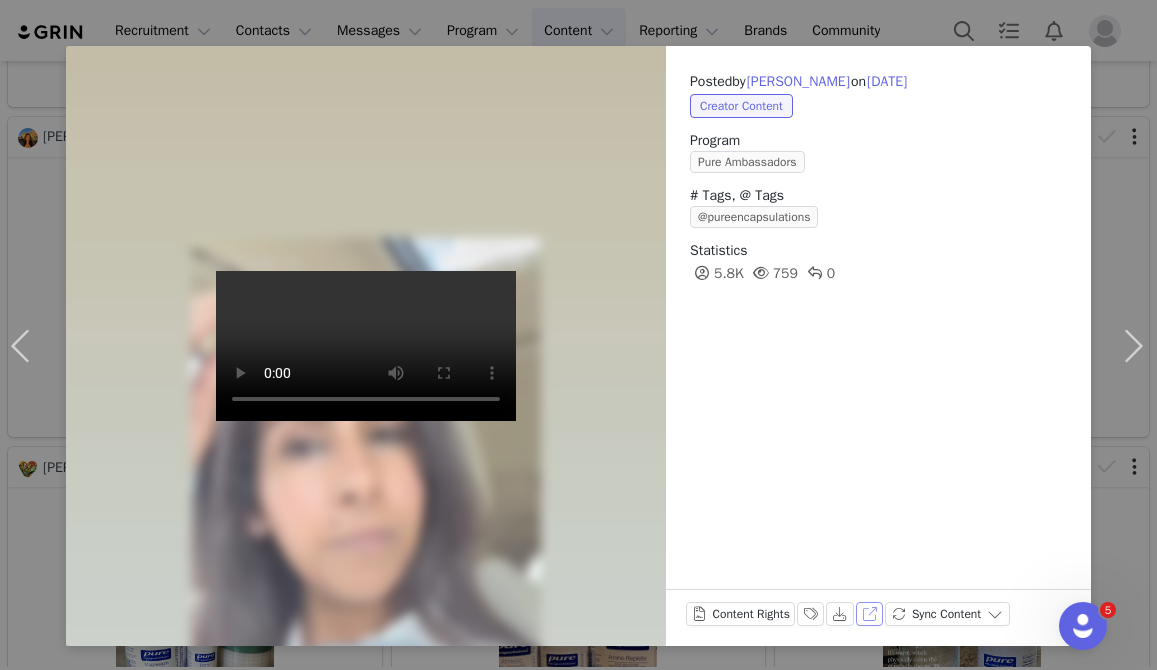 click on "View on Instagram" at bounding box center (870, 614) 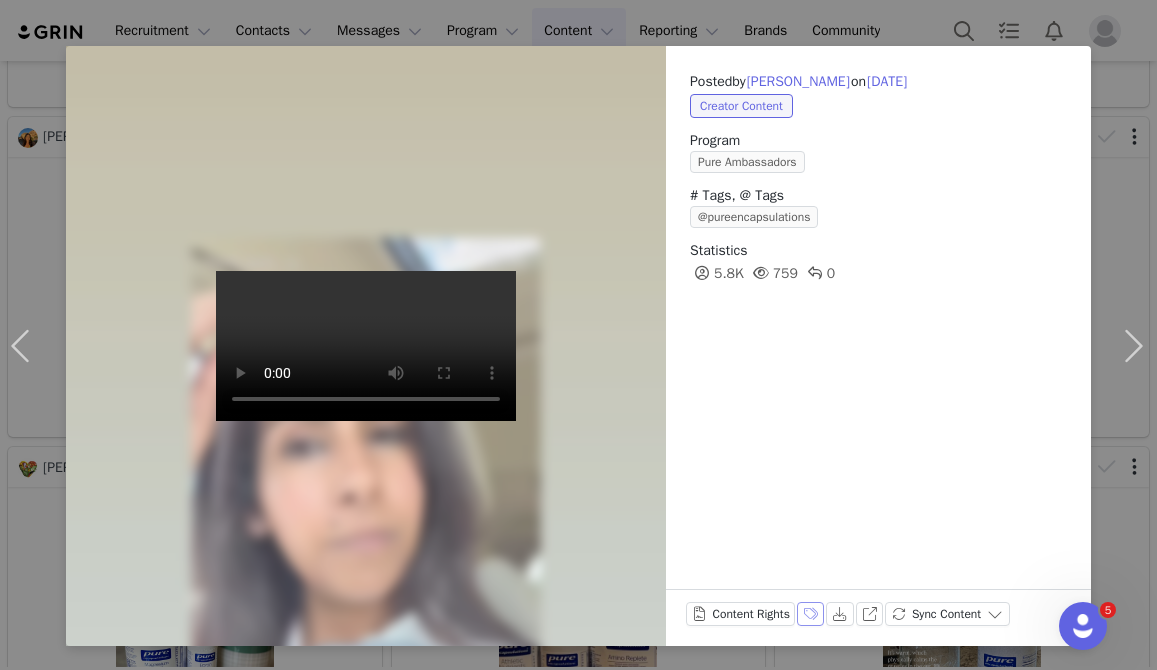 click on "Labels & Tags" at bounding box center (811, 614) 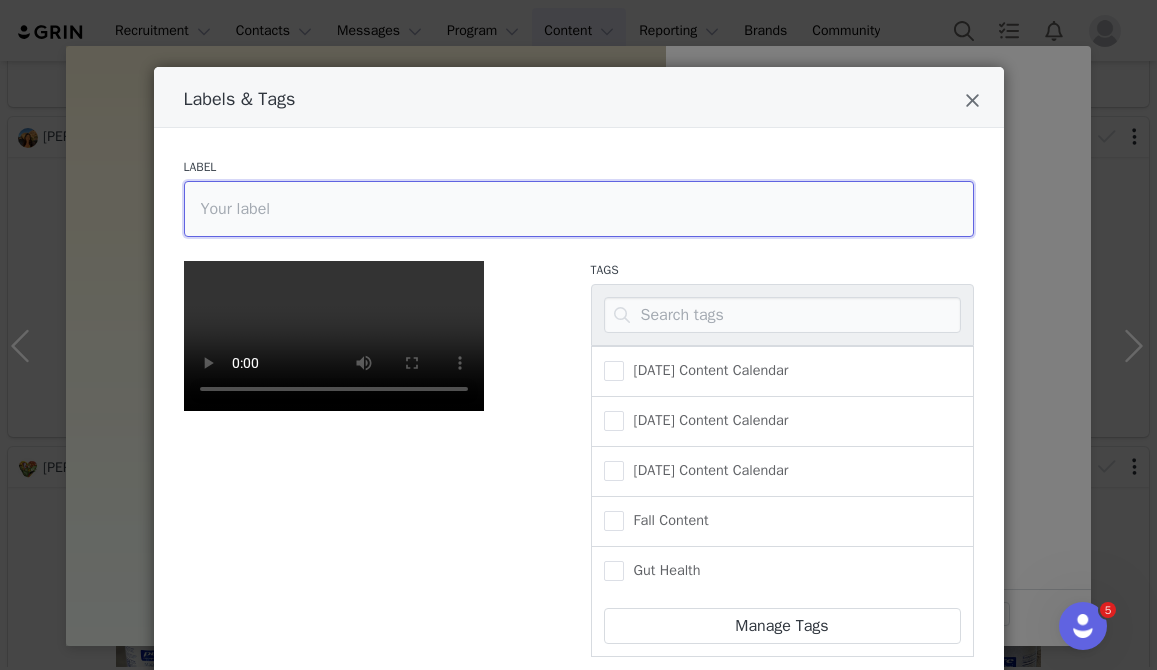 click at bounding box center [579, 209] 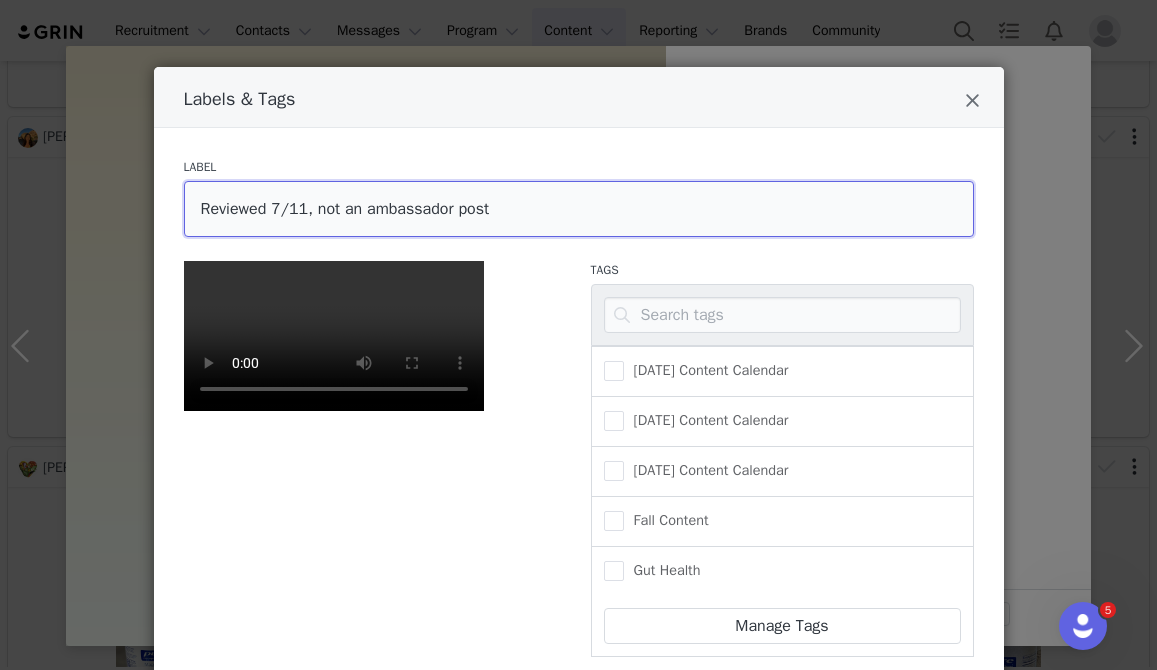 scroll, scrollTop: 414, scrollLeft: 0, axis: vertical 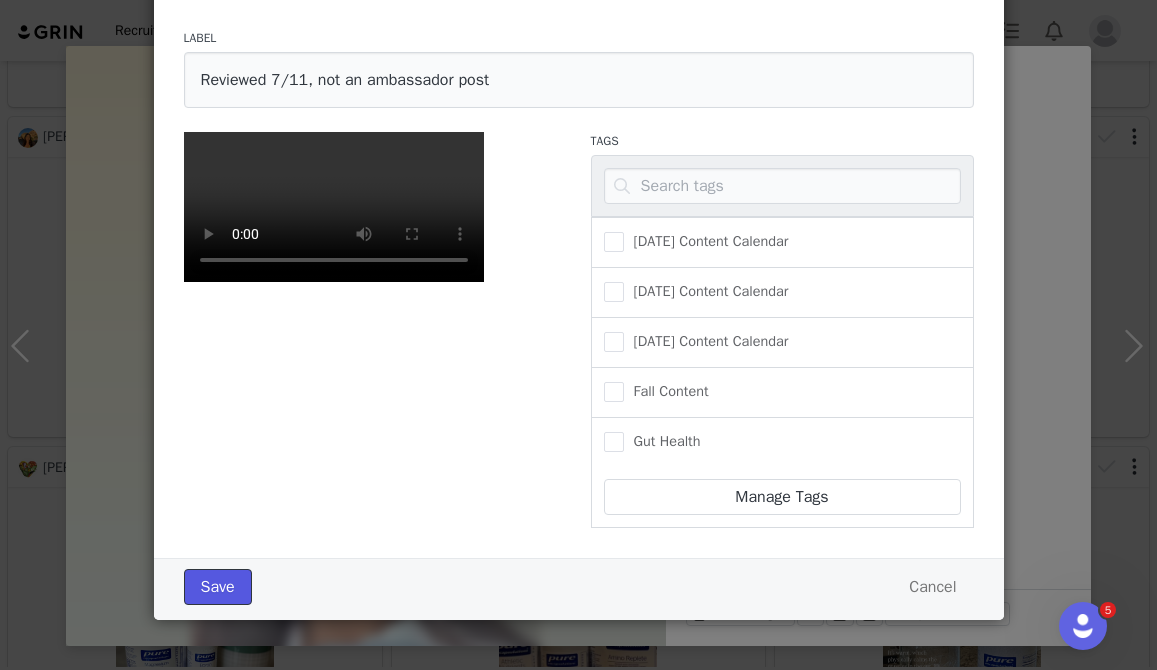 click on "Save" at bounding box center (218, 587) 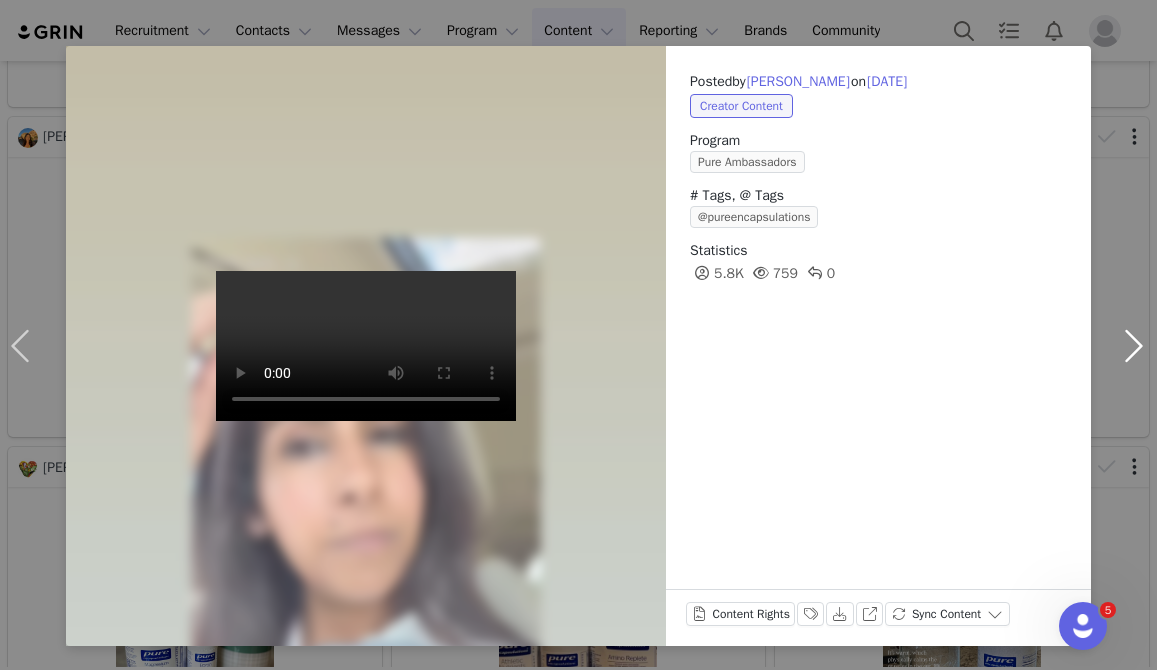 click at bounding box center (1133, 346) 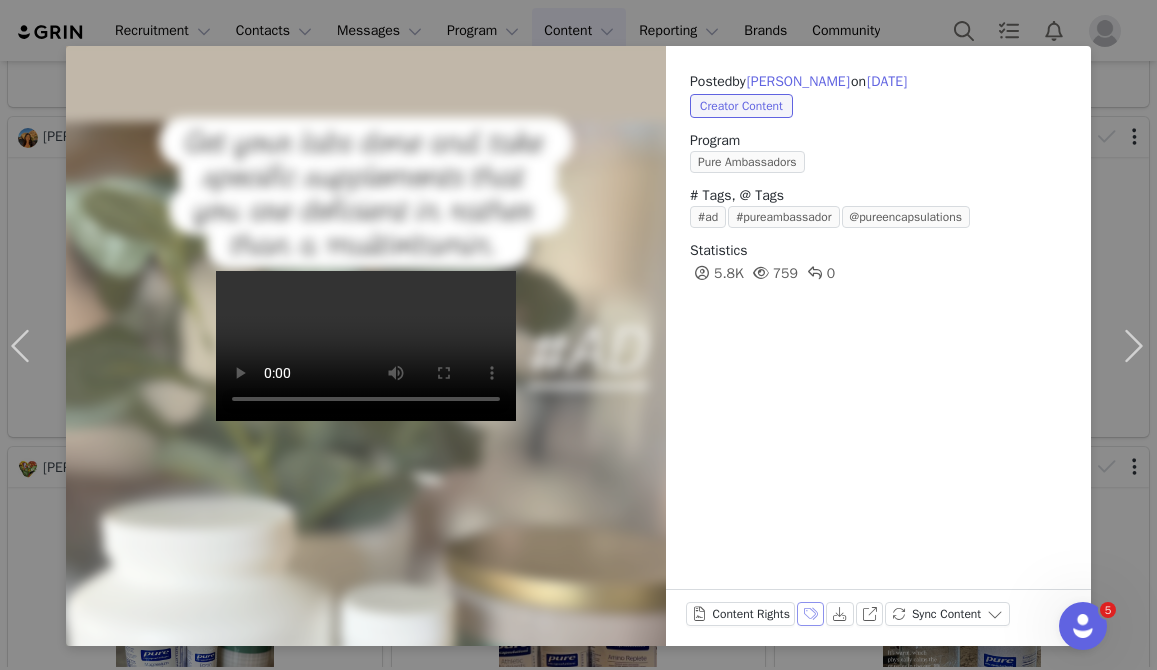click on "Labels & Tags" at bounding box center (811, 614) 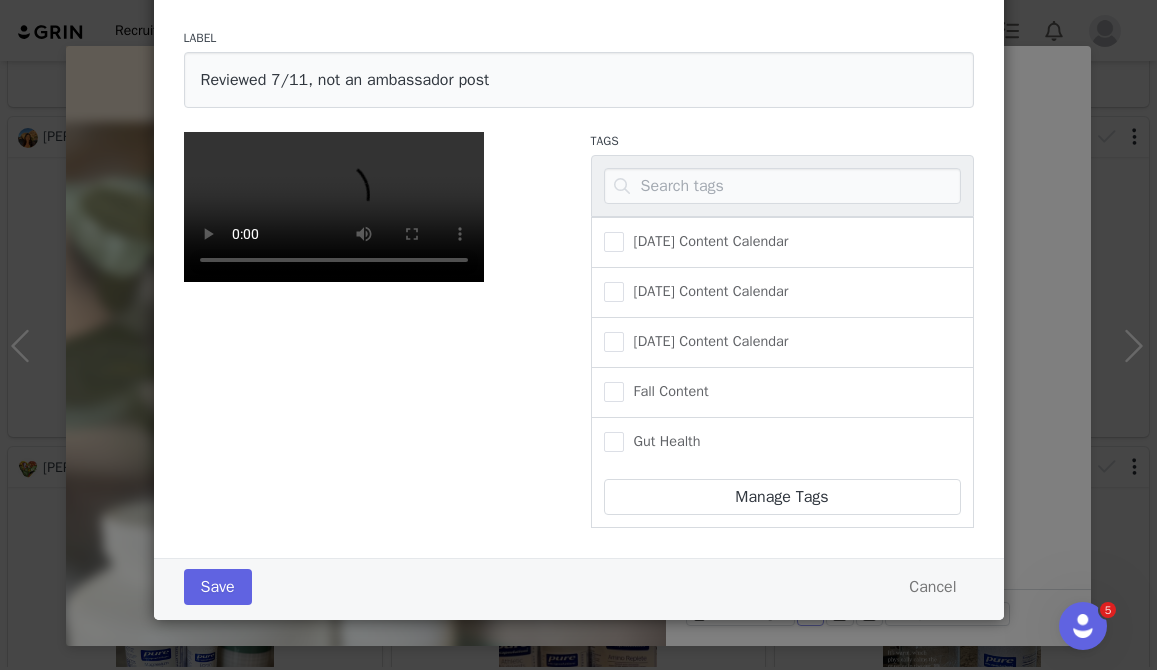 scroll, scrollTop: 0, scrollLeft: 0, axis: both 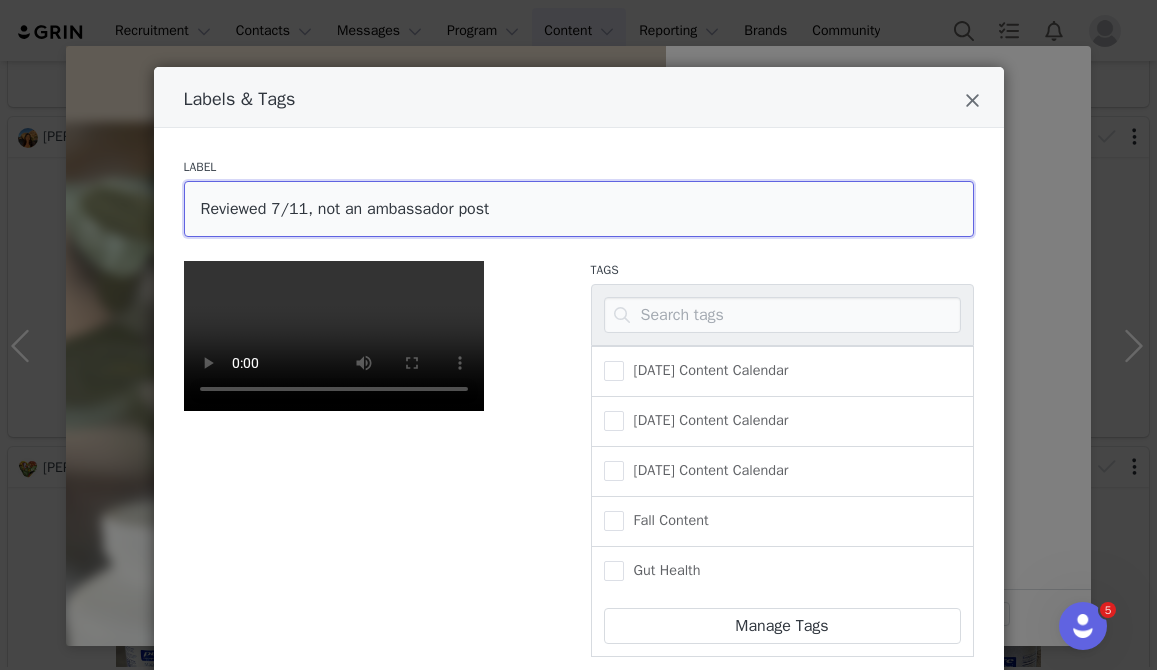 drag, startPoint x: 515, startPoint y: 214, endPoint x: 310, endPoint y: 213, distance: 205.00244 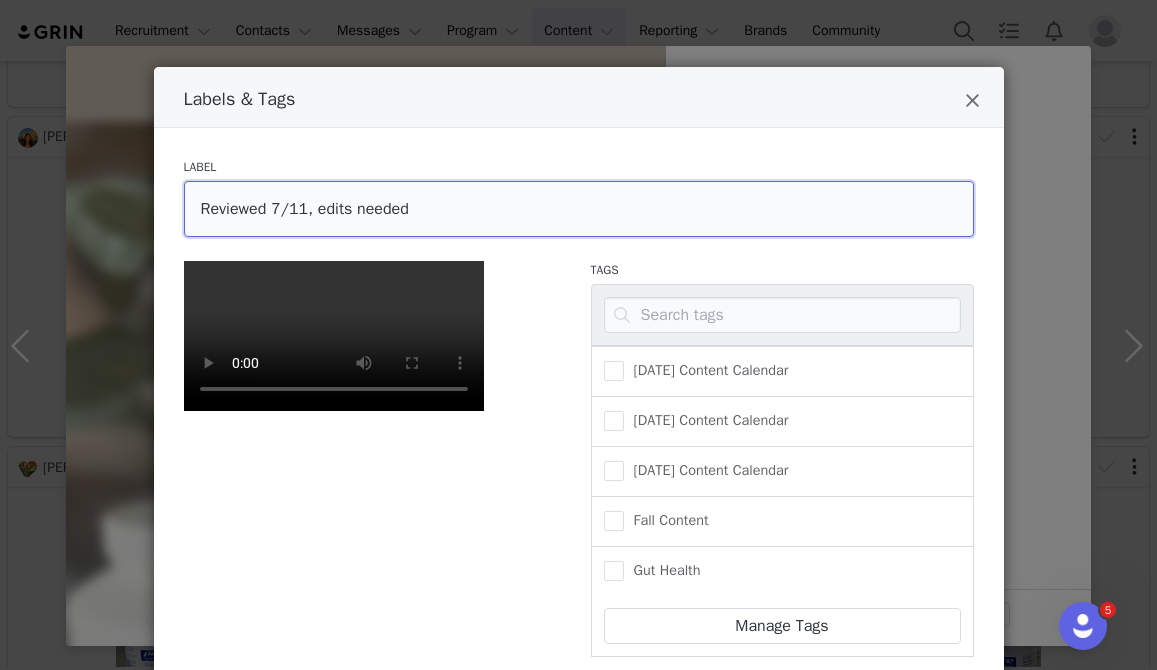 scroll, scrollTop: 414, scrollLeft: 0, axis: vertical 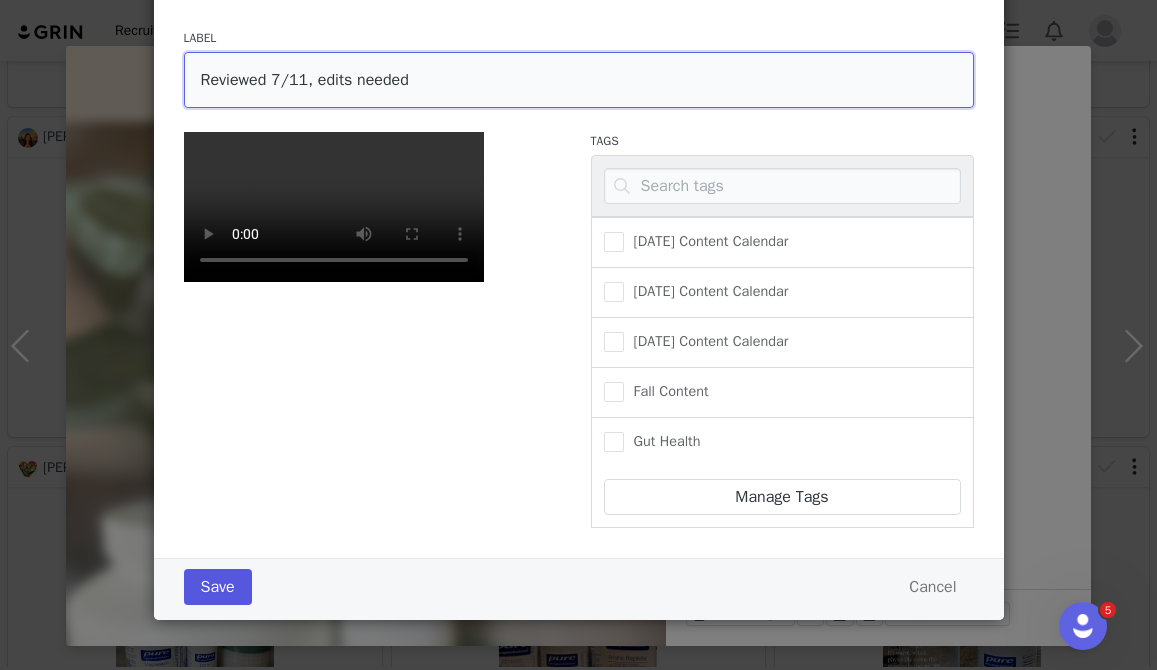 type on "Reviewed 7/11, edits needed" 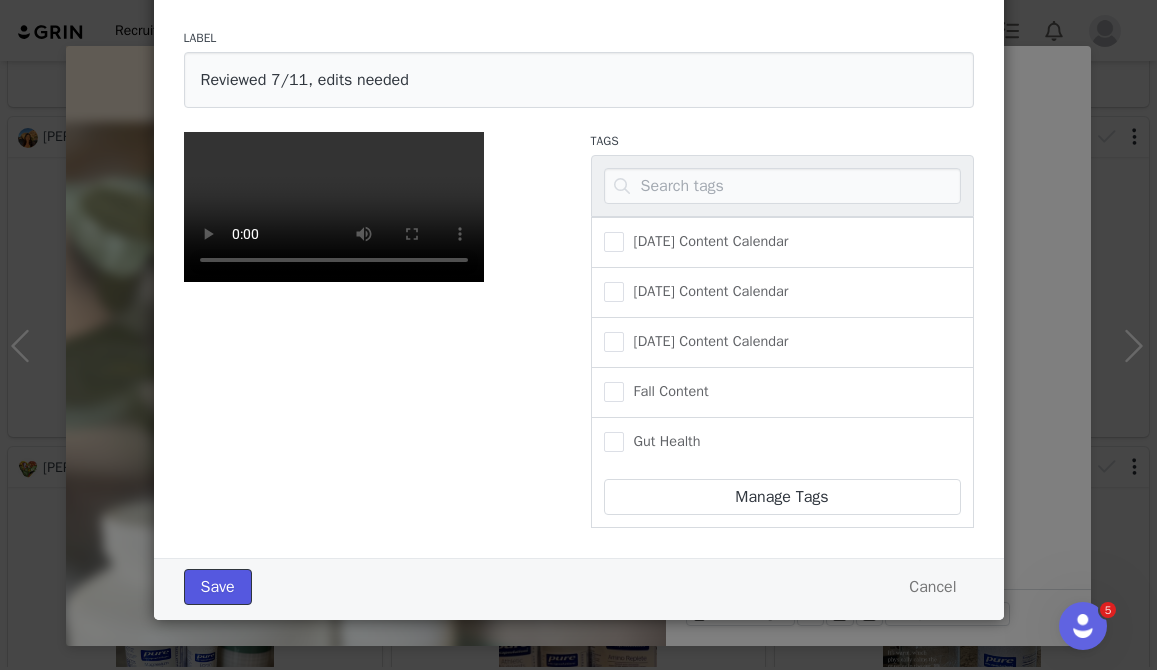 click on "Save" at bounding box center (218, 587) 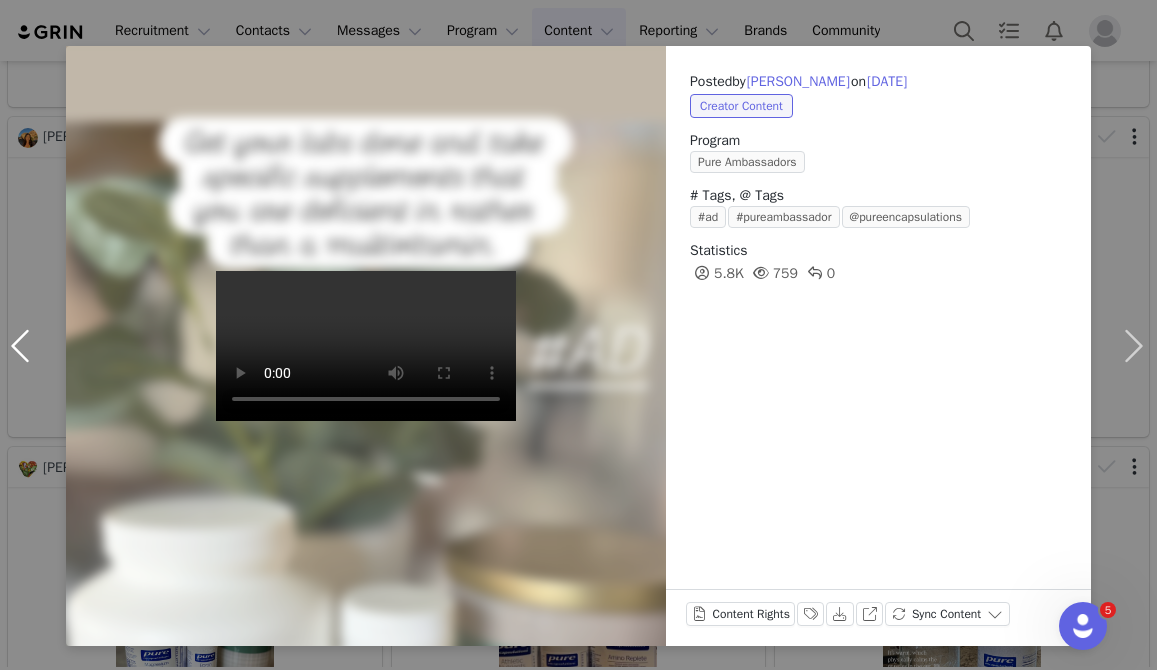 click at bounding box center [24, 346] 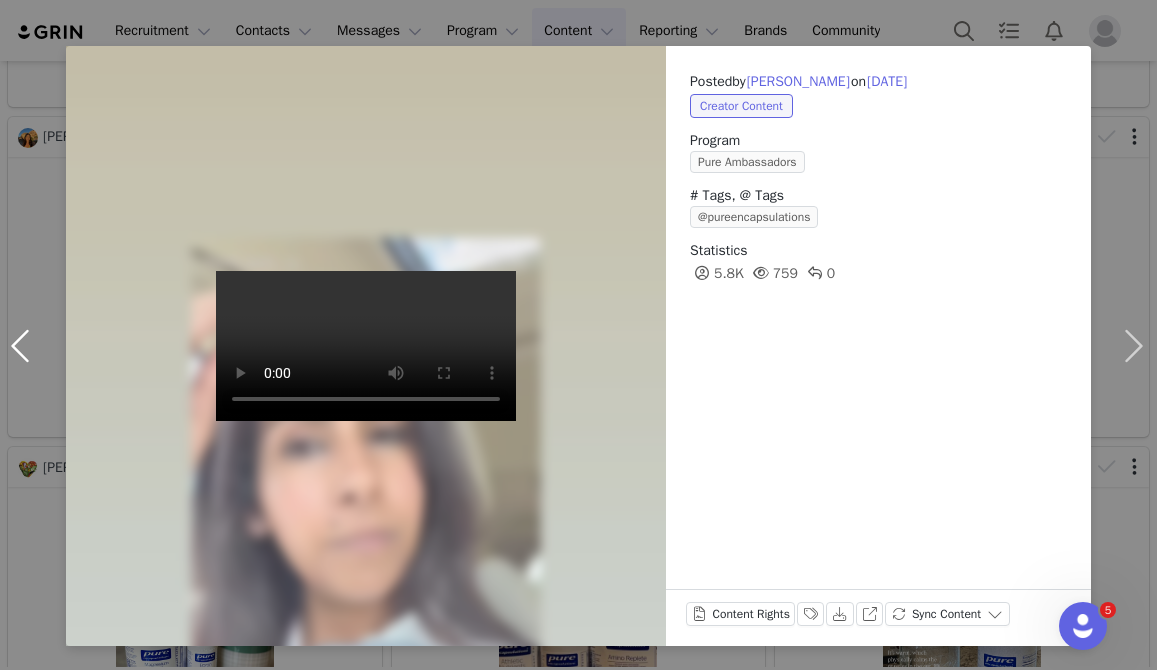 click at bounding box center [24, 346] 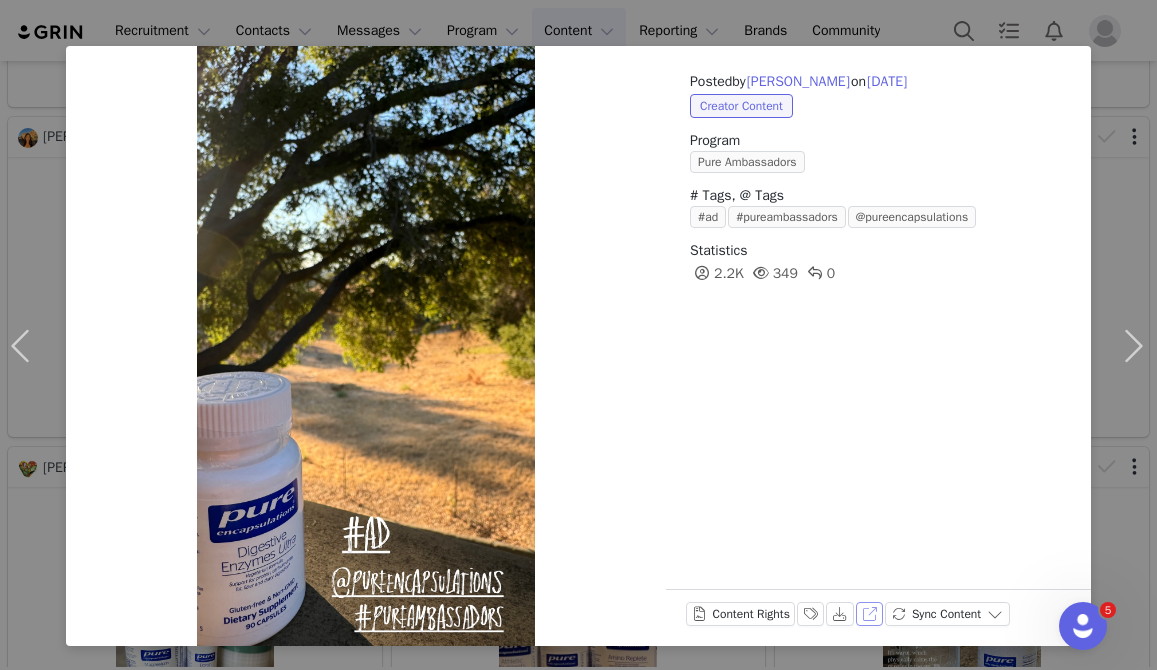 click on "View on Instagram" at bounding box center [870, 614] 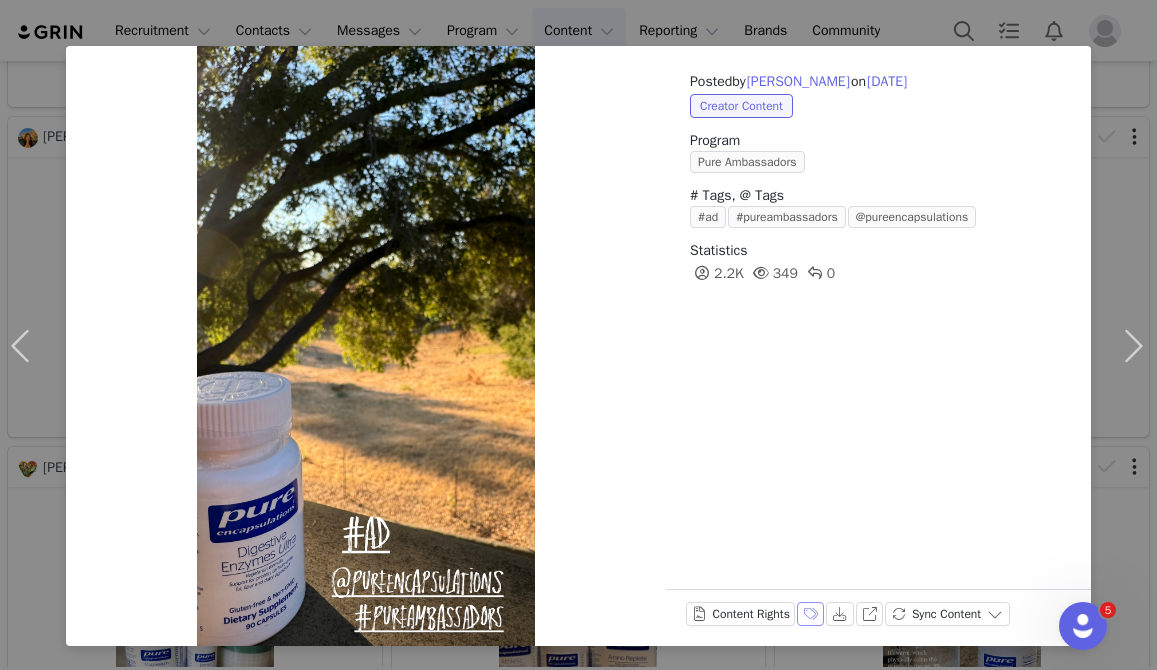 click on "Labels & Tags" at bounding box center (811, 614) 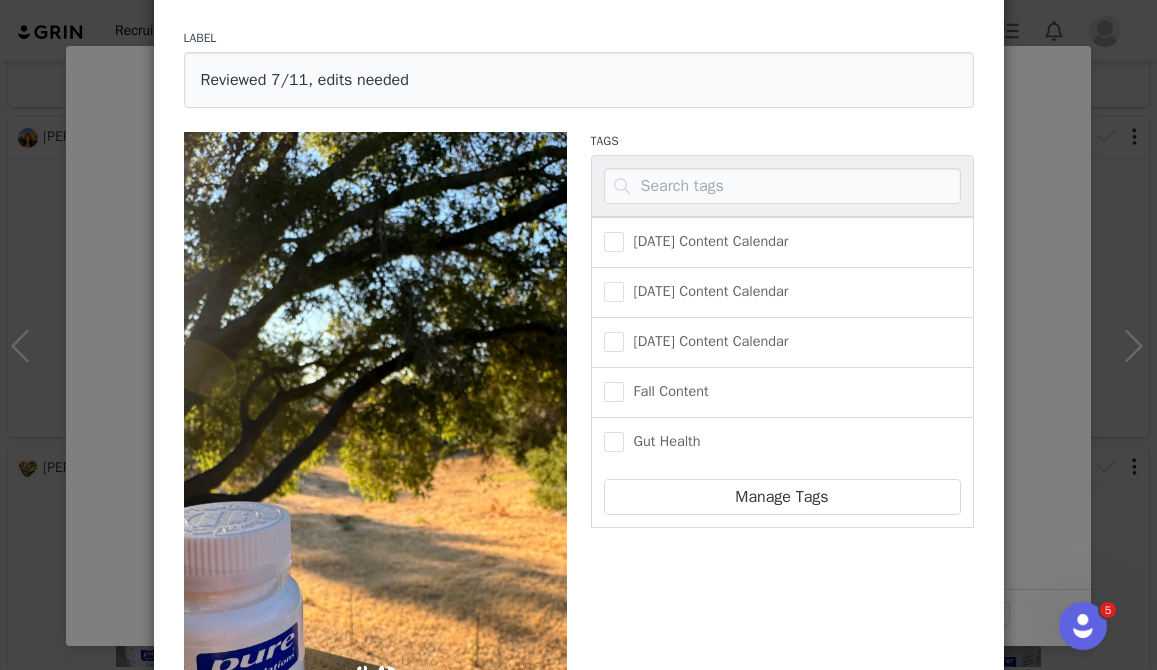 click on "Save" at bounding box center [218, 872] 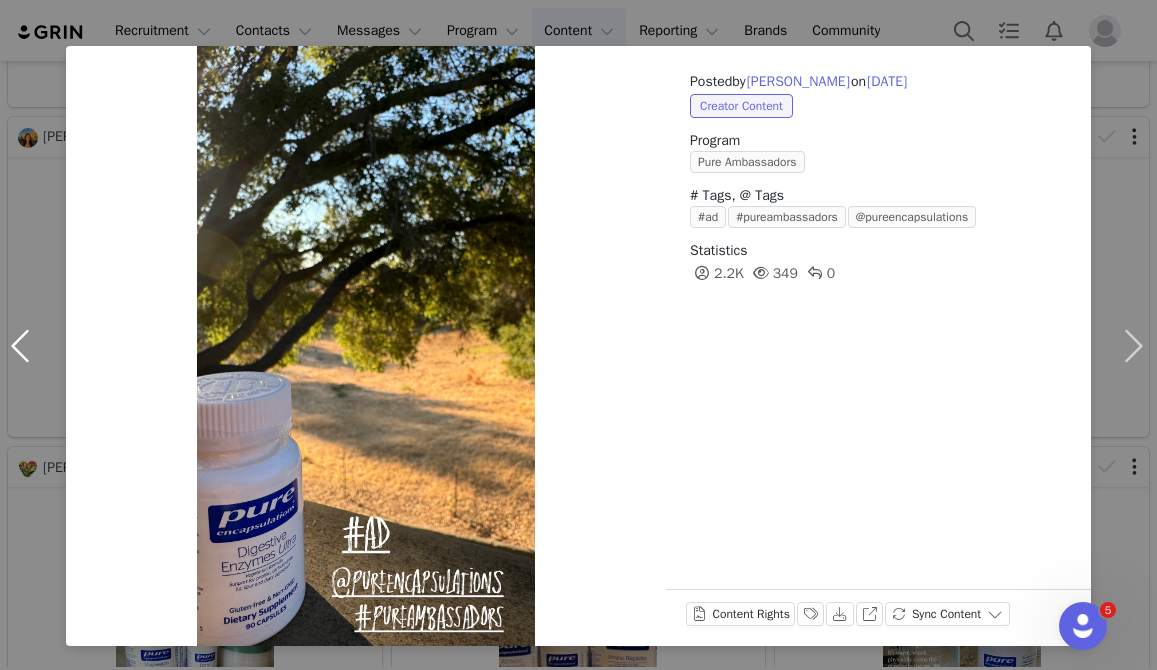 click at bounding box center [24, 346] 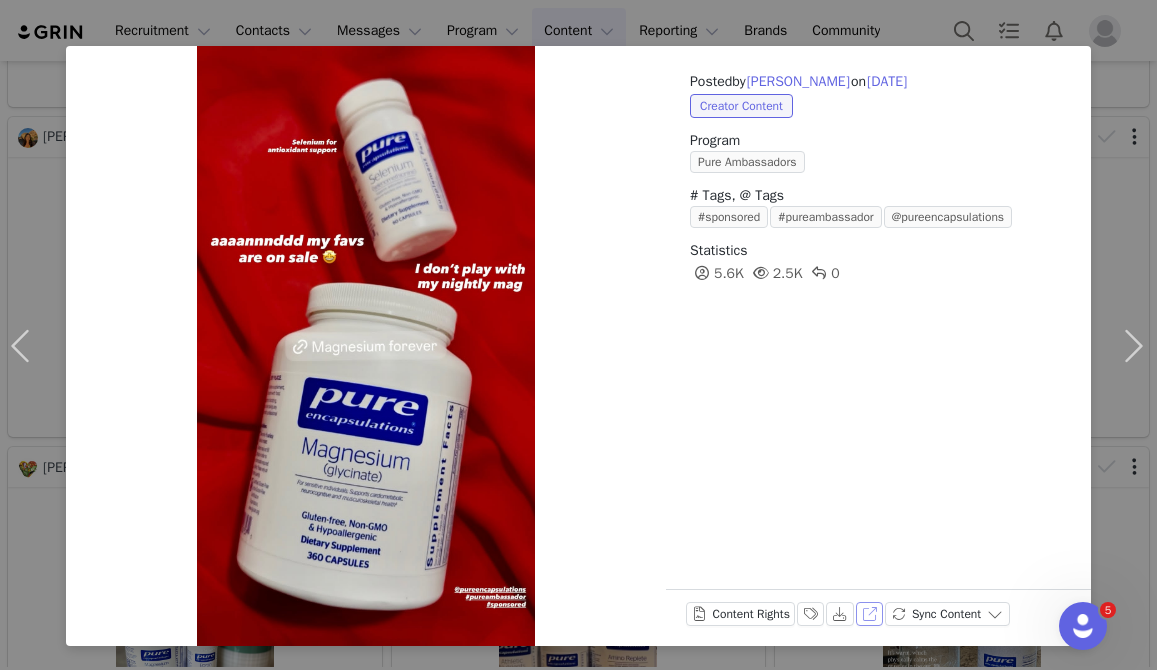 click on "View on Instagram" at bounding box center [870, 614] 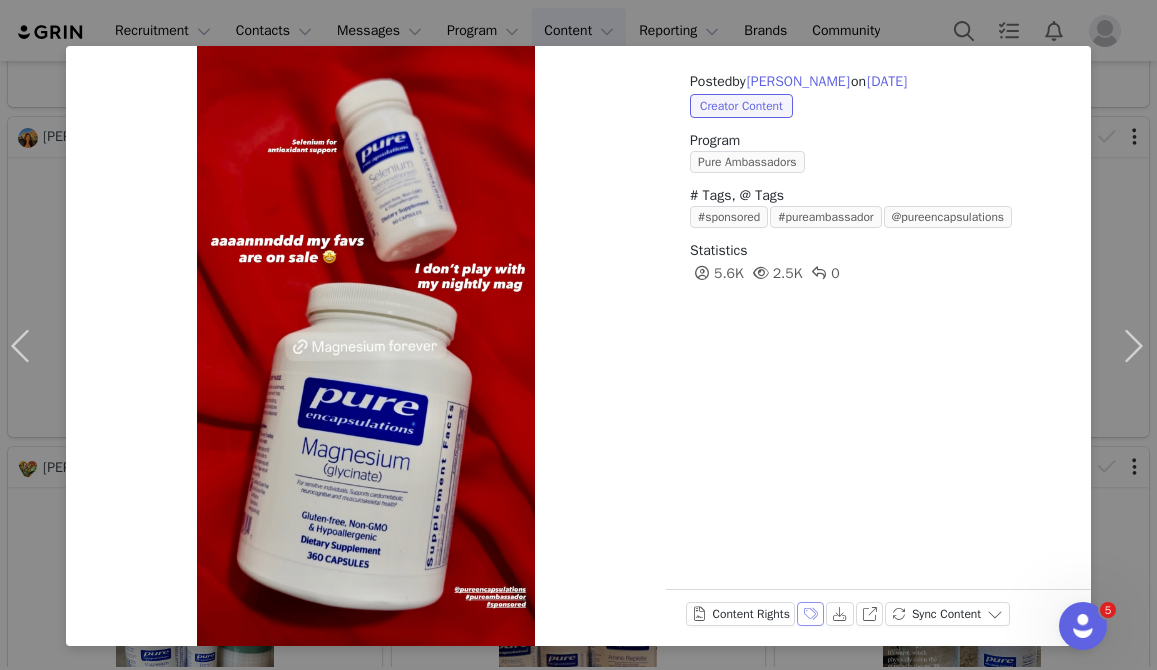 click on "Labels & Tags" at bounding box center (811, 614) 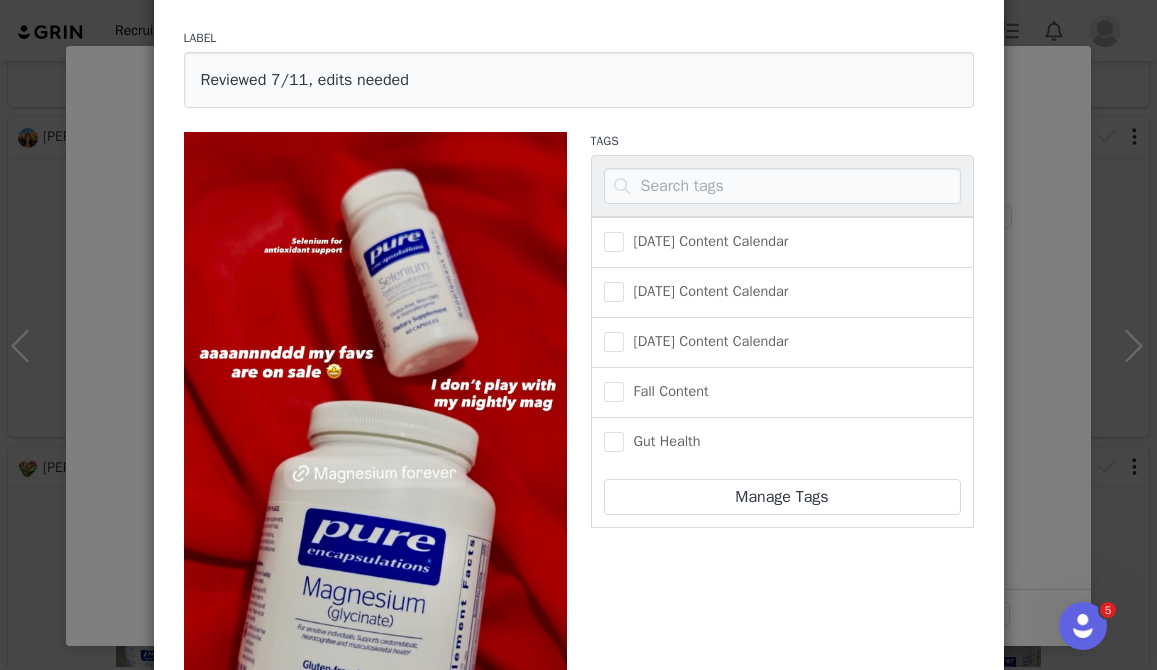 click on "Save" at bounding box center (218, 872) 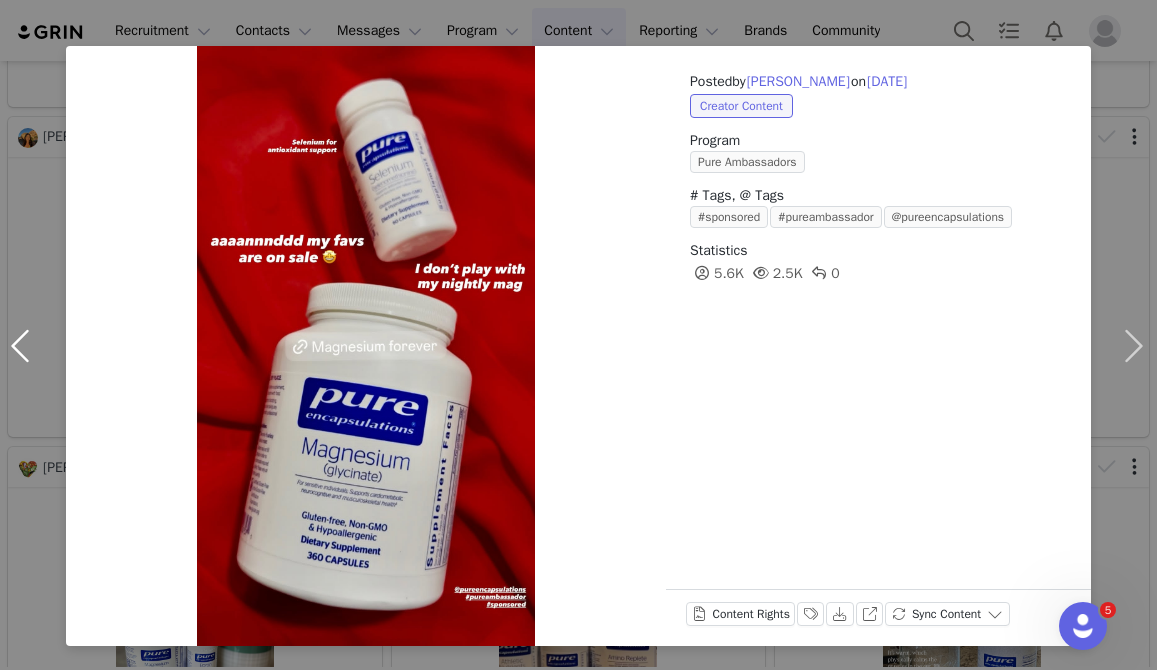 click at bounding box center [24, 346] 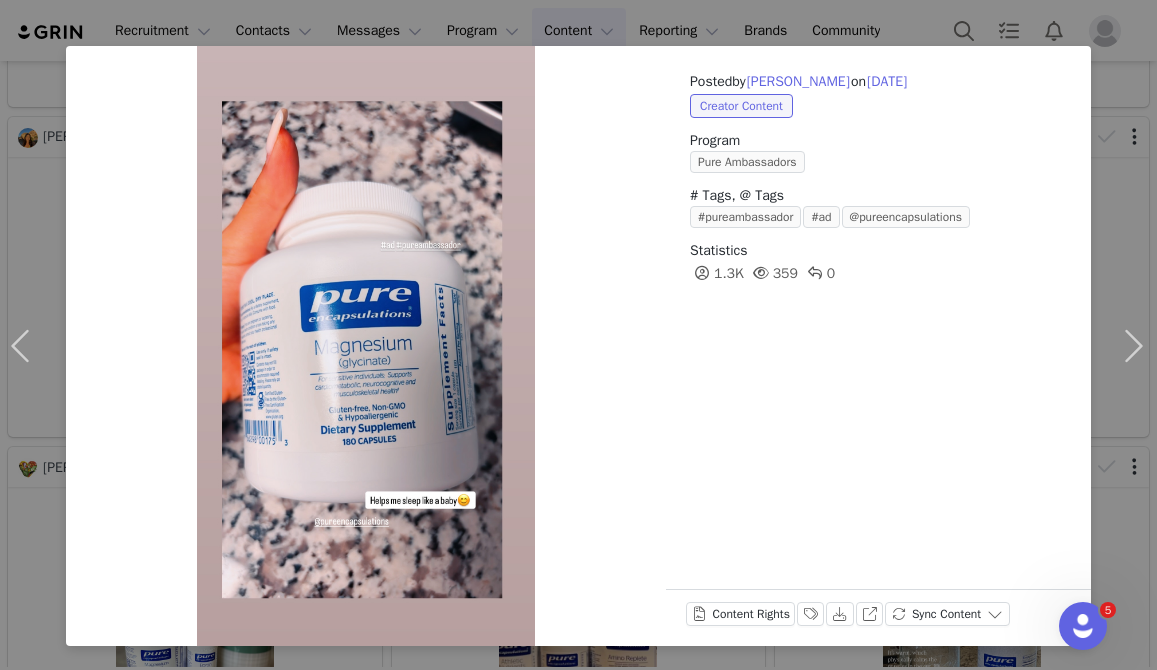 click on "View on Instagram" at bounding box center [870, 618] 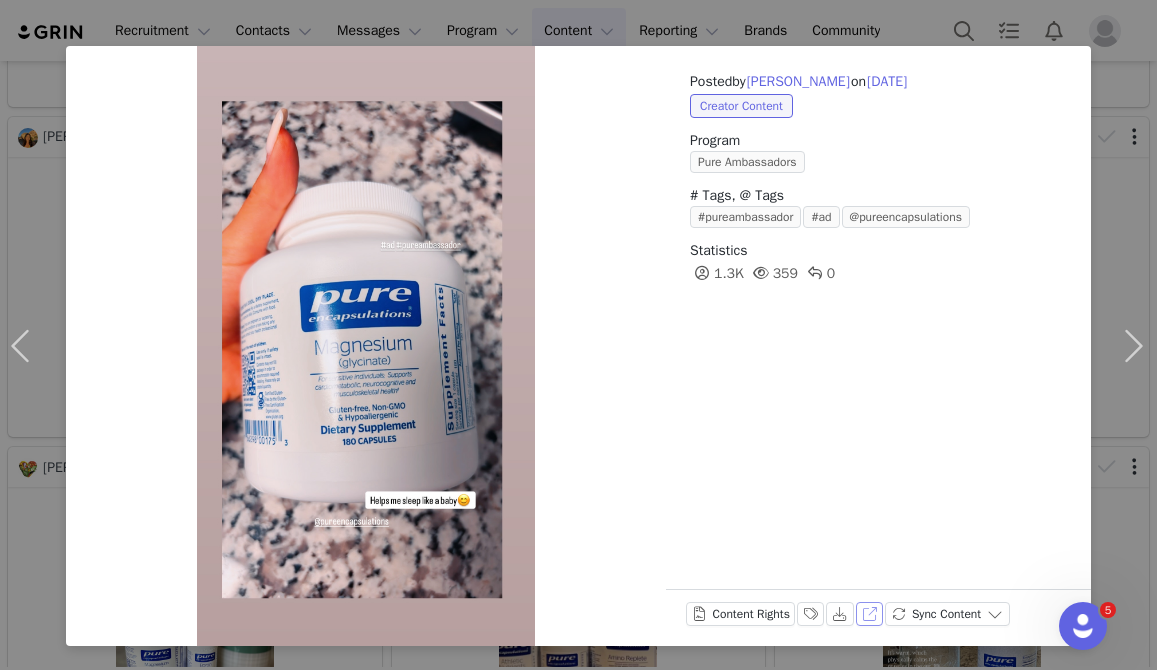 click on "View on Instagram" at bounding box center [870, 614] 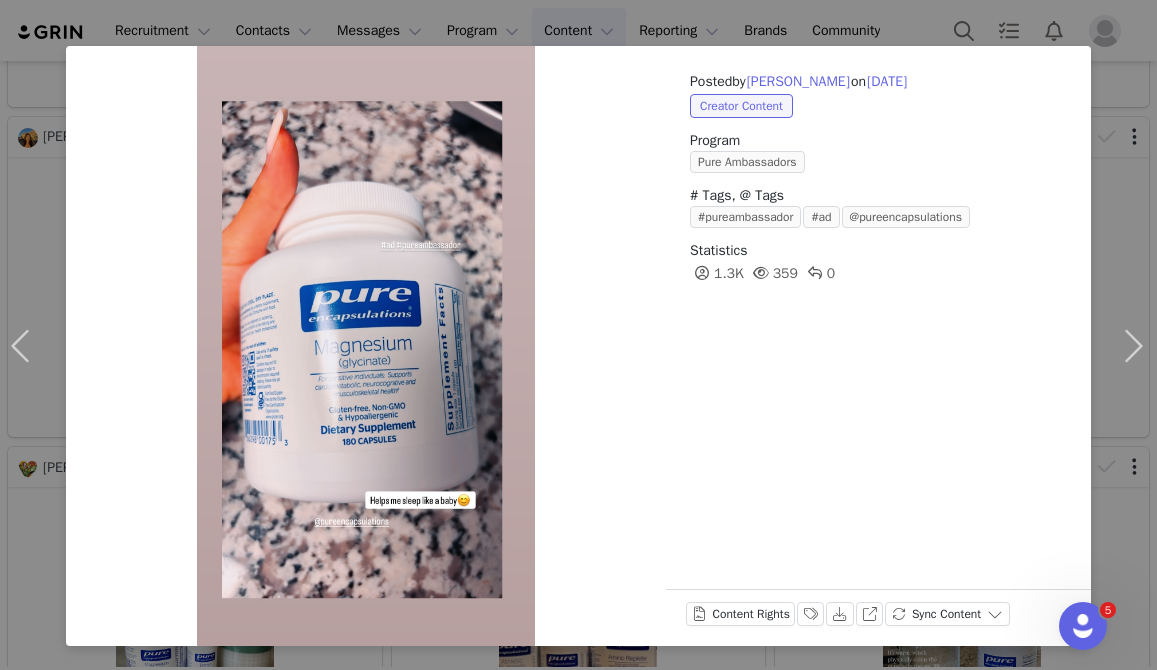 click on "Posted  by  [PERSON_NAME]  on  [DATE]  Creator Content  Program Pure Ambassadors # Tags, @ Tags  #pureambassador   #ad   @pureencapsulations      Statistics 1.3K  359  0  Content Rights Labels & Tags Download View on Instagram Sync Content" at bounding box center (578, 335) 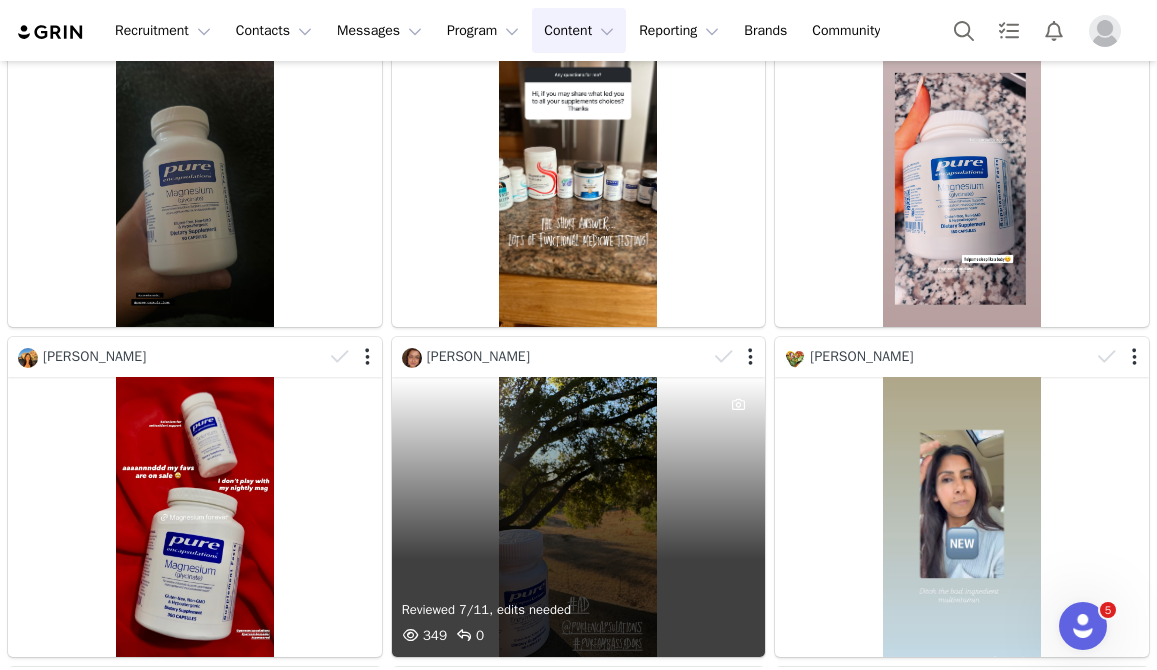 scroll, scrollTop: 52, scrollLeft: 0, axis: vertical 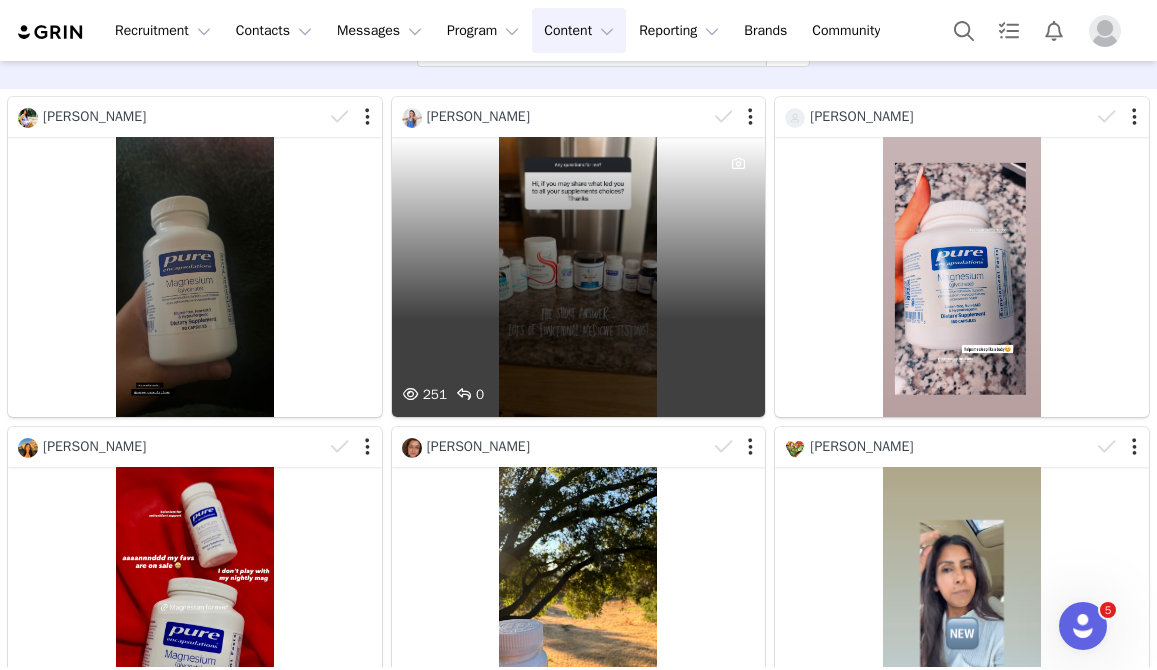 click on "251  0" at bounding box center (579, 277) 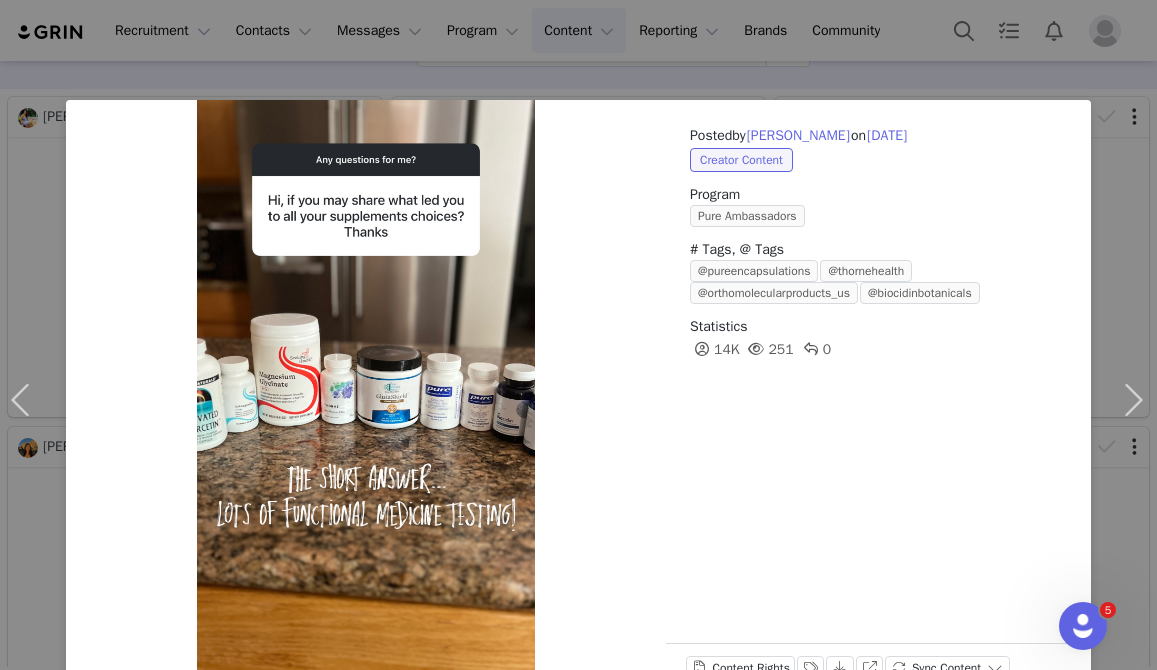 scroll, scrollTop: 54, scrollLeft: 0, axis: vertical 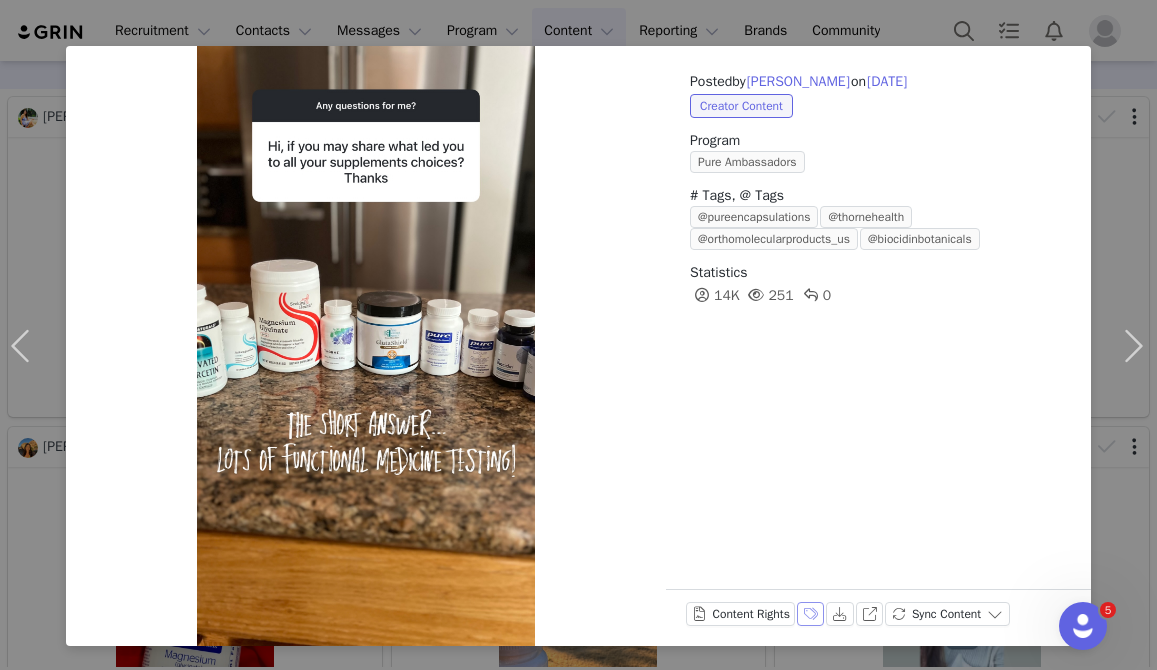 click on "Labels & Tags" at bounding box center (811, 614) 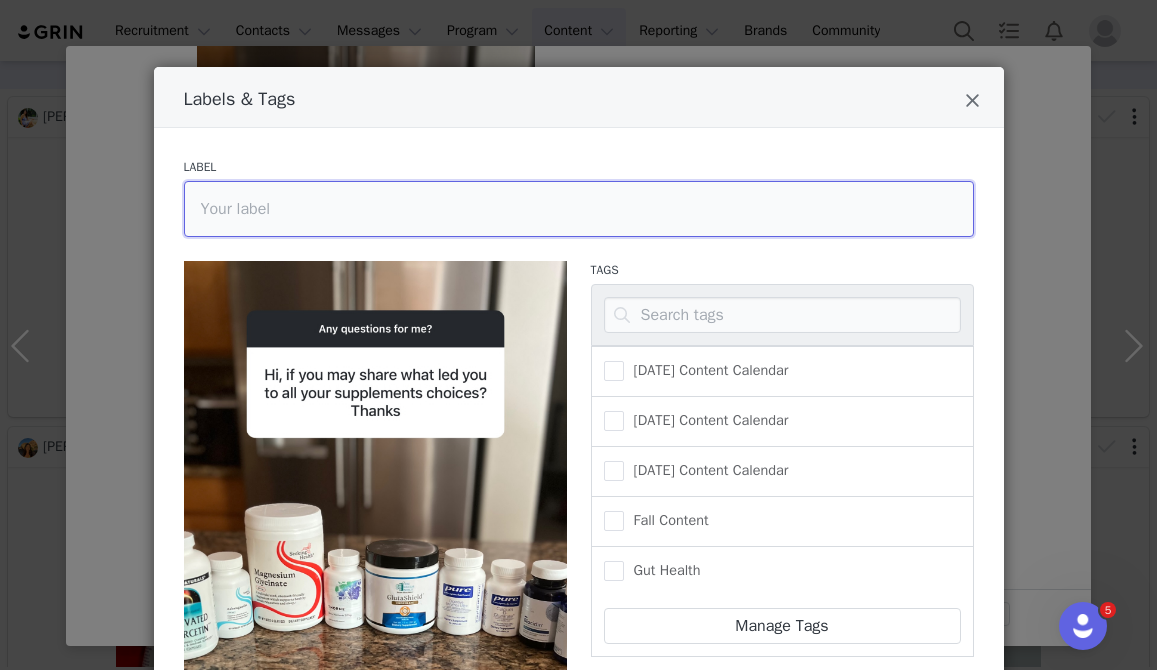 click at bounding box center [579, 209] 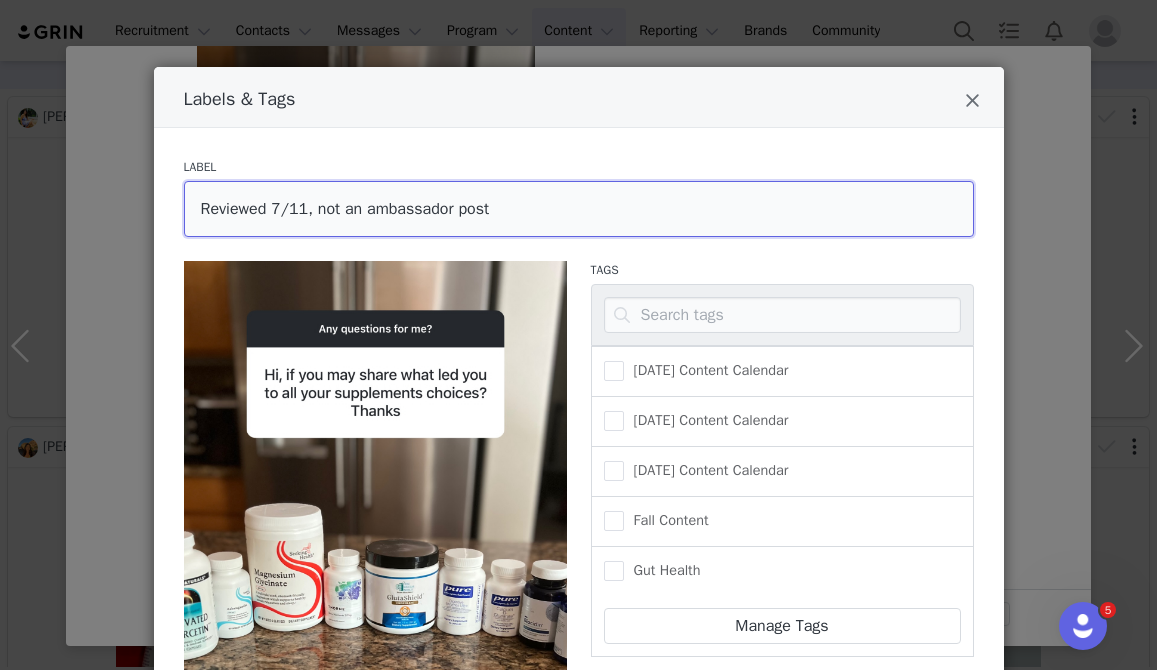 scroll, scrollTop: 129, scrollLeft: 0, axis: vertical 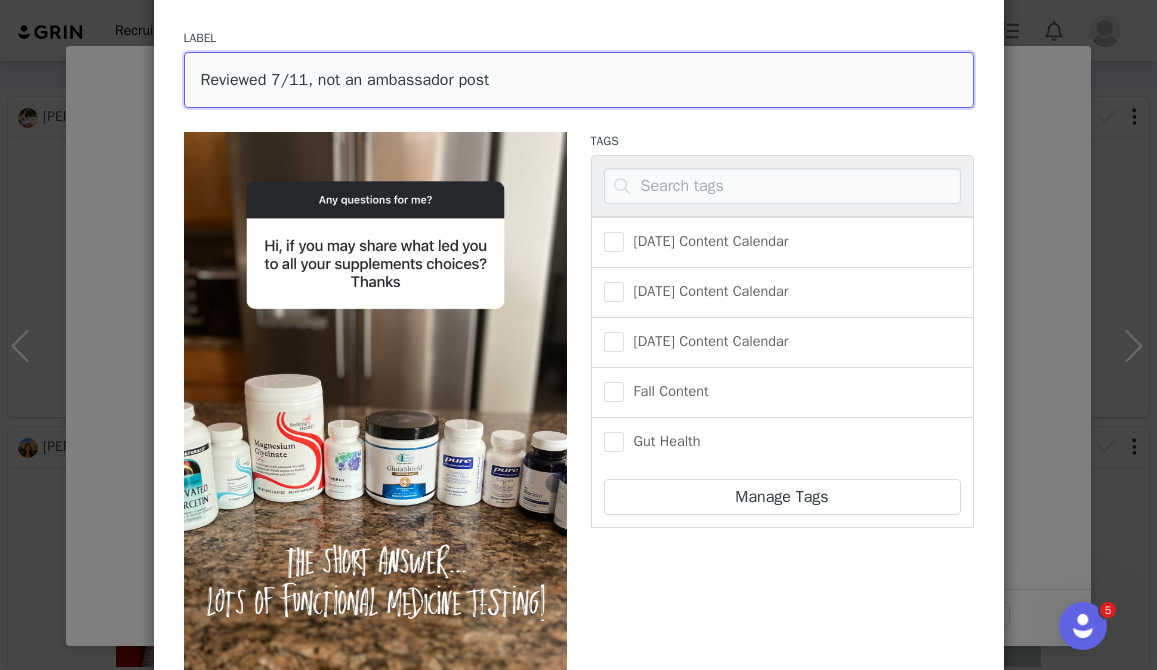type on "Reviewed 7/11, not an ambassador post" 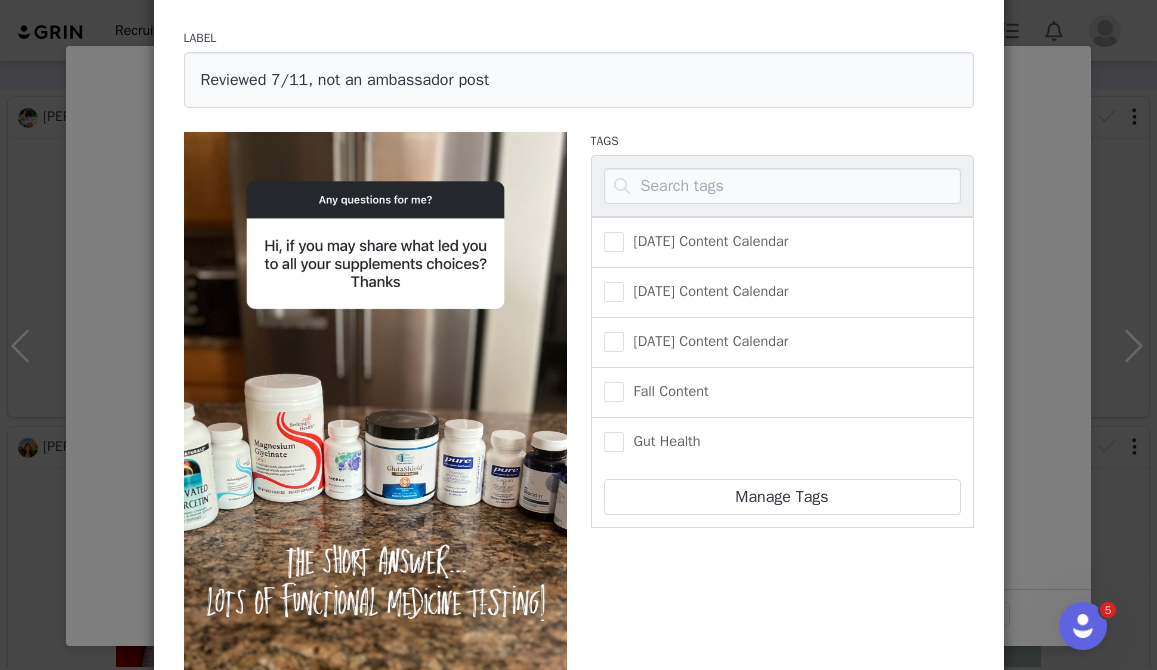 click on "Save" at bounding box center [218, 872] 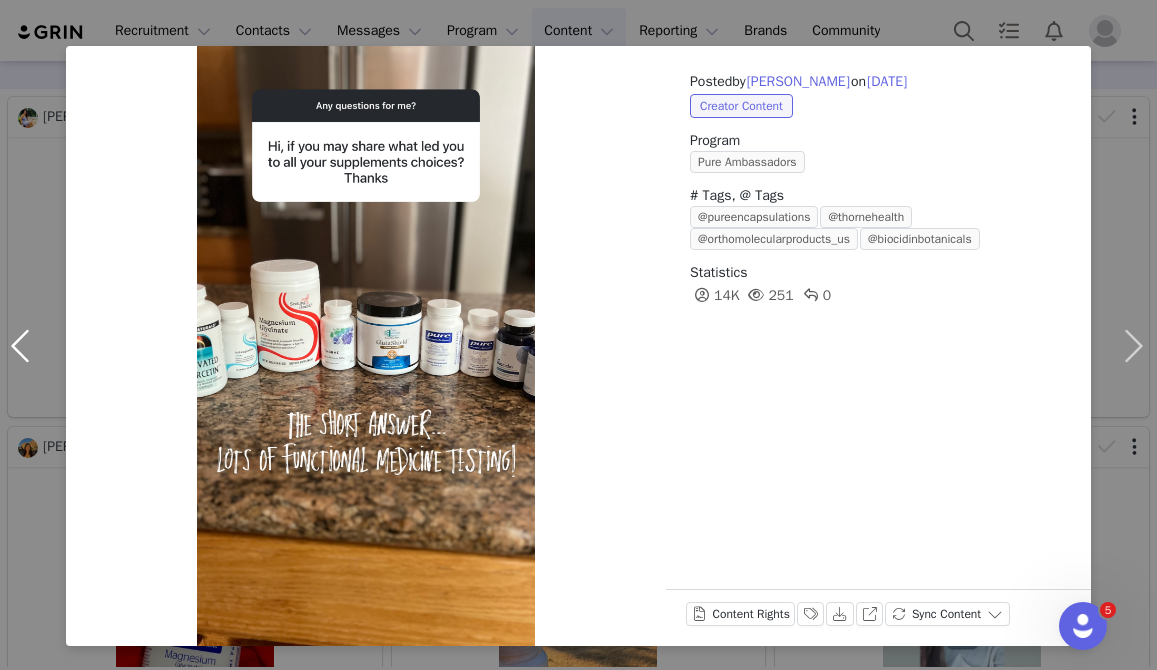 click at bounding box center (24, 346) 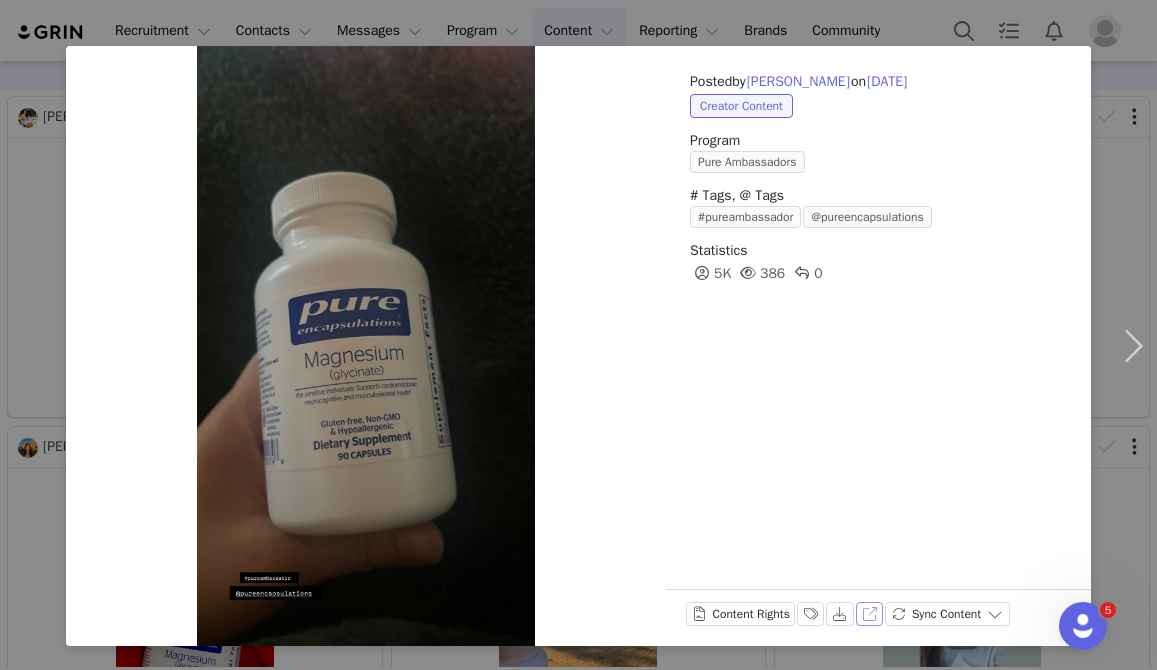 click on "View on Instagram" at bounding box center (870, 614) 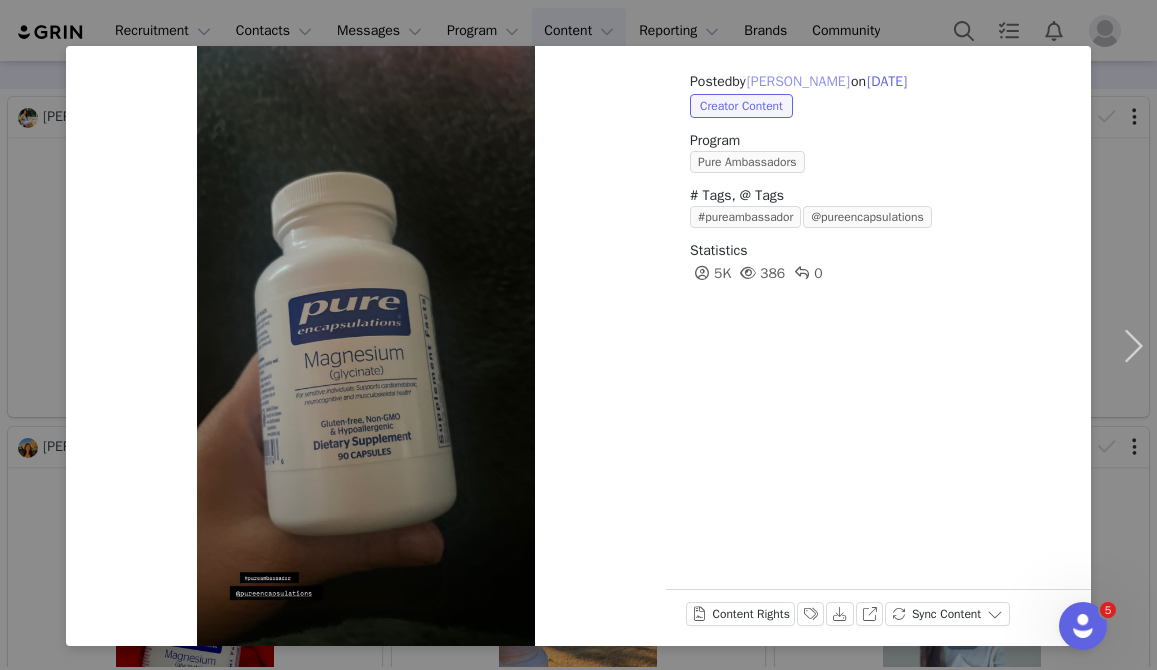 click on "[PERSON_NAME]" at bounding box center [798, 82] 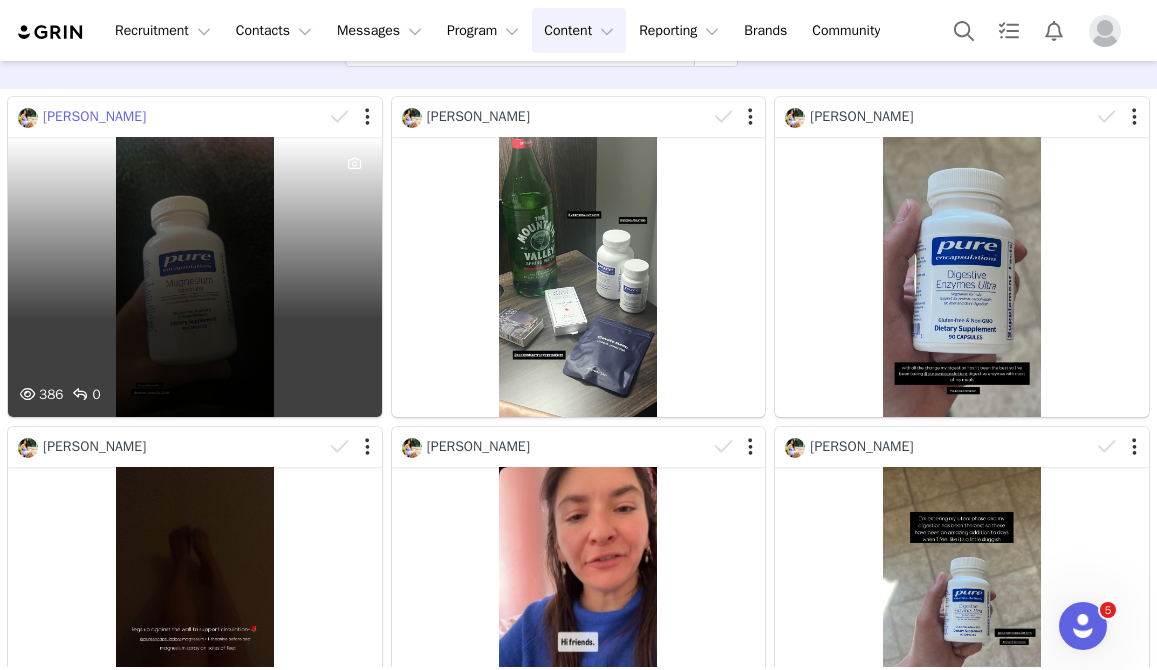 click on "[PERSON_NAME]" at bounding box center (94, 116) 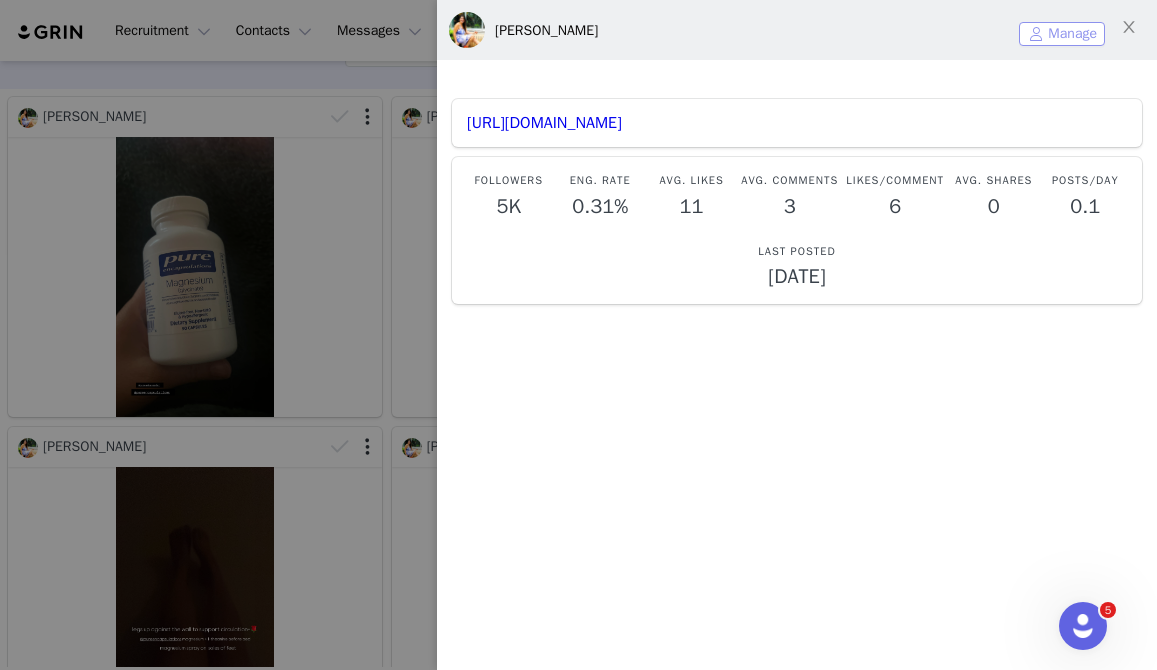 click on "Manage" at bounding box center (1062, 34) 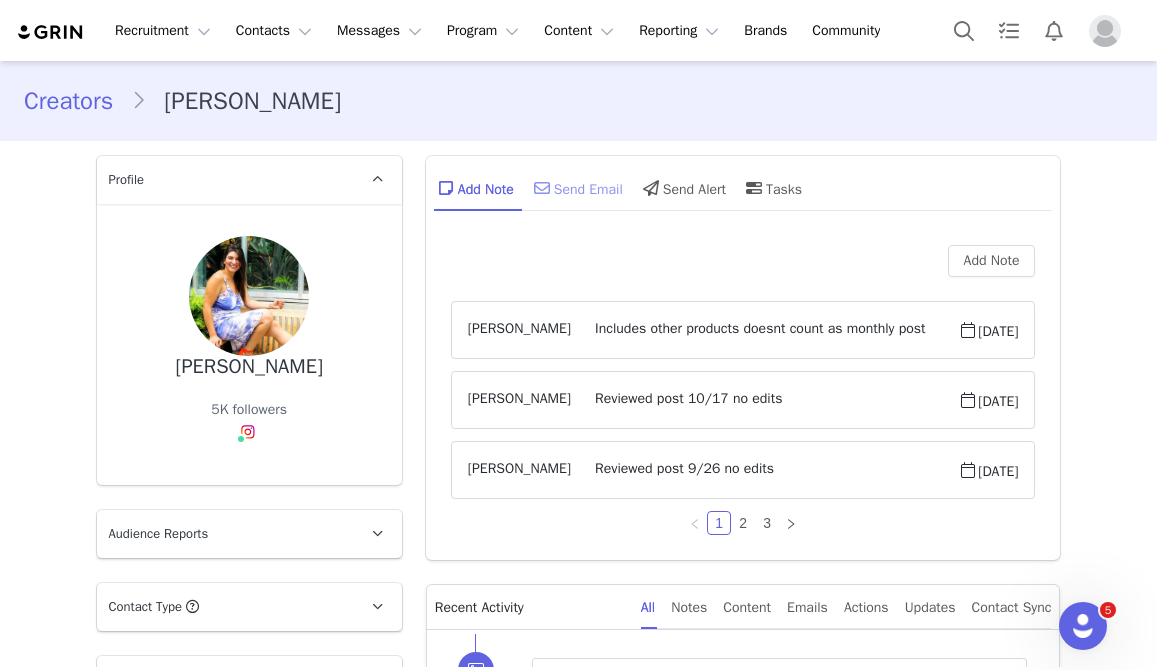 click on "Send Email" at bounding box center (576, 188) 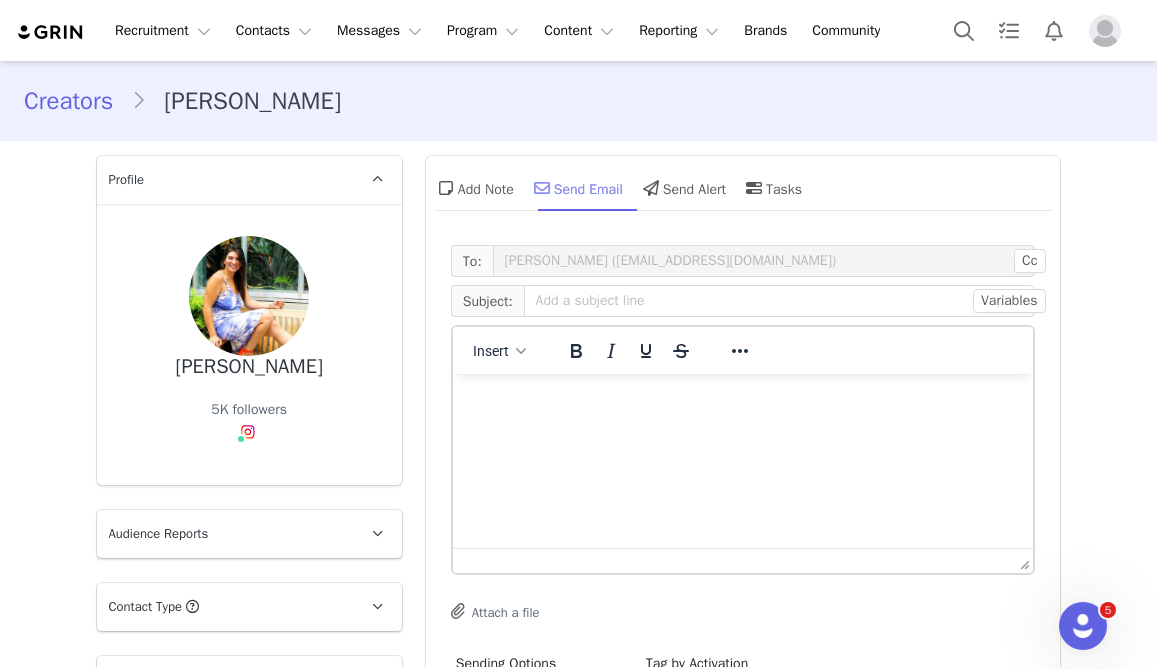 scroll, scrollTop: 0, scrollLeft: 0, axis: both 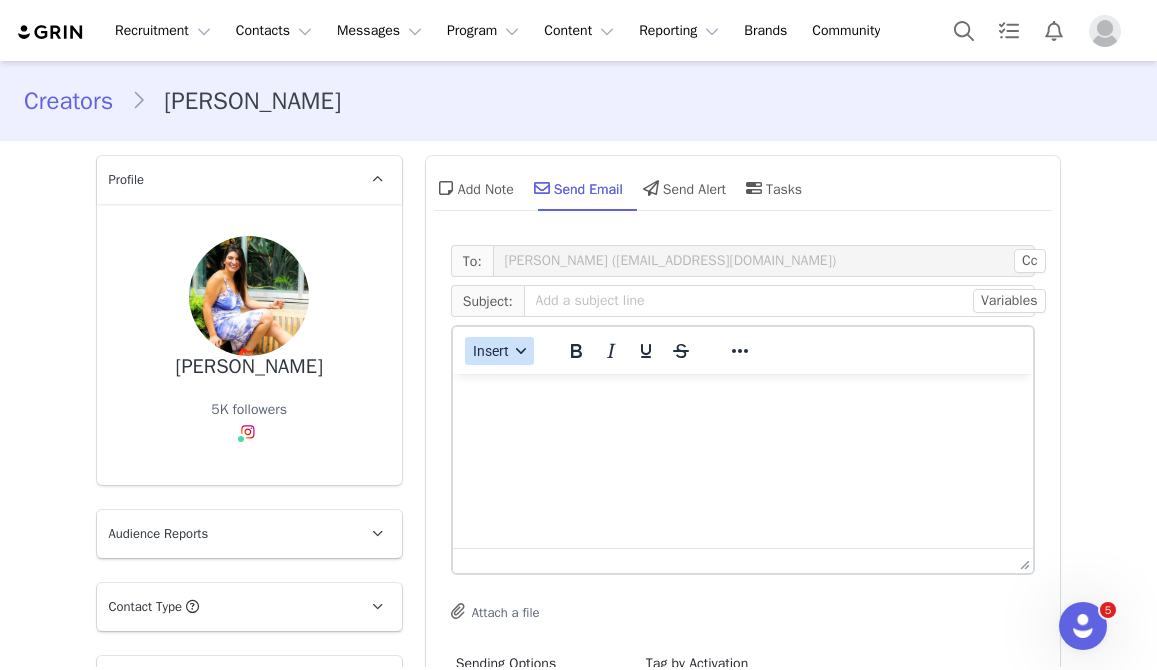 click on "Insert" at bounding box center (491, 351) 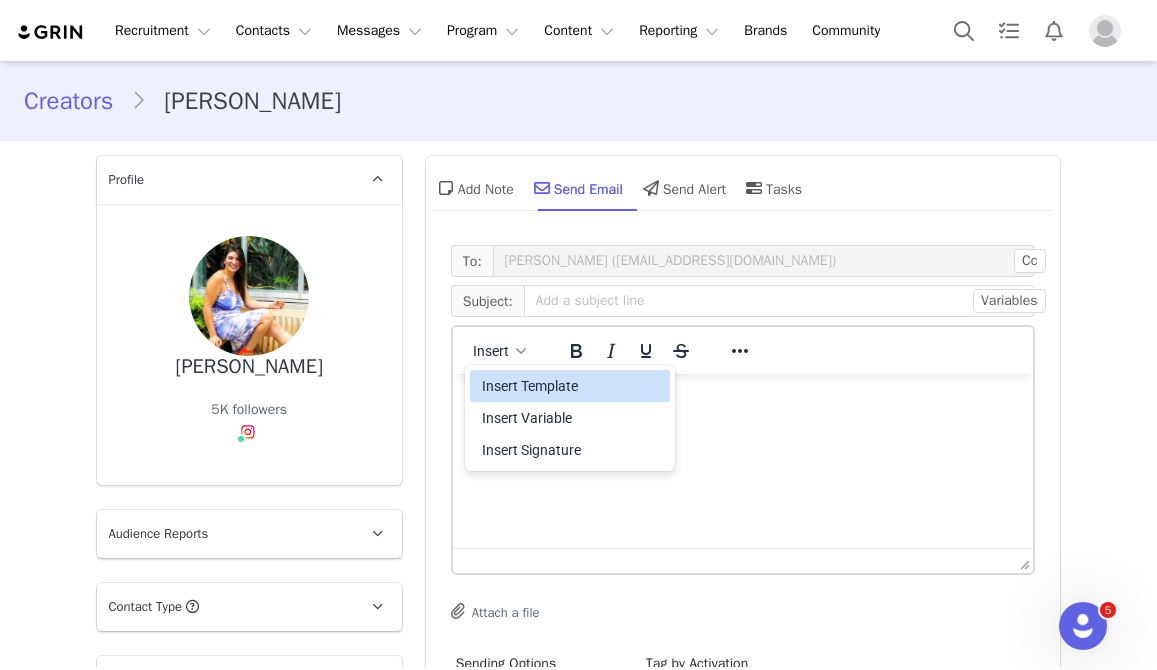 click on "Insert Template" at bounding box center (572, 386) 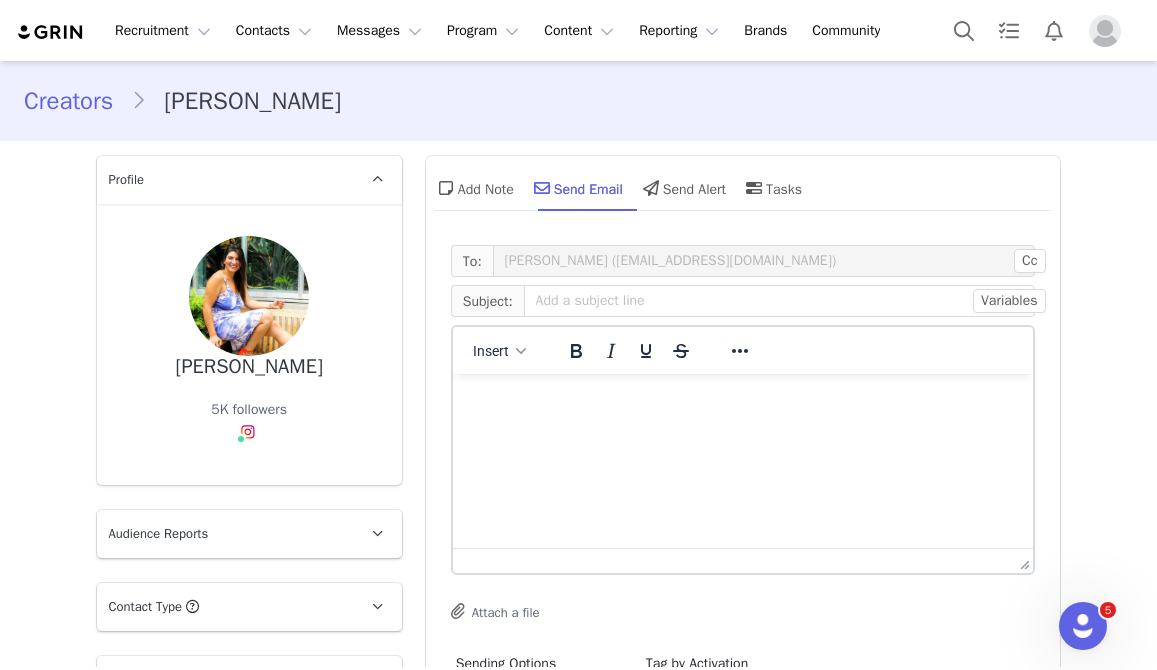 scroll, scrollTop: 0, scrollLeft: 0, axis: both 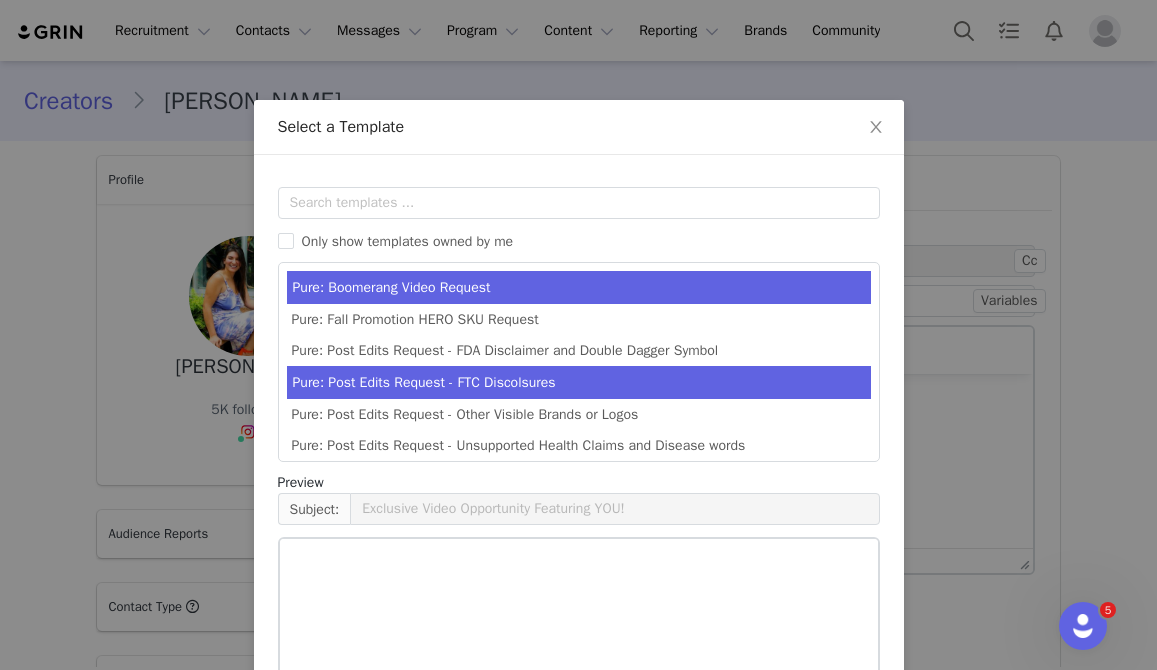 click on "Pure: Post Edits Request - FTC Discolsures" at bounding box center (579, 382) 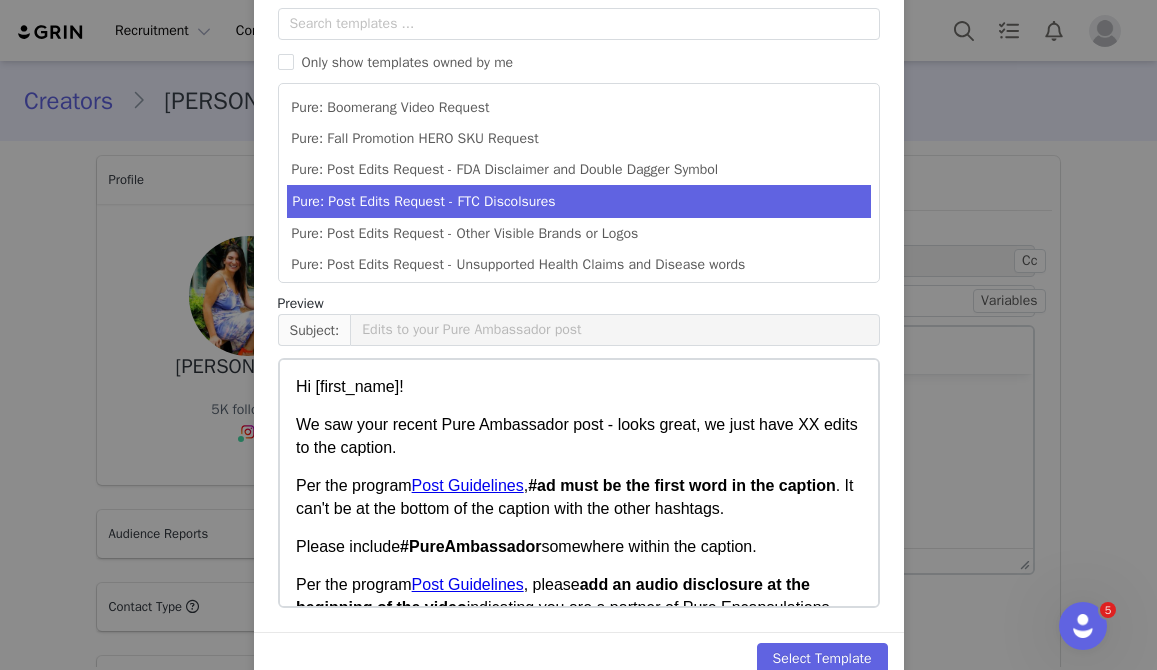 scroll, scrollTop: 202, scrollLeft: 0, axis: vertical 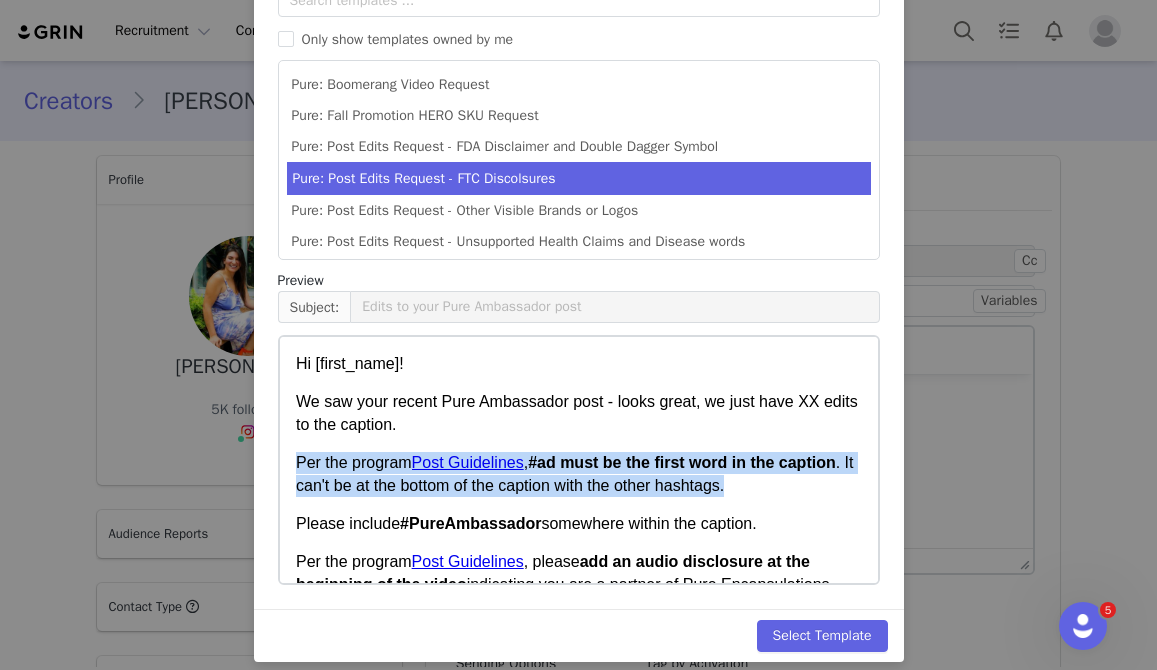 drag, startPoint x: 298, startPoint y: 458, endPoint x: 790, endPoint y: 483, distance: 492.63477 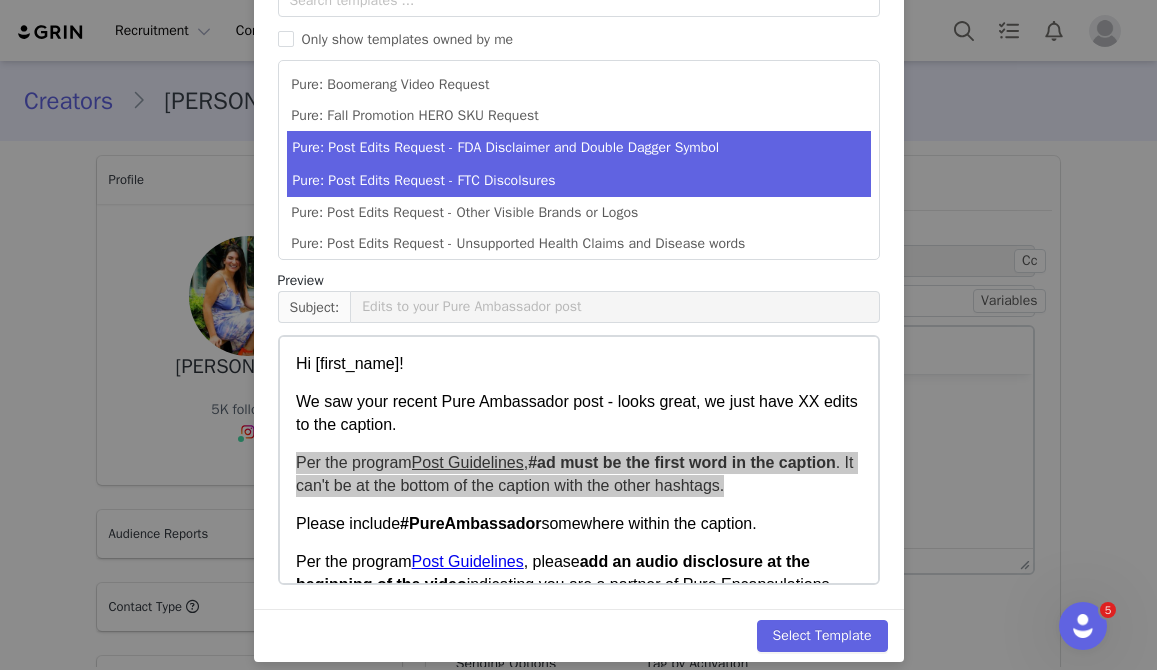 click on "Pure: Post Edits Request - FDA Disclaimer and Double Dagger Symbol" at bounding box center (579, 147) 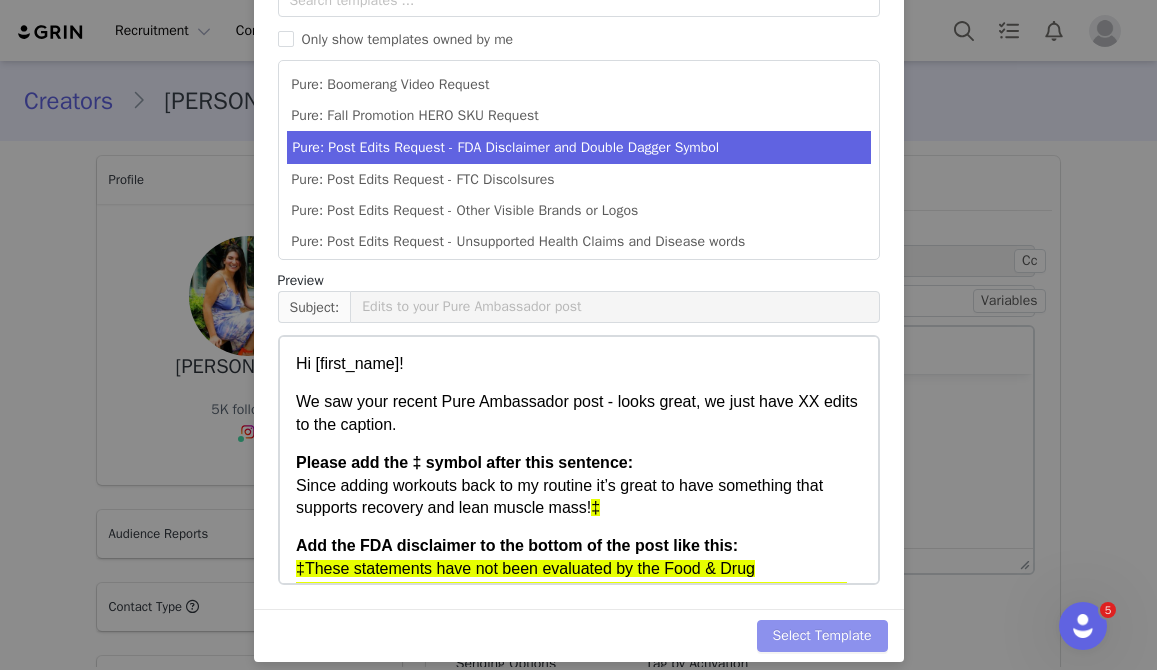 click on "Select Template" at bounding box center (822, 636) 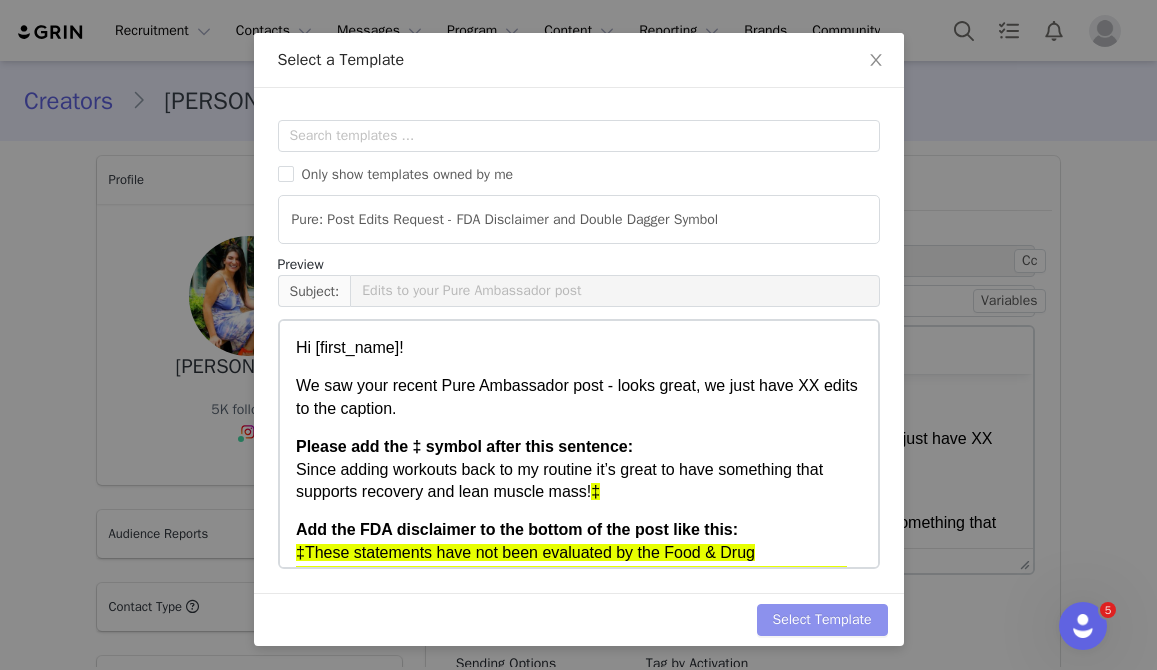 scroll, scrollTop: 0, scrollLeft: 0, axis: both 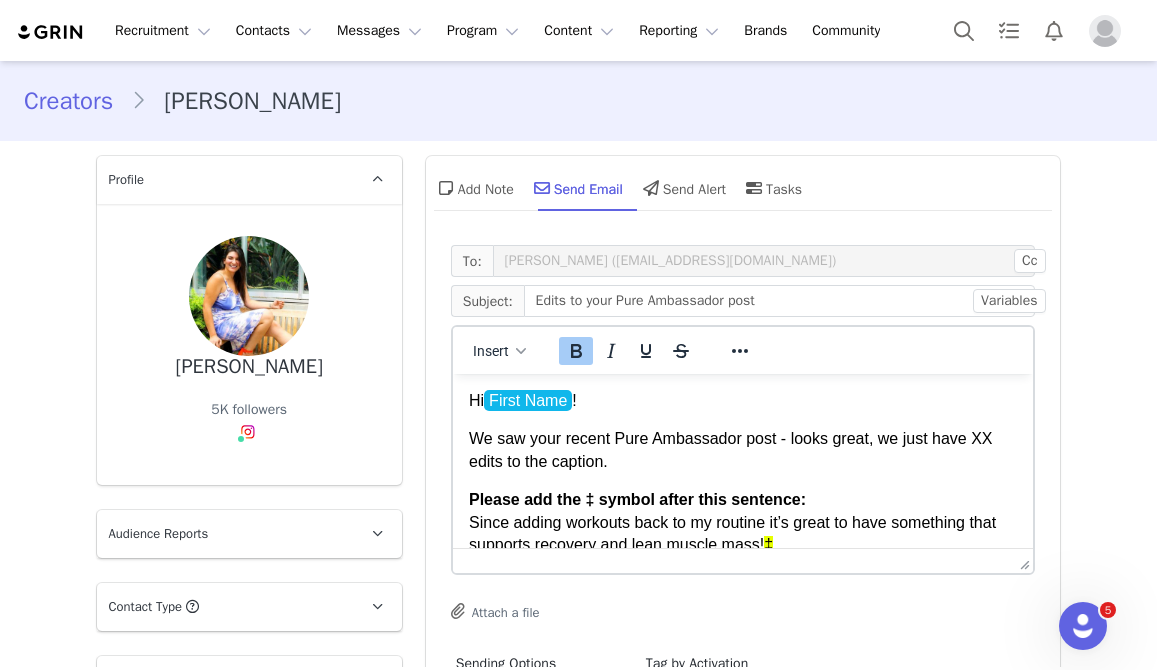 drag, startPoint x: 810, startPoint y: 540, endPoint x: 461, endPoint y: 485, distance: 353.30722 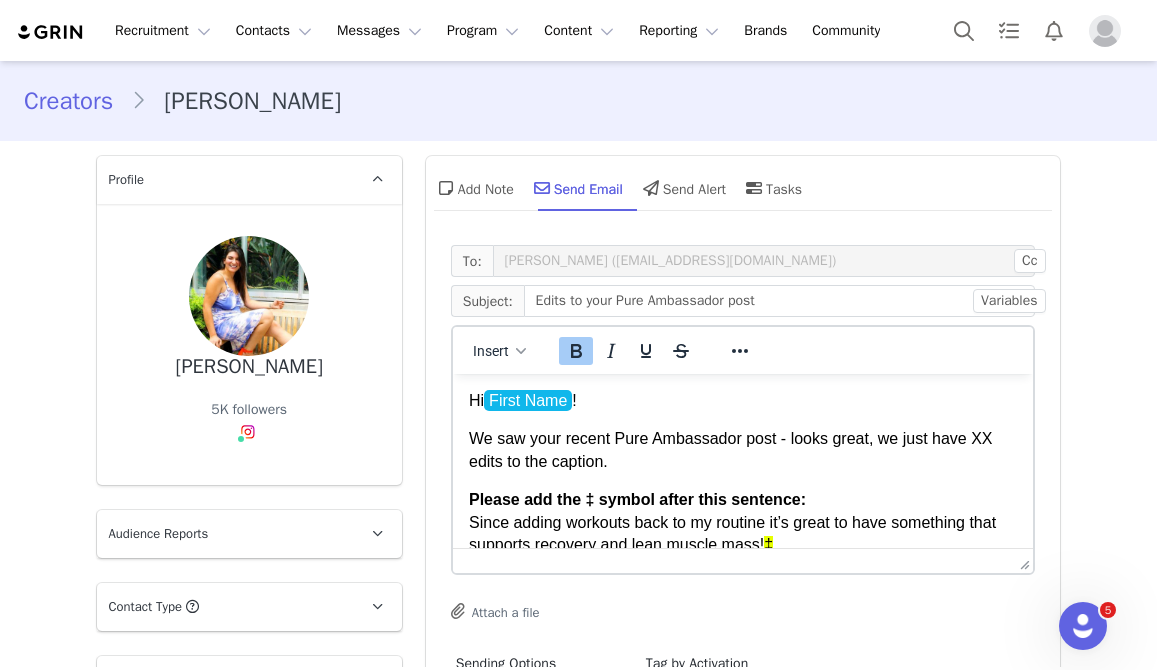 click on "Hi  First Name ﻿ ! We saw your recent Pure Ambassador post - looks great, we just have XX edits to the caption.  Please add the ‡ symbol after this sentence: Since adding workouts back to my routine it’s great to have something that supports recovery and lean muscle mass! ‡  Add the FDA disclaimer to the bottom of the post like this: ‡These statements have not been evaluated by the Food & Drug Administration. This product is not intended to diagnose, treat, cure or prevent any disease. Please make these edits as soon as possible or let us know if you have any questions. Thank you! The Pure Ambassador Team" at bounding box center [742, 586] 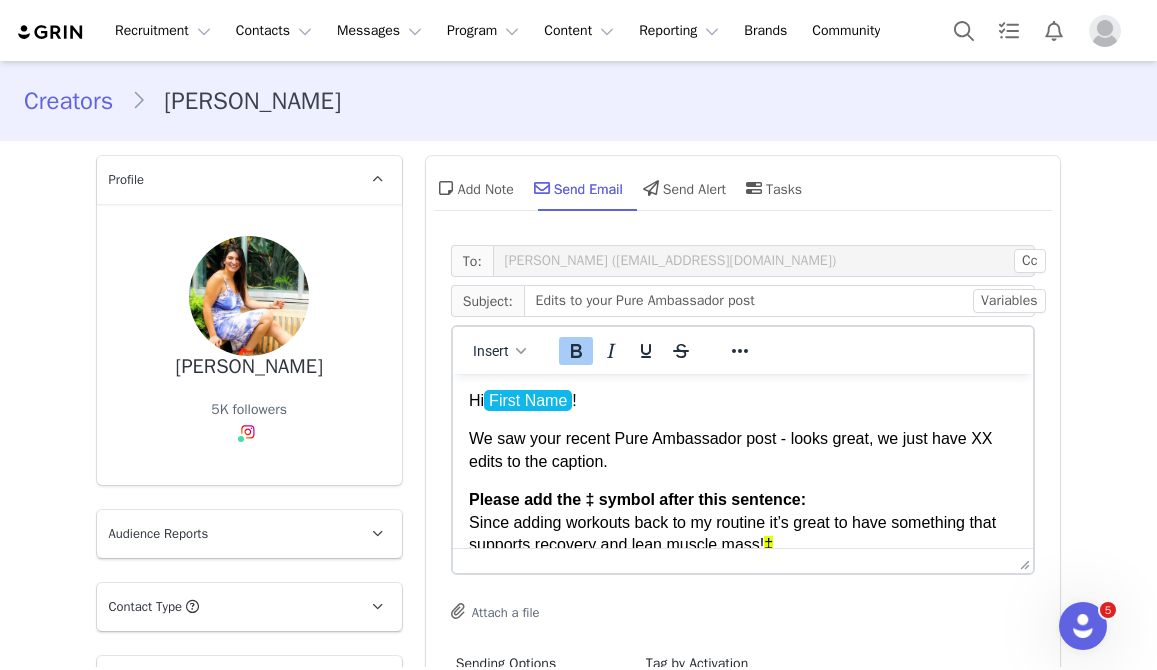 paste 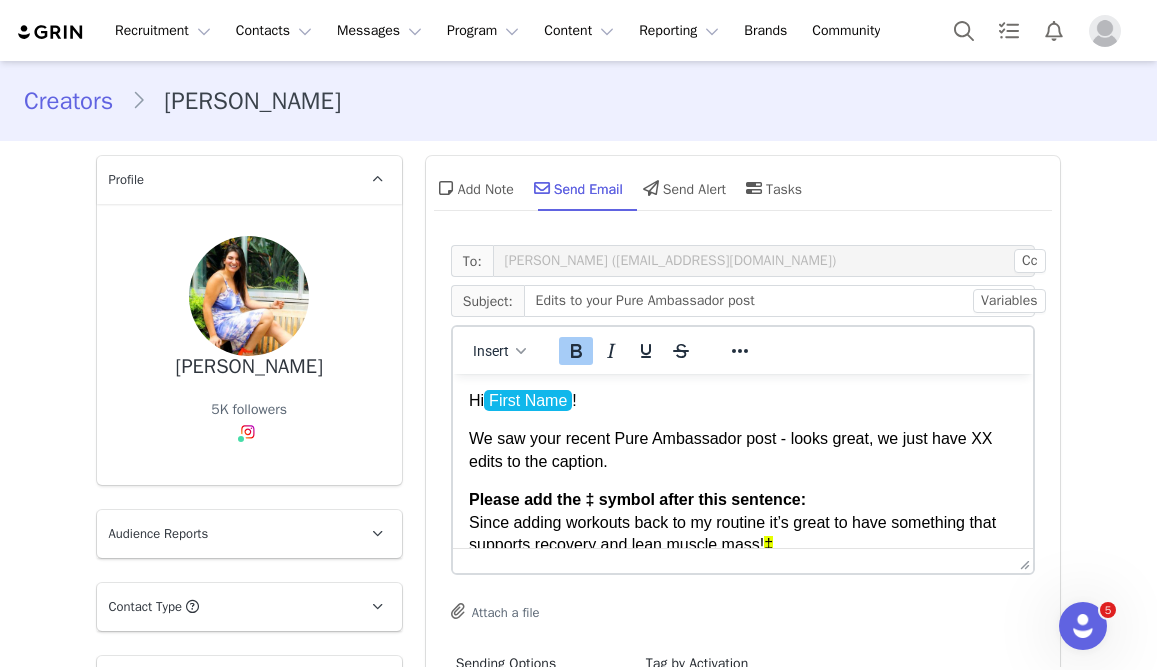 type 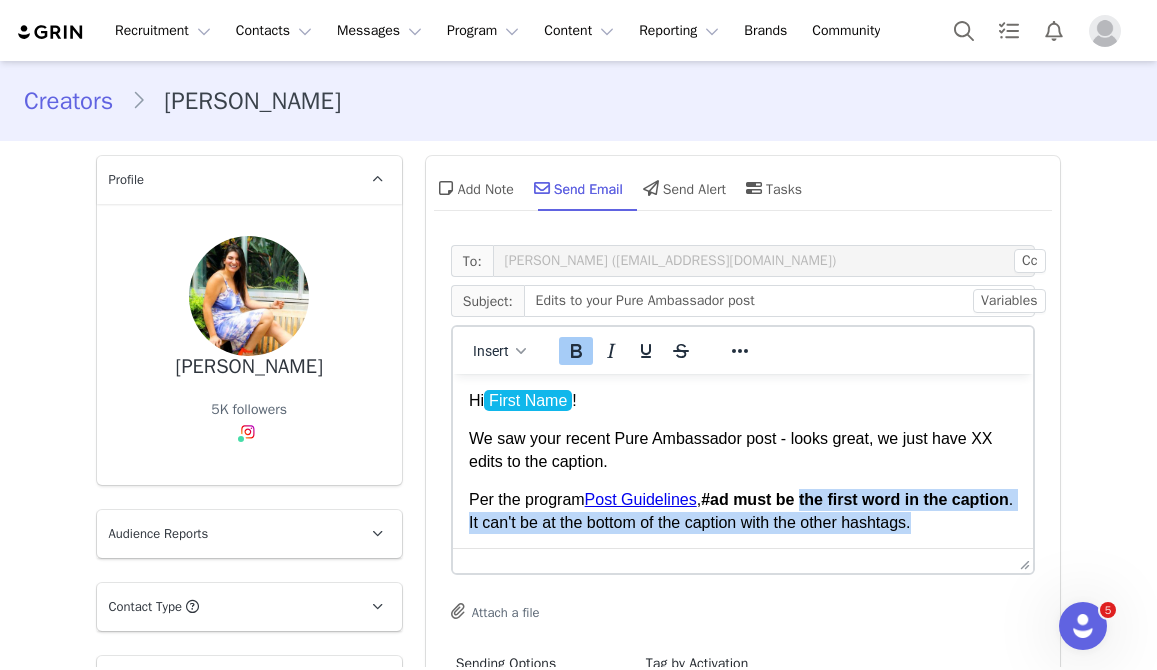 drag, startPoint x: 1002, startPoint y: 523, endPoint x: 811, endPoint y: 504, distance: 191.9427 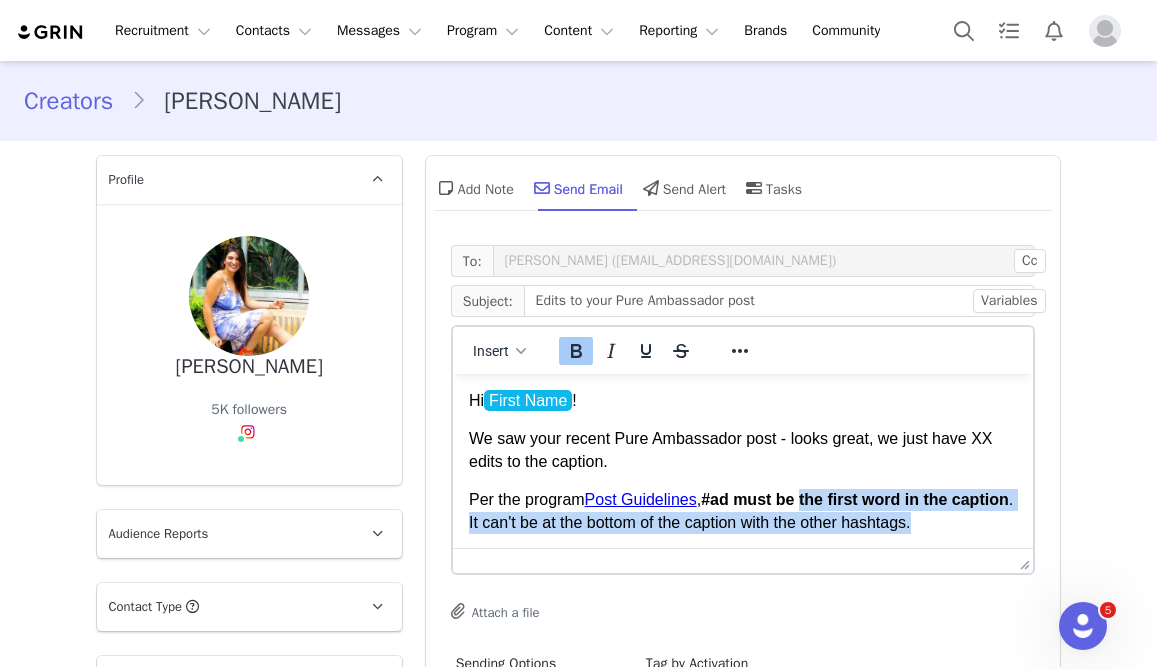 click on "Per the program  Post Guidelines ,  #ad must be the first word in the caption . It can't be at the bottom of the caption with the other hashtags." at bounding box center (742, 511) 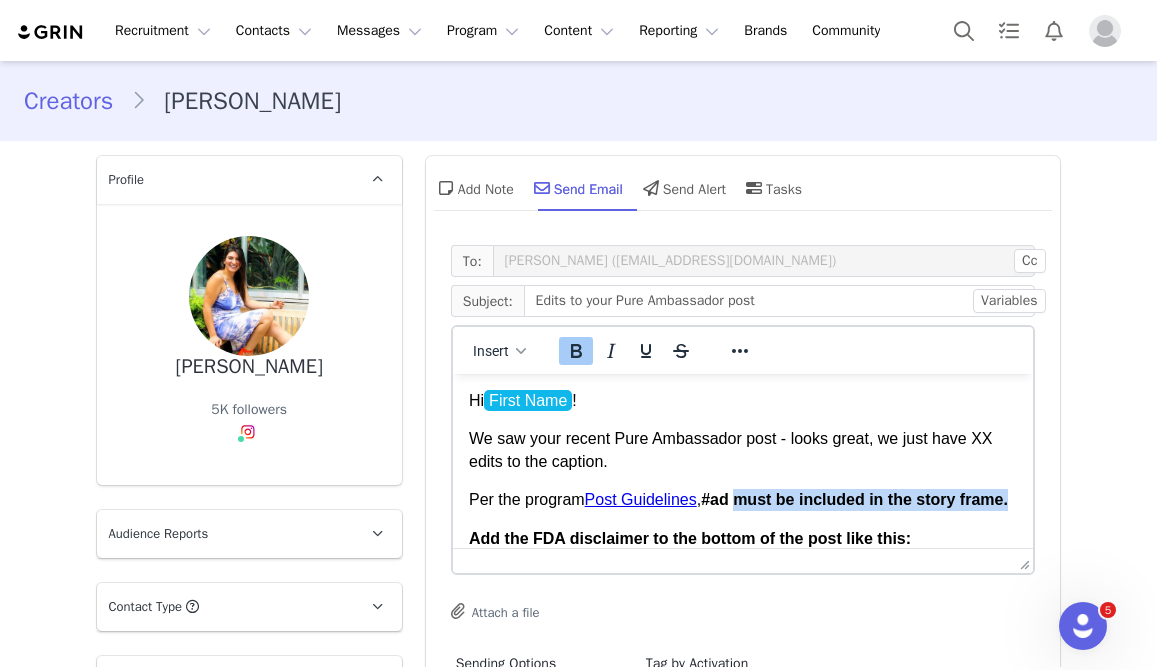 drag, startPoint x: 744, startPoint y: 503, endPoint x: 749, endPoint y: 514, distance: 12.083046 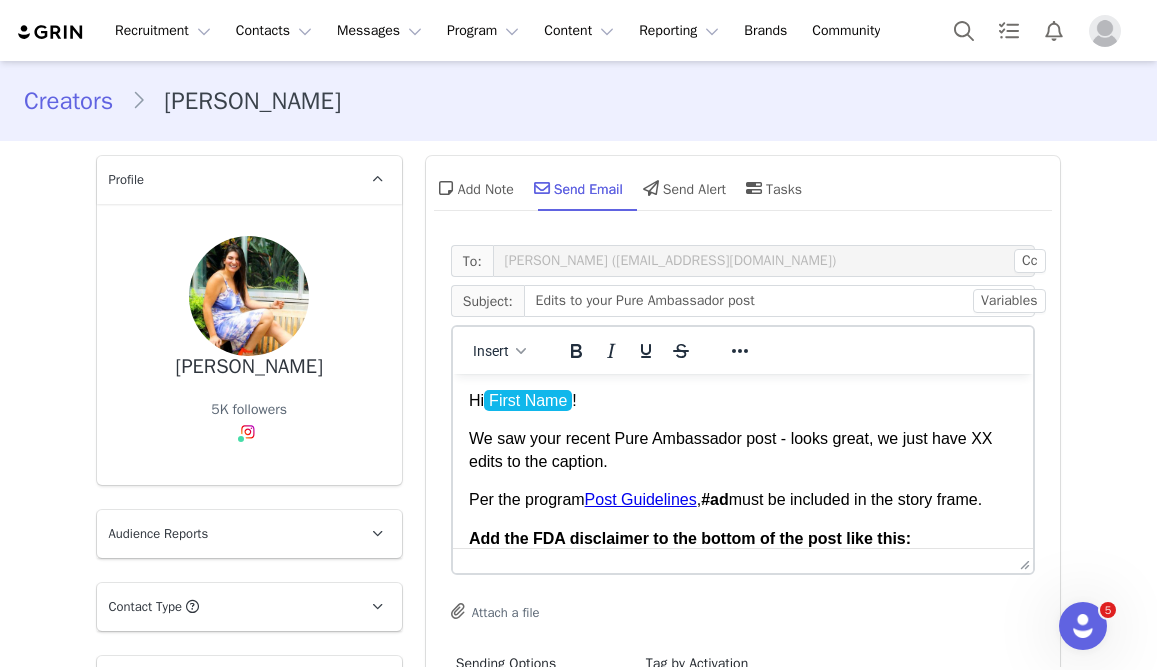 click on "We saw your recent Pure Ambassador post - looks great, we just have XX edits to the caption." at bounding box center (742, 450) 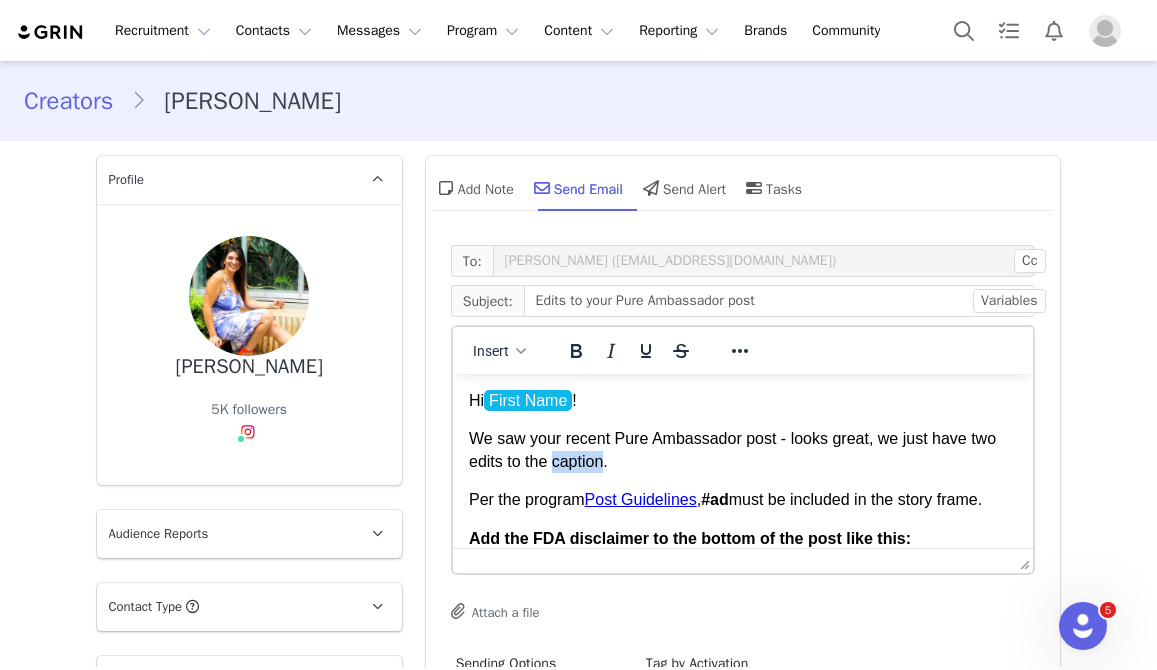 drag, startPoint x: 606, startPoint y: 460, endPoint x: 555, endPoint y: 468, distance: 51.62364 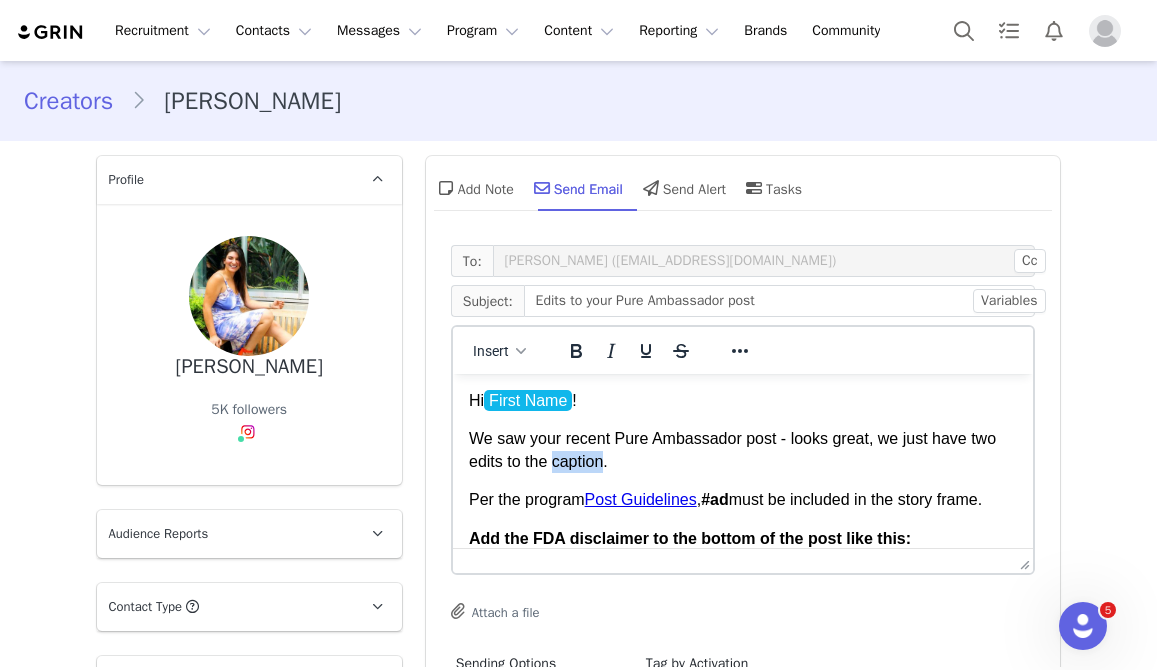 click on "We saw your recent Pure Ambassador post - looks great, we just have two edits to the caption." at bounding box center (742, 450) 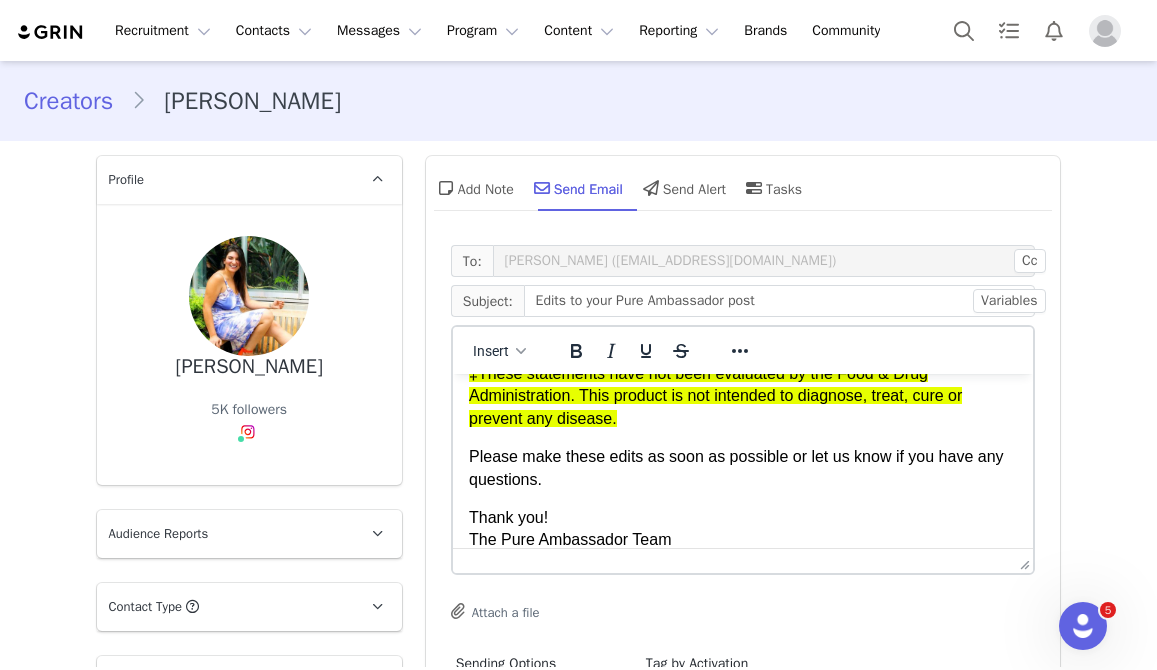 scroll, scrollTop: 207, scrollLeft: 0, axis: vertical 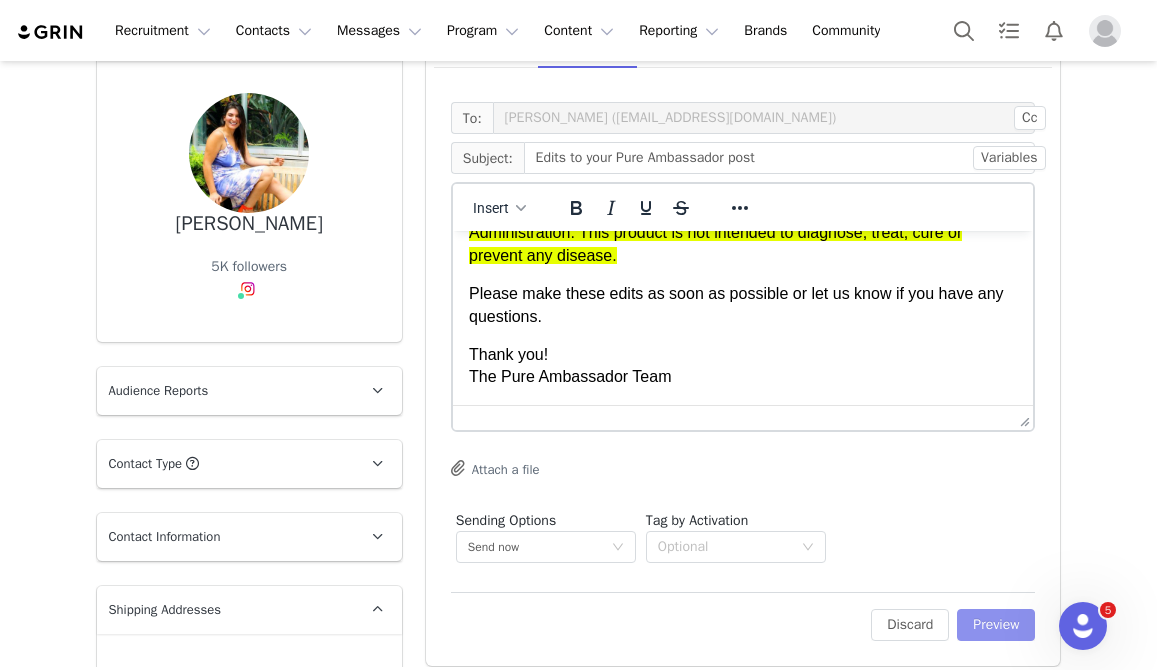 click on "Preview" at bounding box center [996, 625] 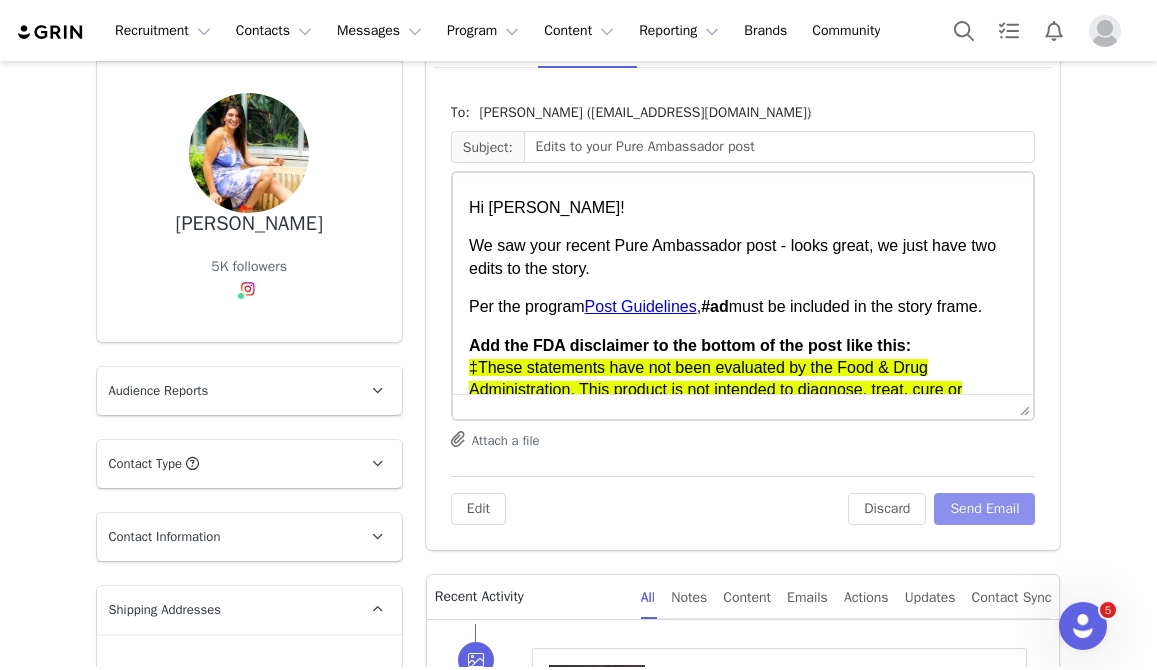 scroll, scrollTop: 0, scrollLeft: 0, axis: both 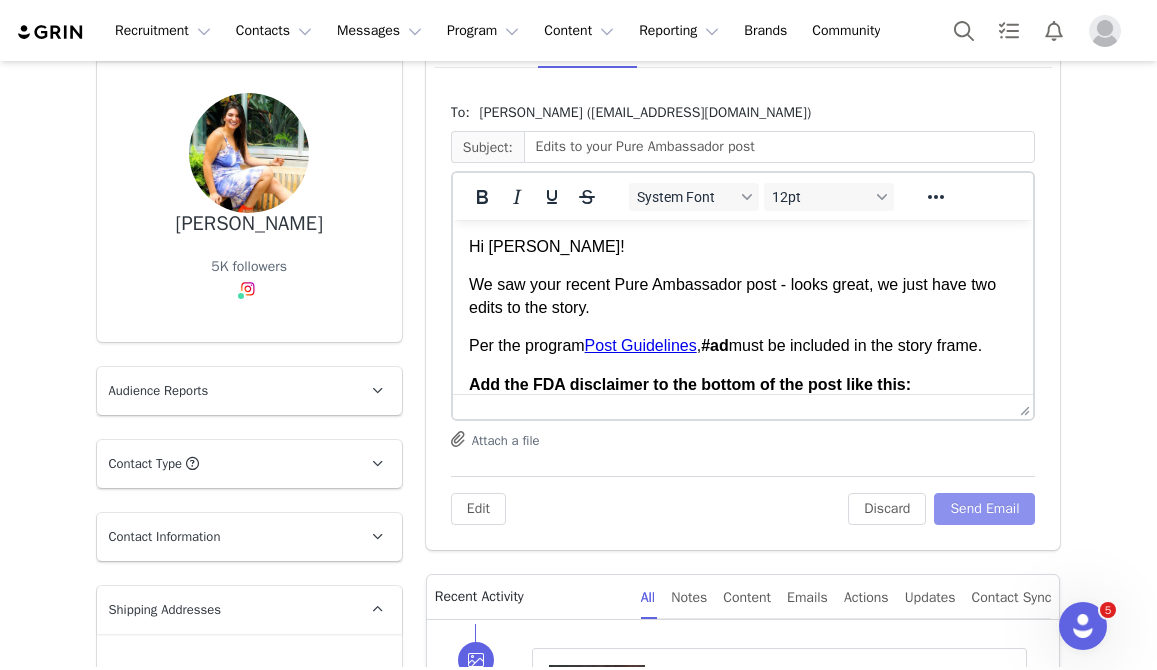 click on "Send Email" at bounding box center (984, 509) 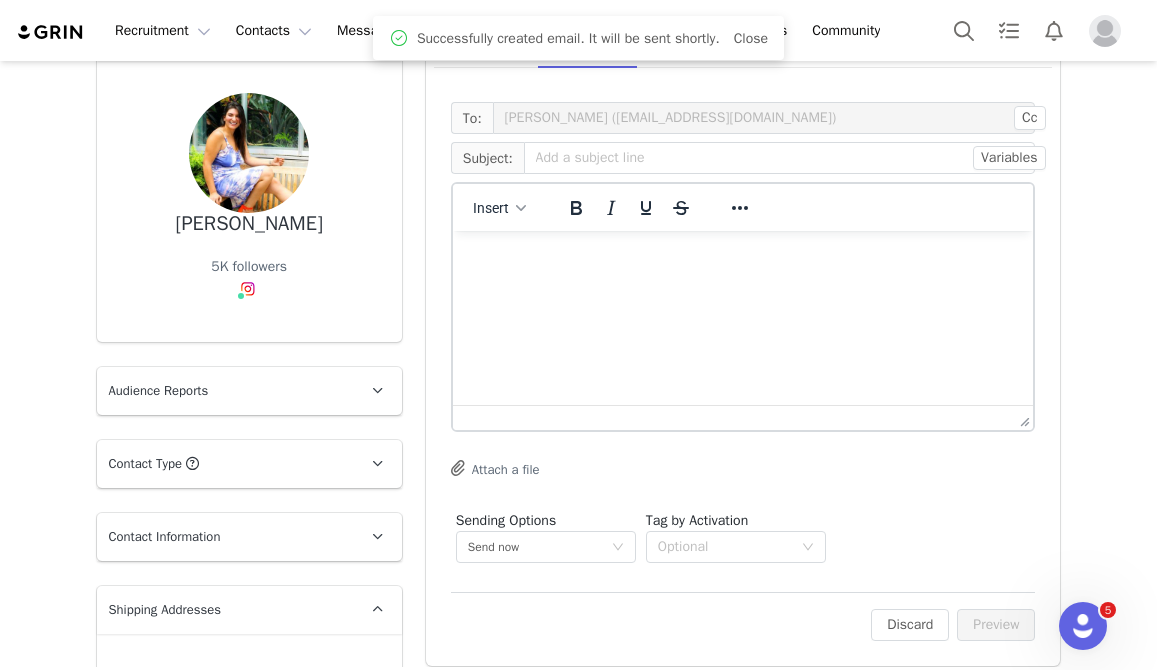 scroll, scrollTop: 0, scrollLeft: 0, axis: both 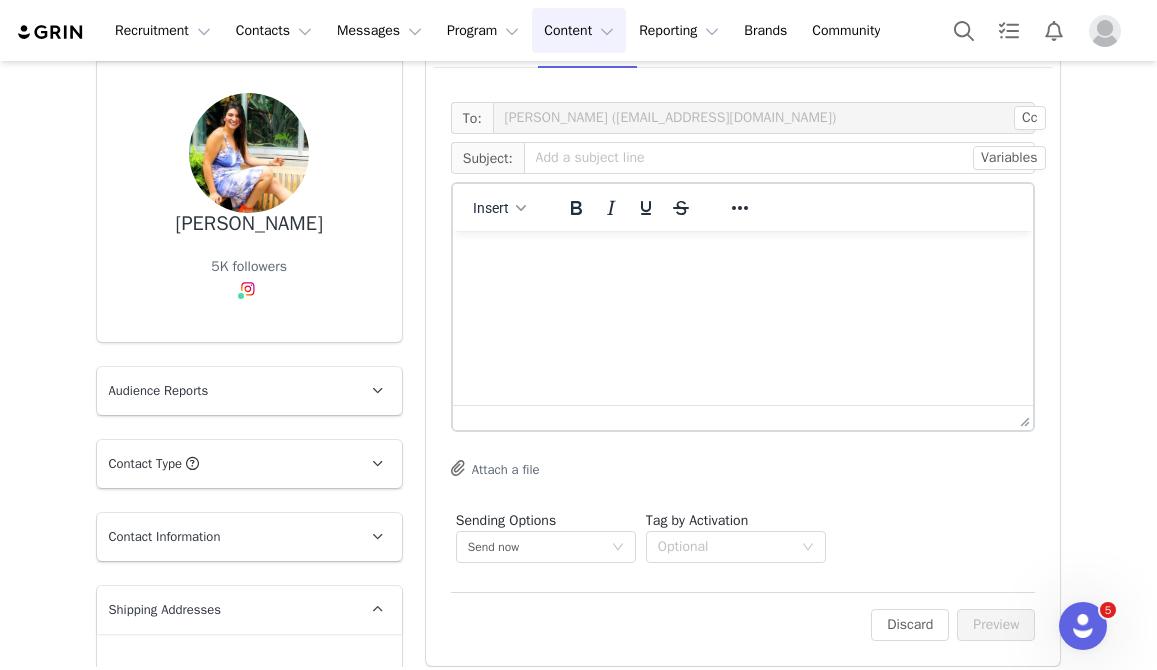 click on "Content Content" at bounding box center (579, 30) 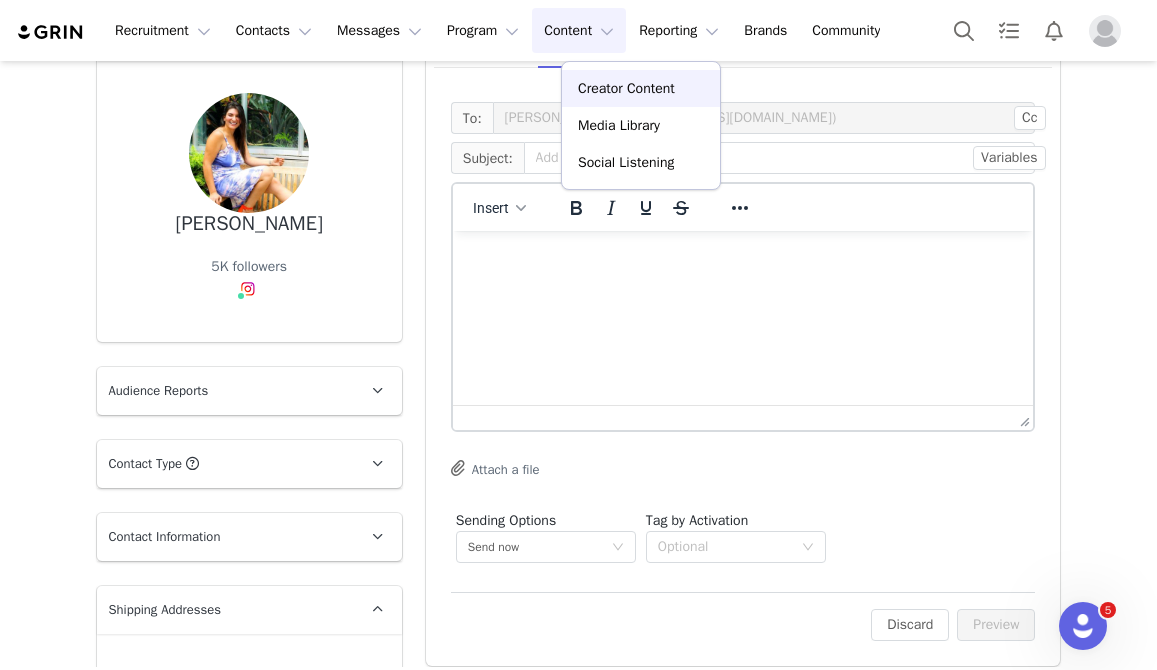 click on "Creator Content" at bounding box center [626, 88] 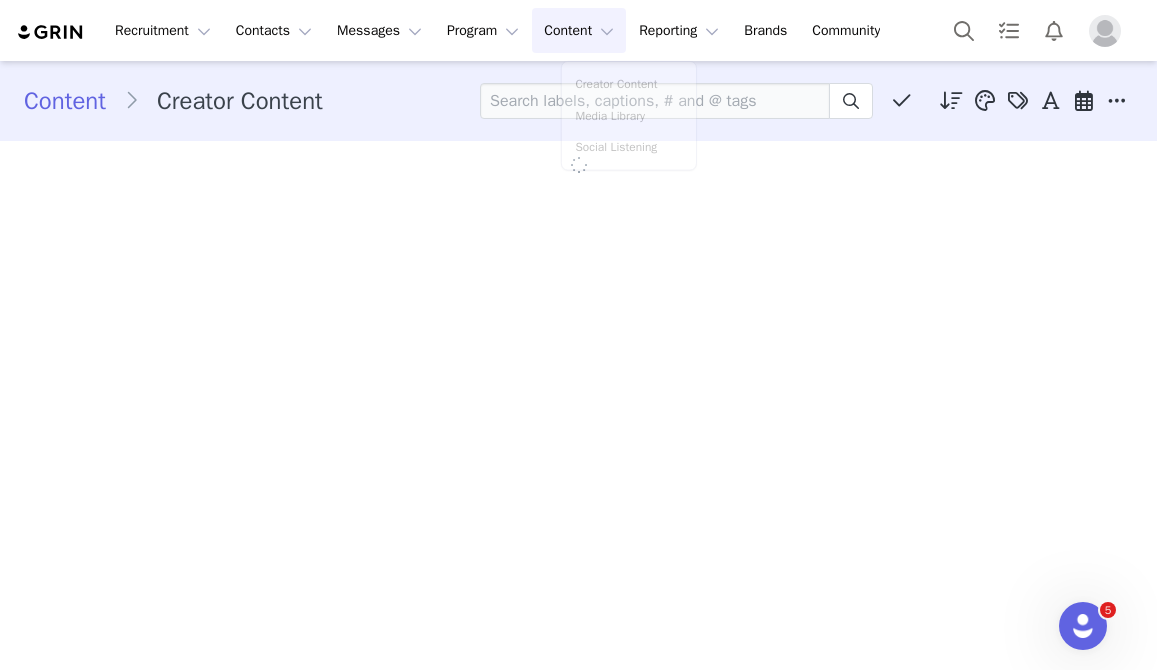 scroll, scrollTop: 0, scrollLeft: 0, axis: both 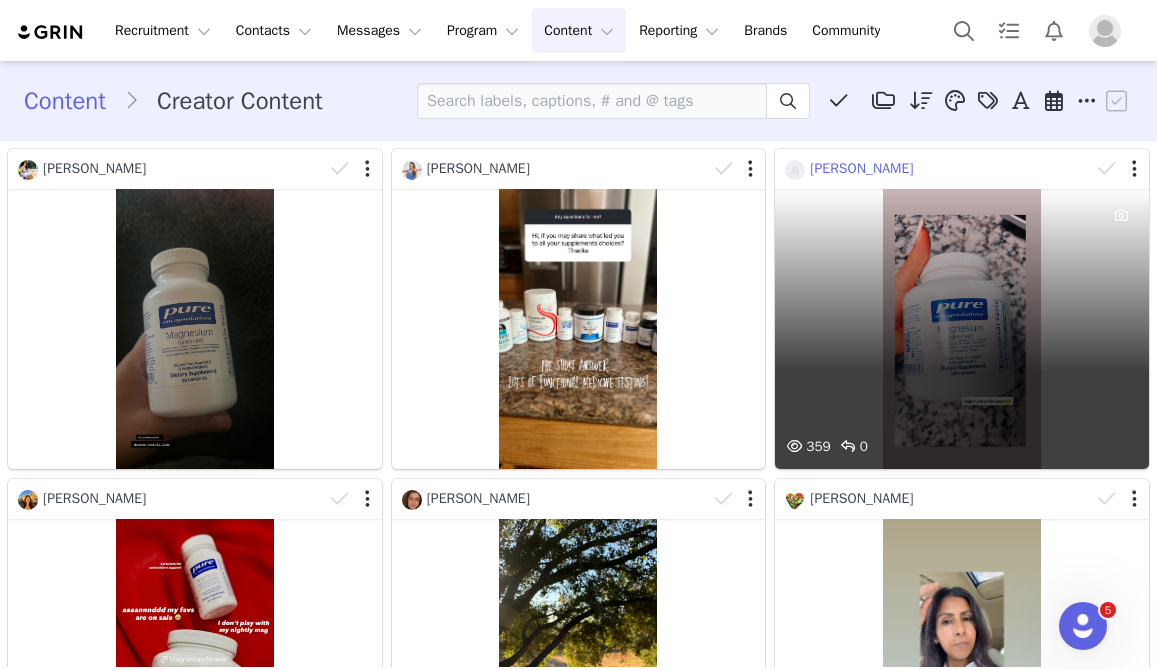 click on "[PERSON_NAME]" at bounding box center (861, 168) 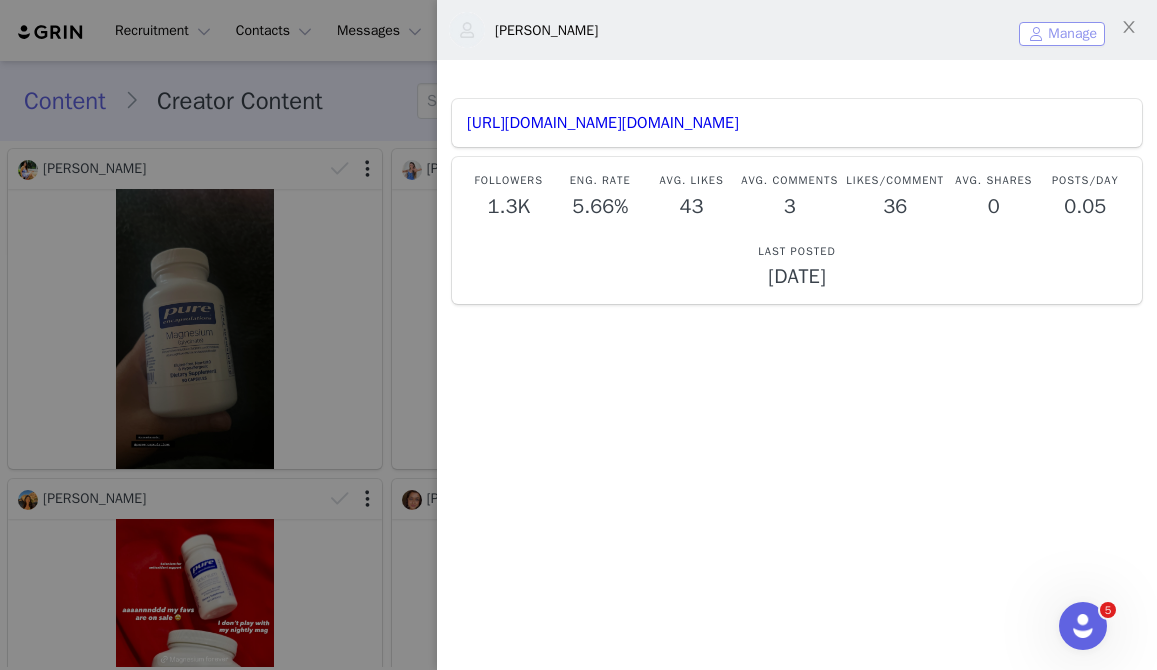 click on "Manage" at bounding box center (1062, 34) 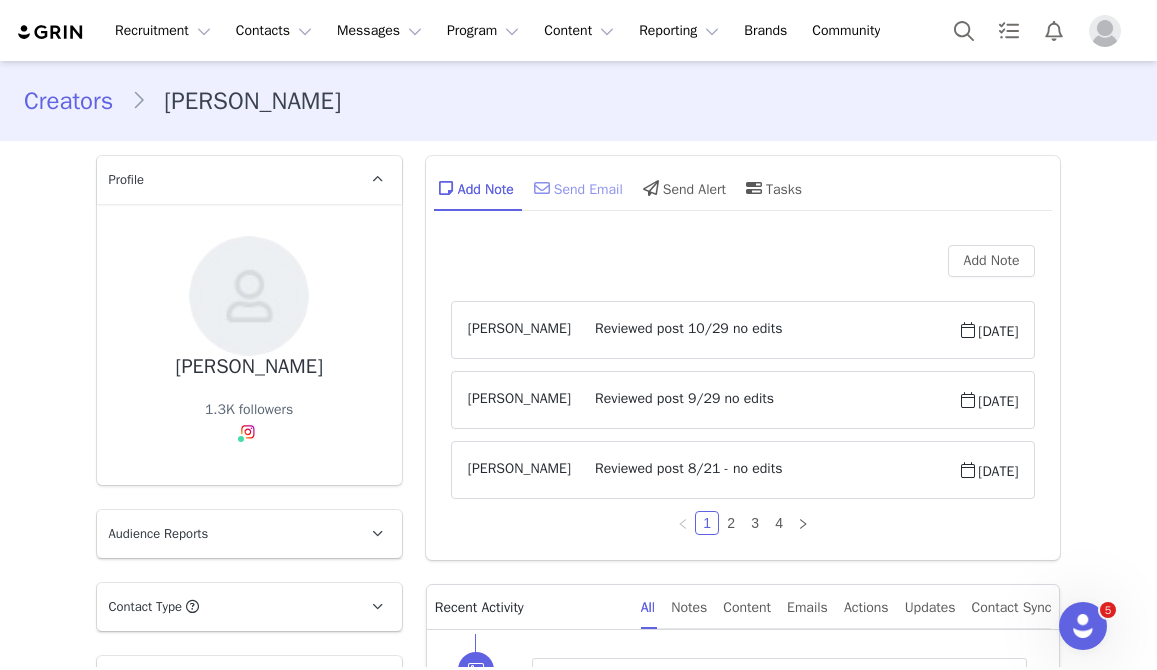 click on "Send Email" at bounding box center [576, 188] 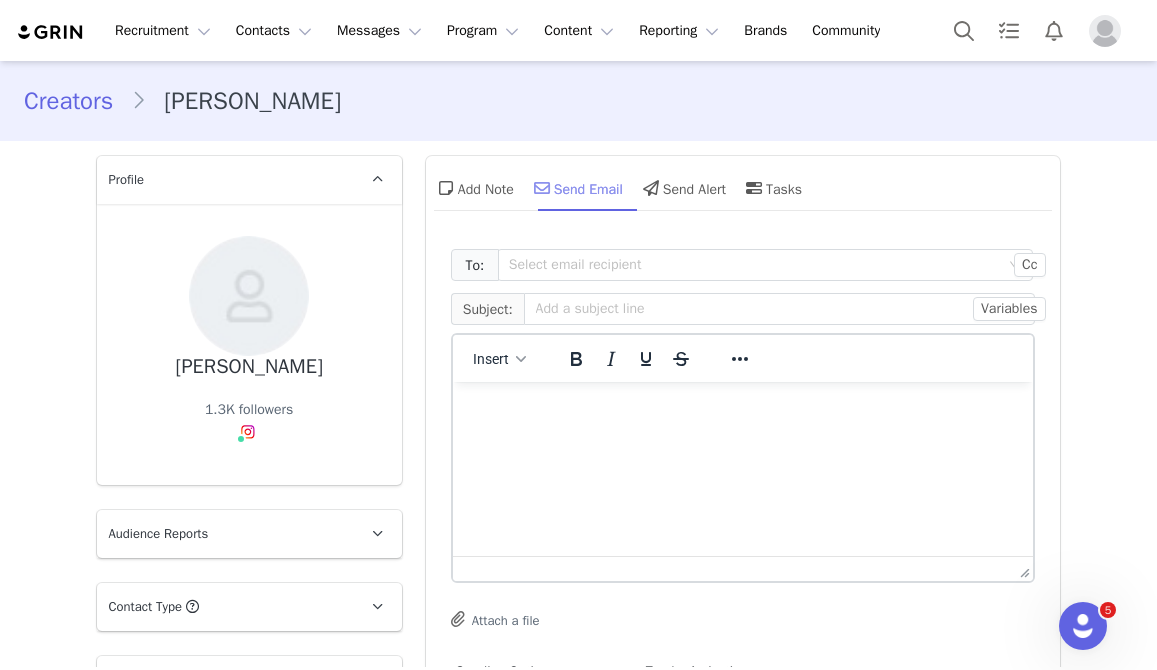 scroll, scrollTop: 0, scrollLeft: 0, axis: both 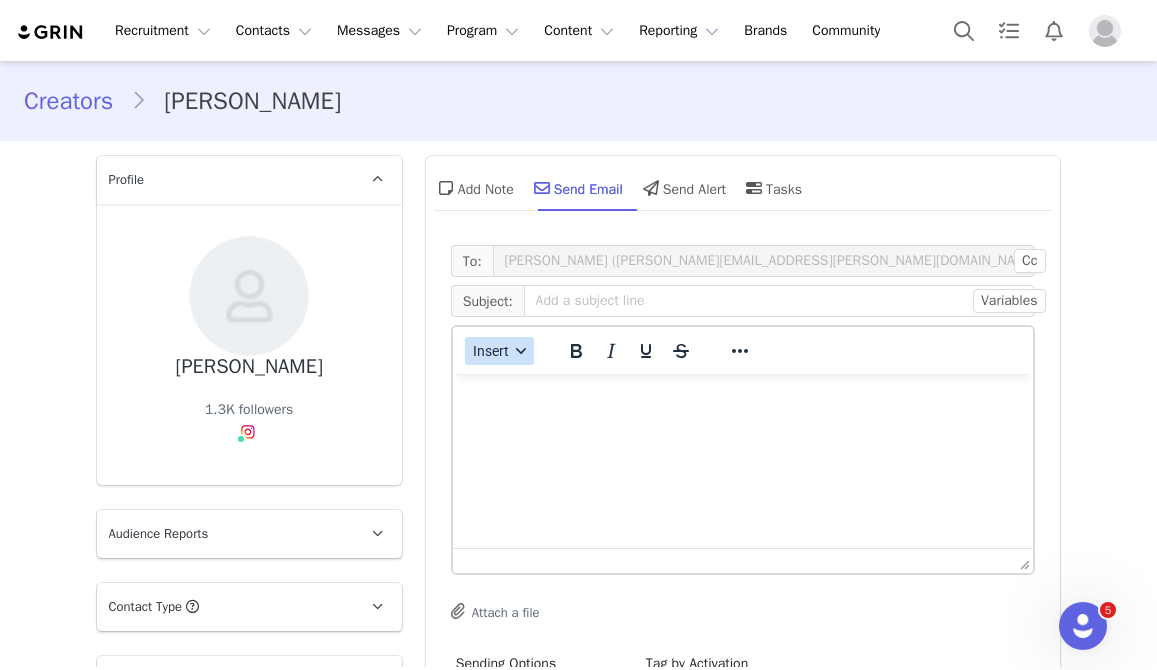 click on "Insert" at bounding box center [491, 351] 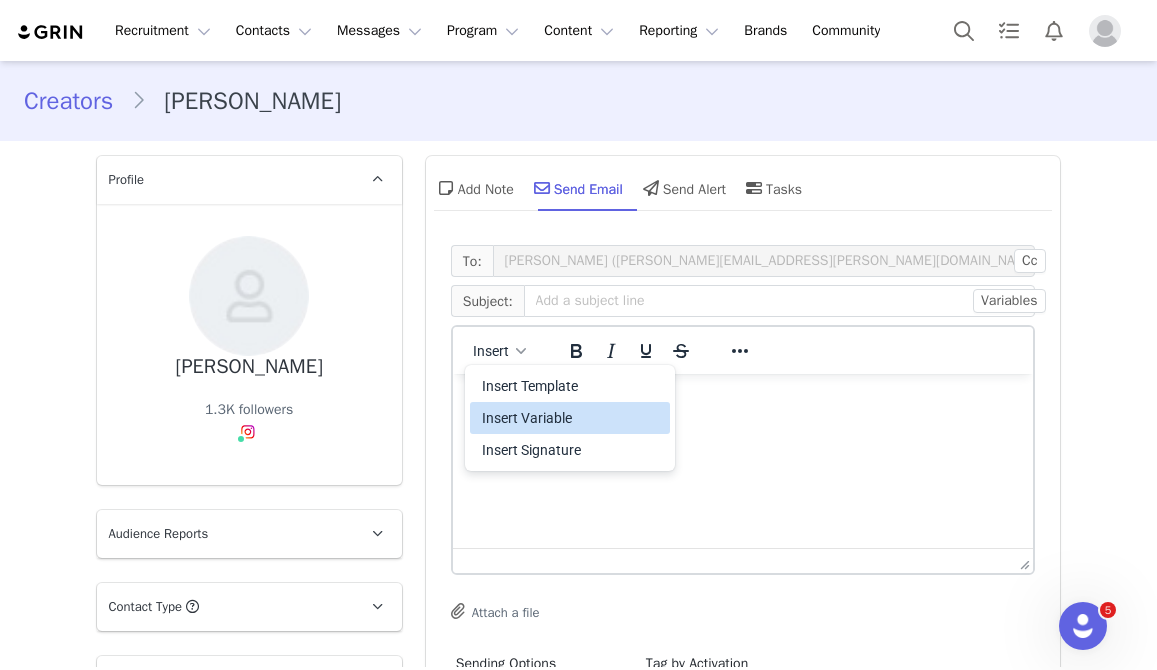 click on "Insert Variable" at bounding box center [572, 418] 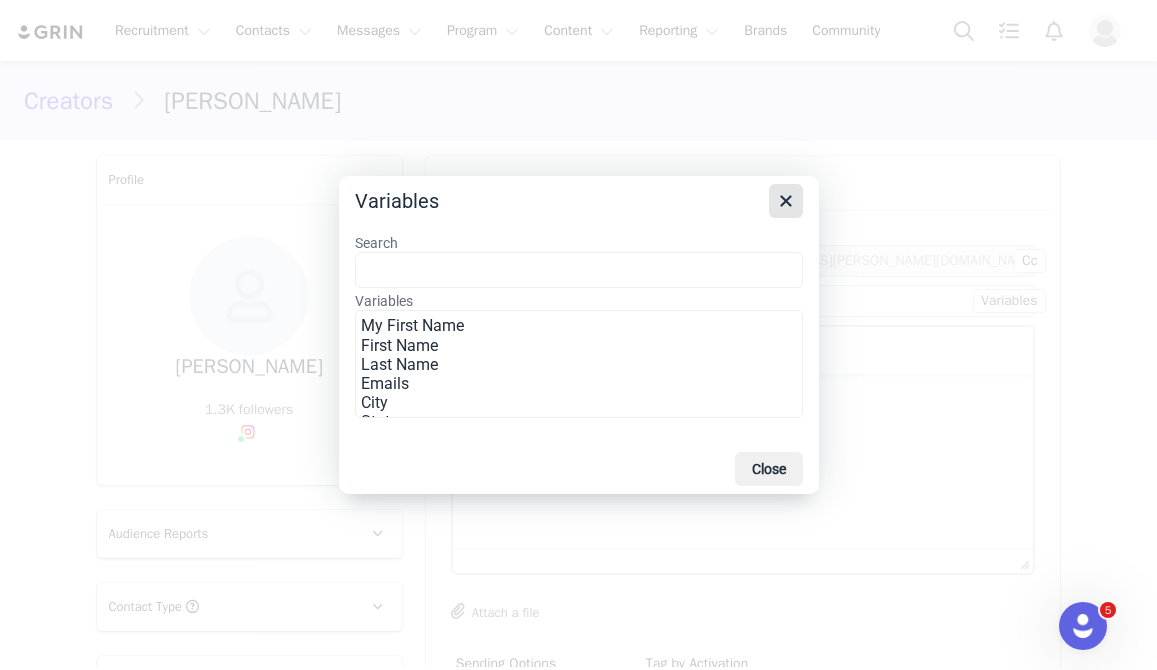 click 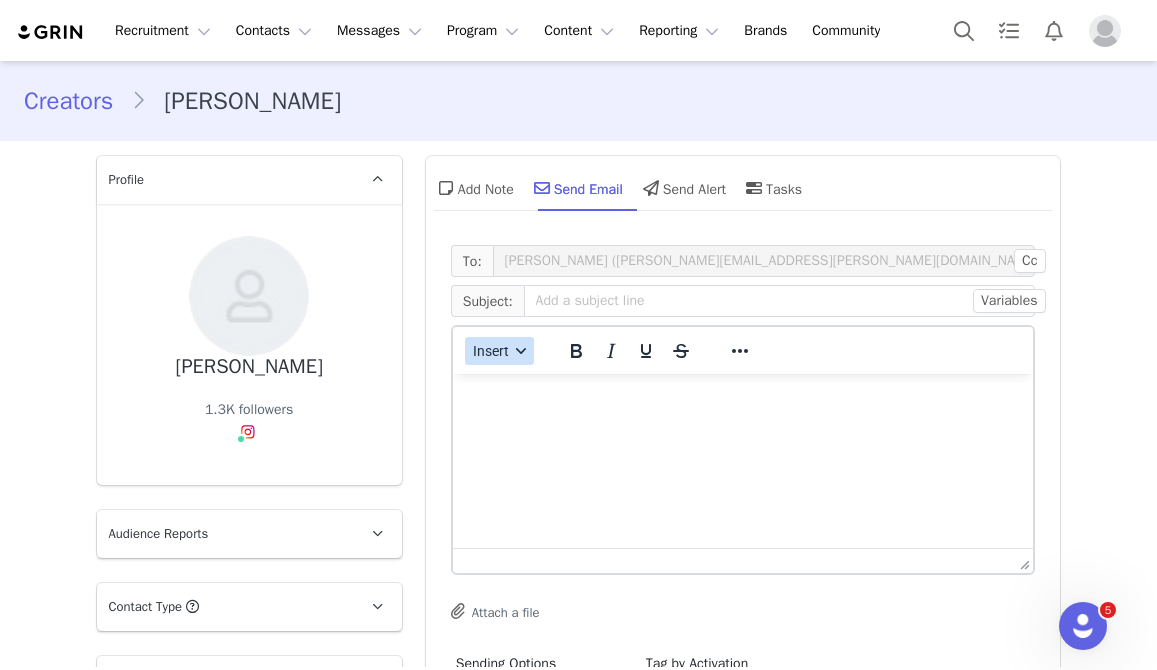 click on "Insert" at bounding box center (499, 351) 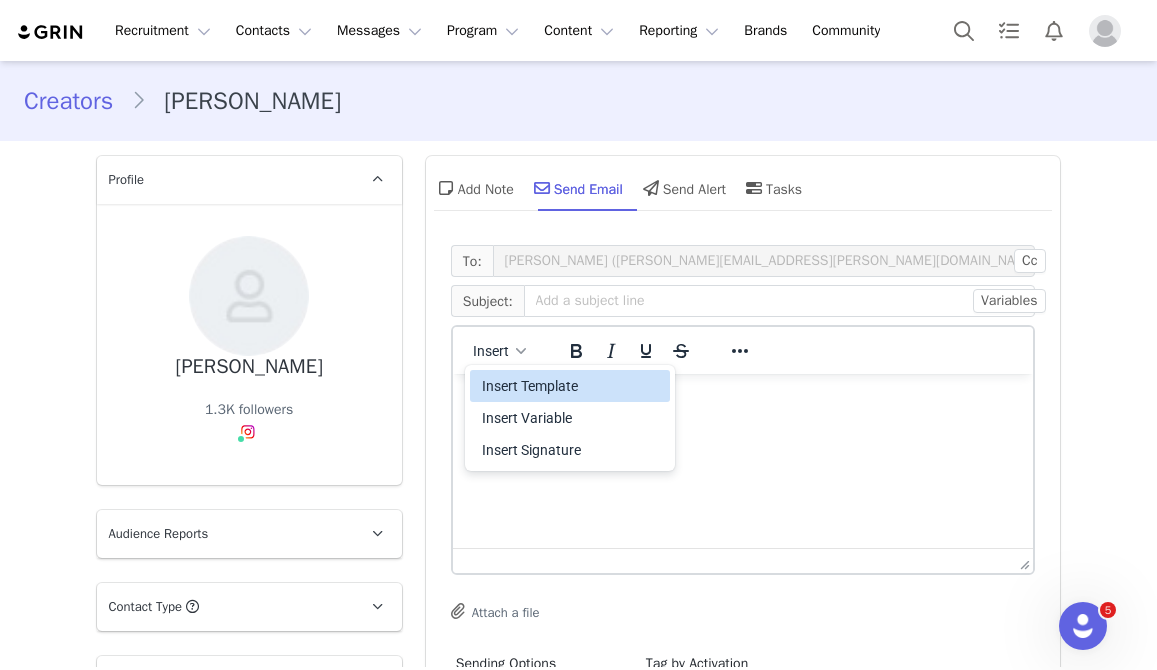 click on "Insert Template" at bounding box center (572, 386) 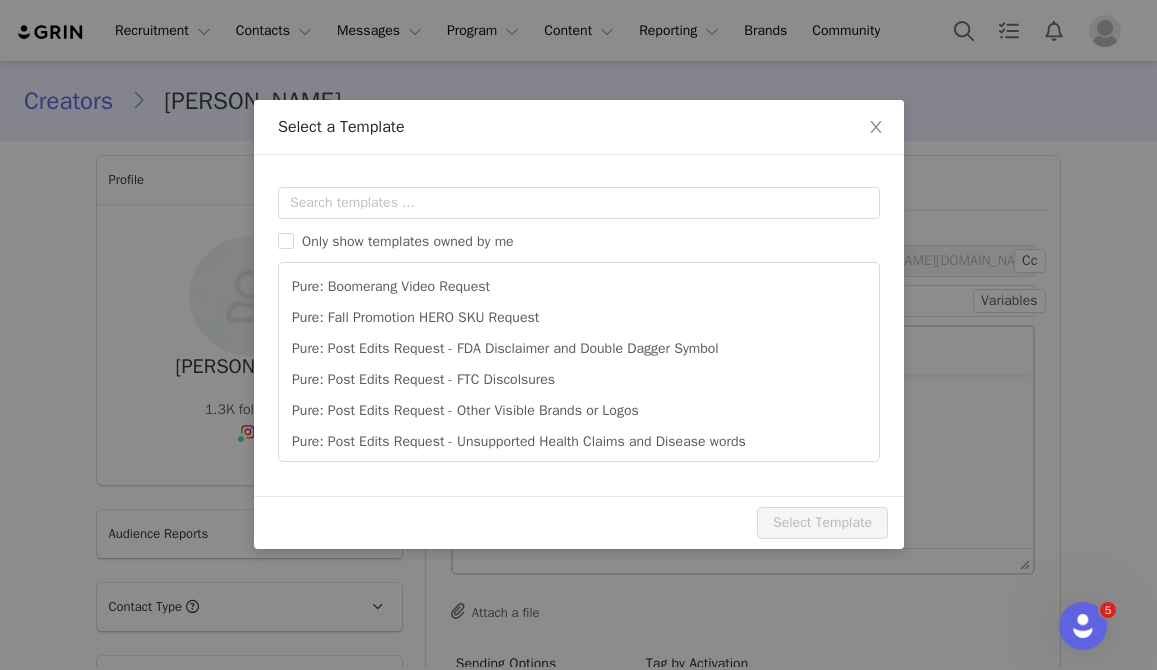 scroll, scrollTop: 0, scrollLeft: 0, axis: both 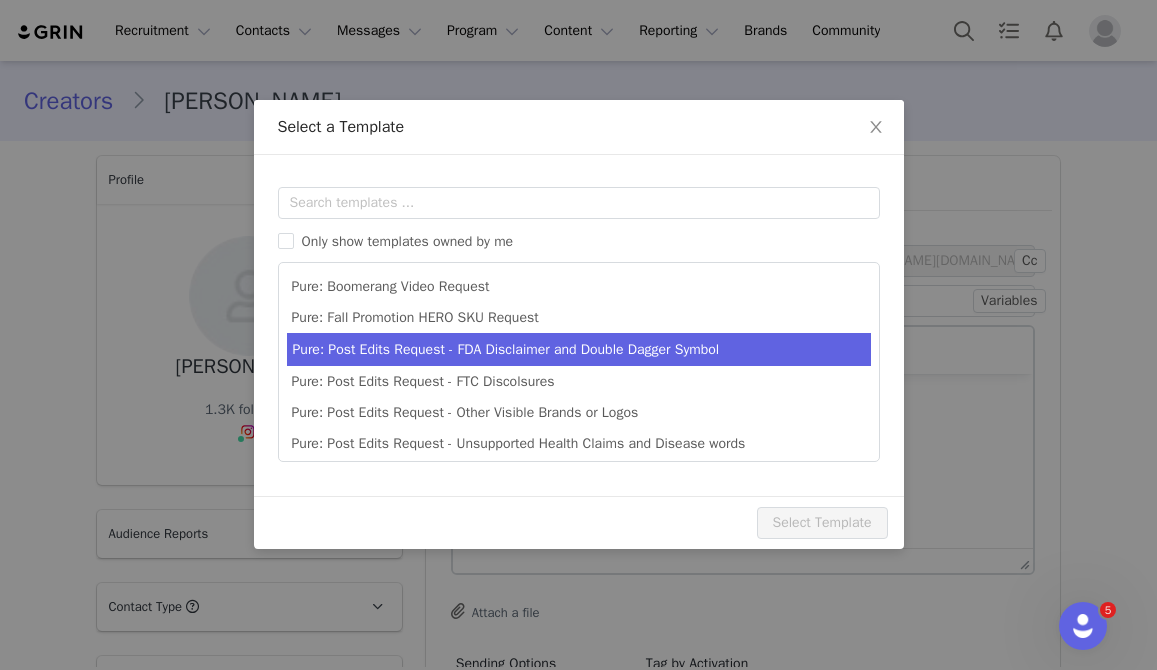 click on "Pure: Post Edits Request - FDA Disclaimer and Double Dagger Symbol" at bounding box center (579, 349) 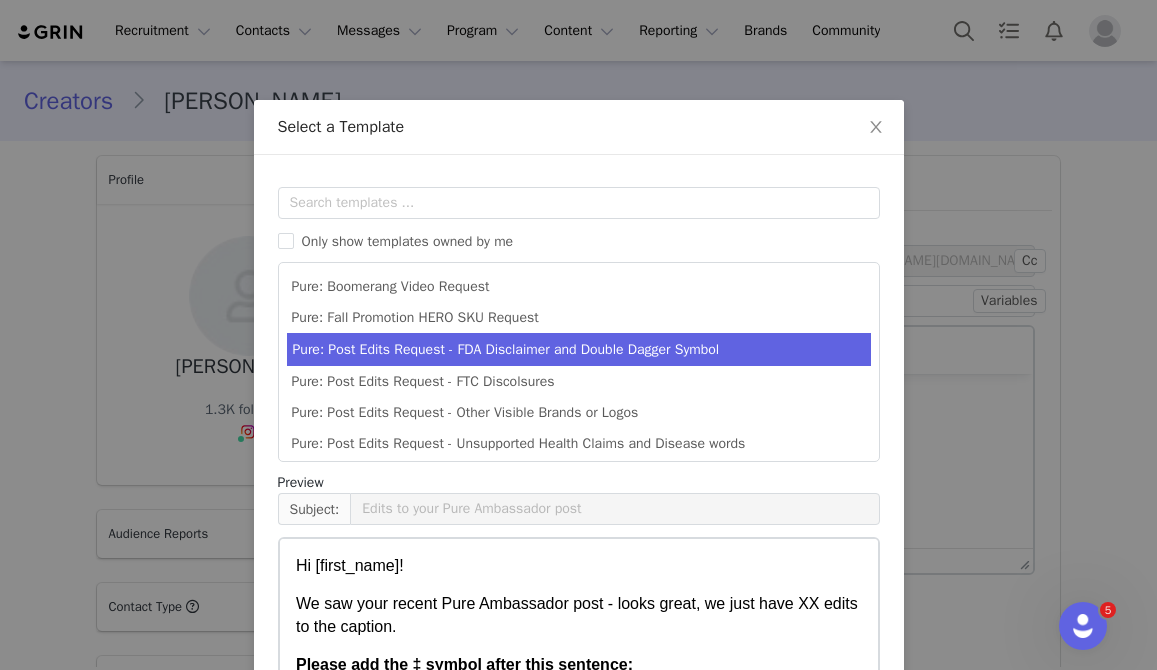 scroll, scrollTop: 218, scrollLeft: 0, axis: vertical 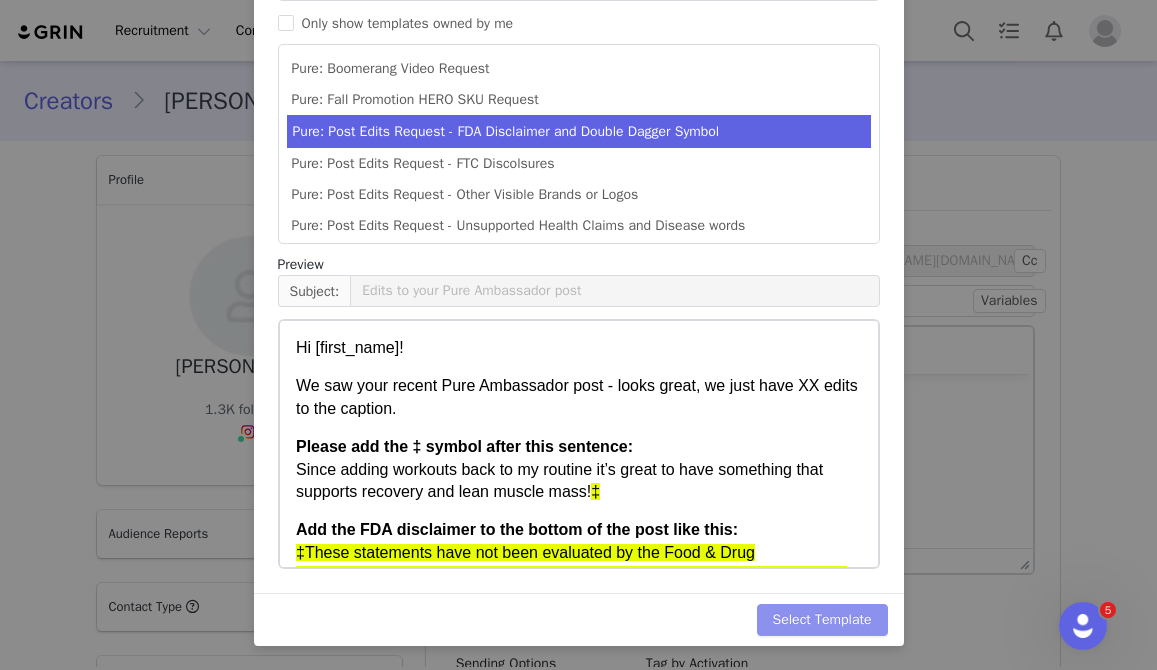 click on "Select Template" at bounding box center [822, 620] 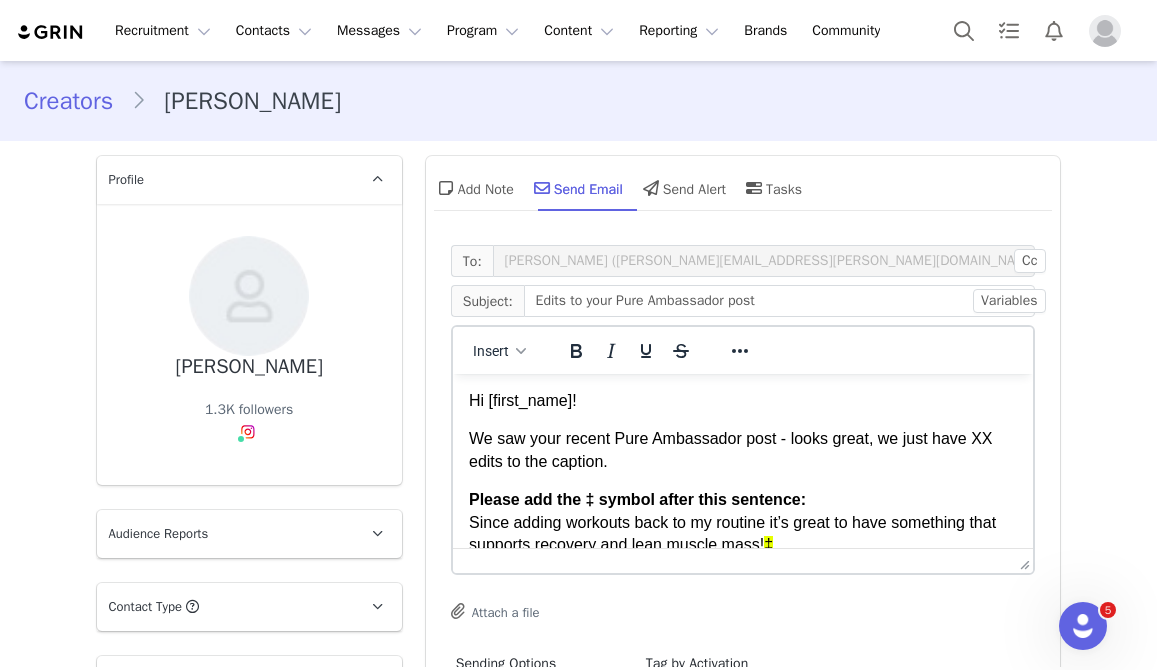 scroll, scrollTop: 0, scrollLeft: 0, axis: both 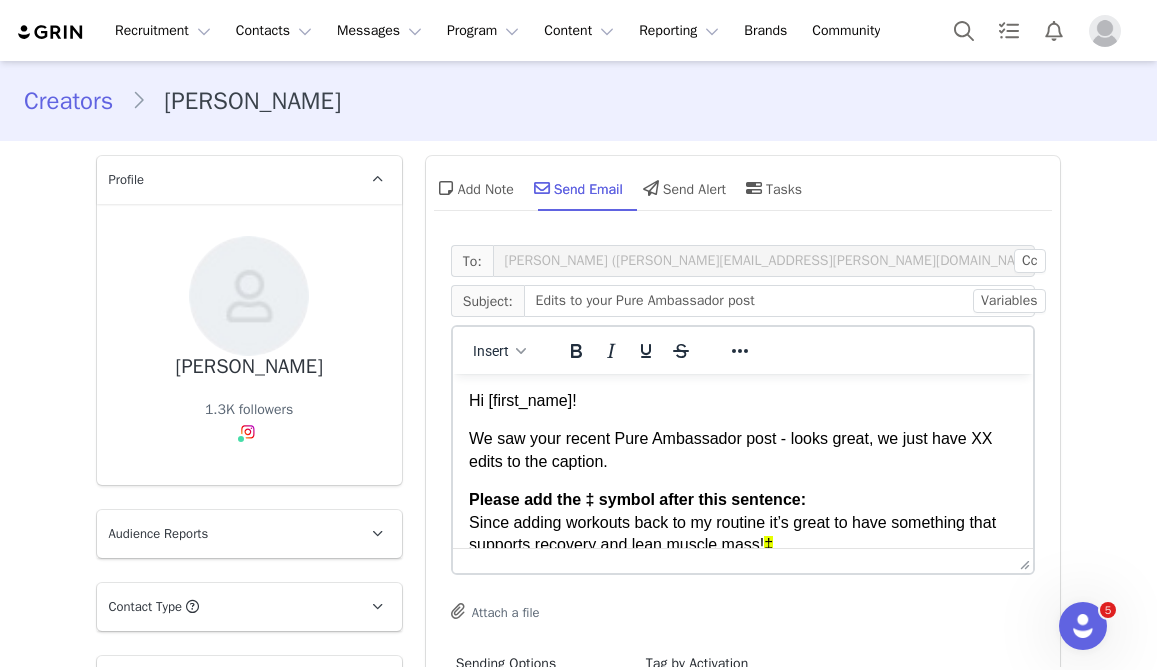 click on "We saw your recent Pure Ambassador post - looks great, we just have XX edits to the caption." at bounding box center (742, 450) 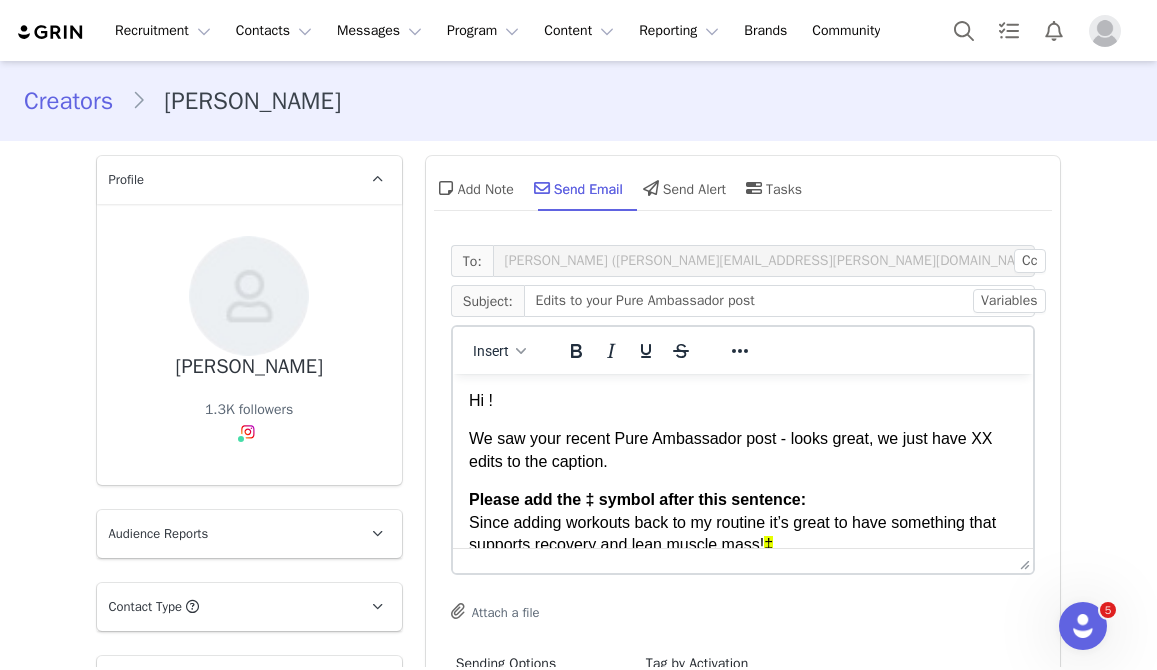 type 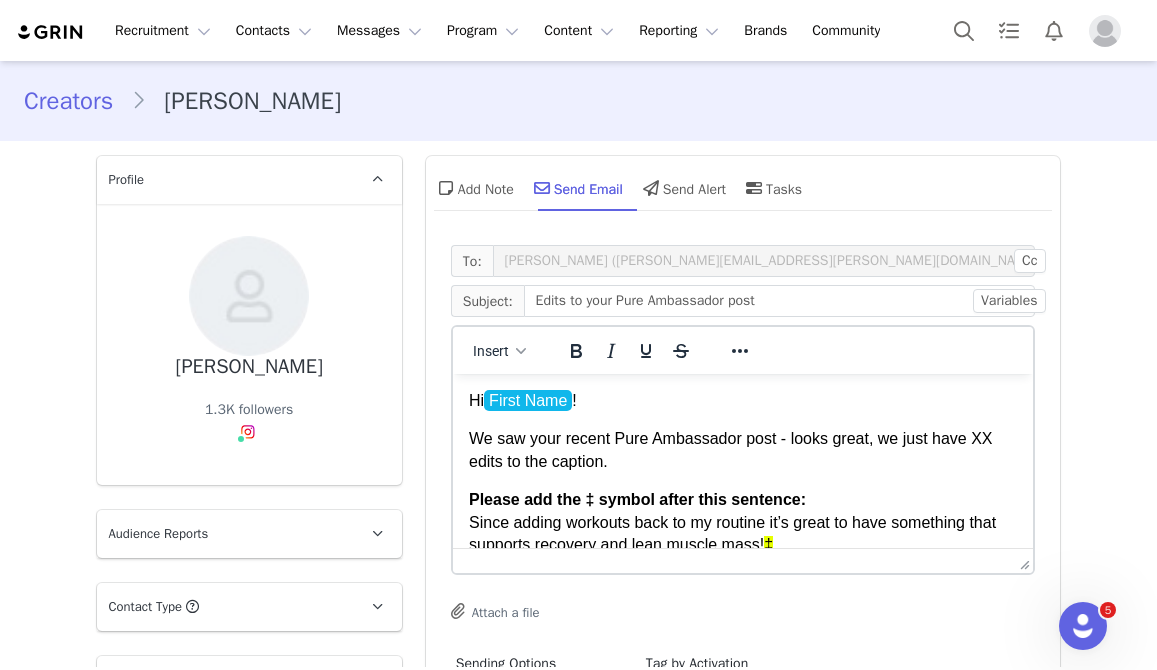 click on "We saw your recent Pure Ambassador post - looks great, we just have XX edits to the caption." at bounding box center [742, 450] 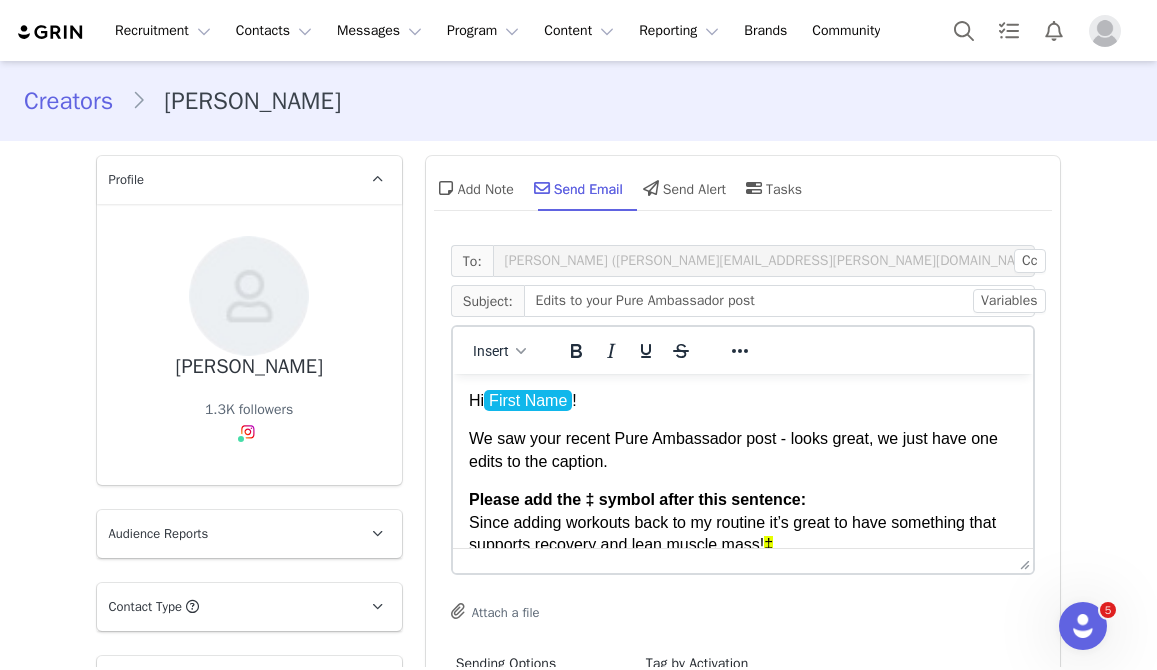 click on "We saw your recent Pure Ambassador post - looks great, we just have one edits to the caption." at bounding box center [742, 450] 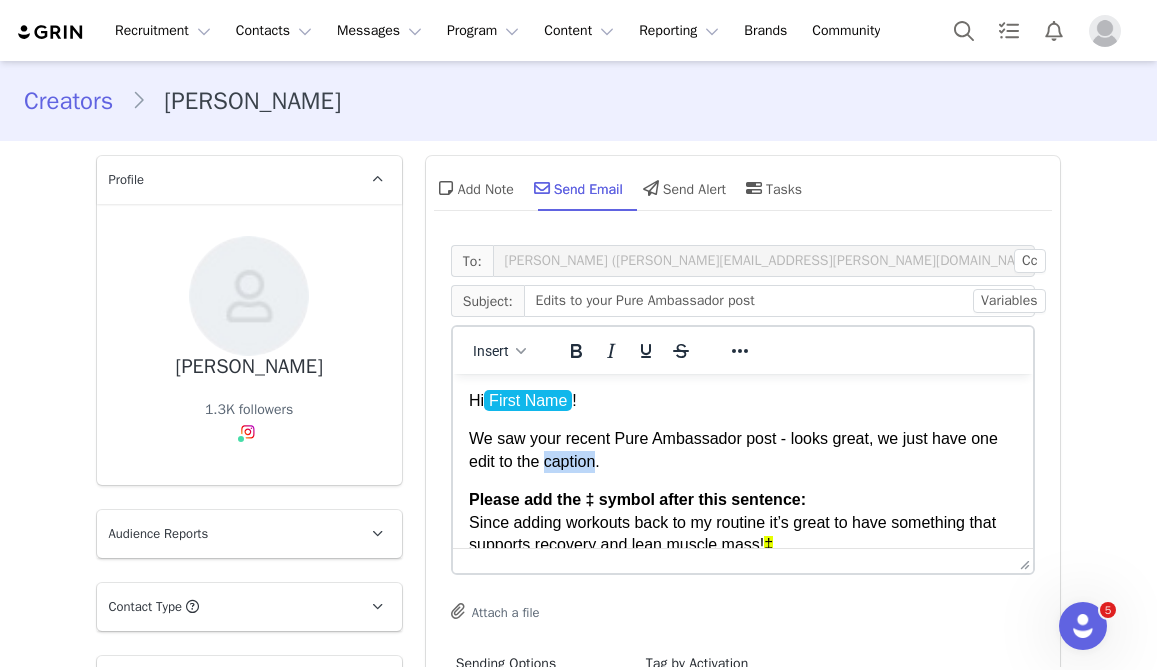 drag, startPoint x: 600, startPoint y: 464, endPoint x: 548, endPoint y: 467, distance: 52.086468 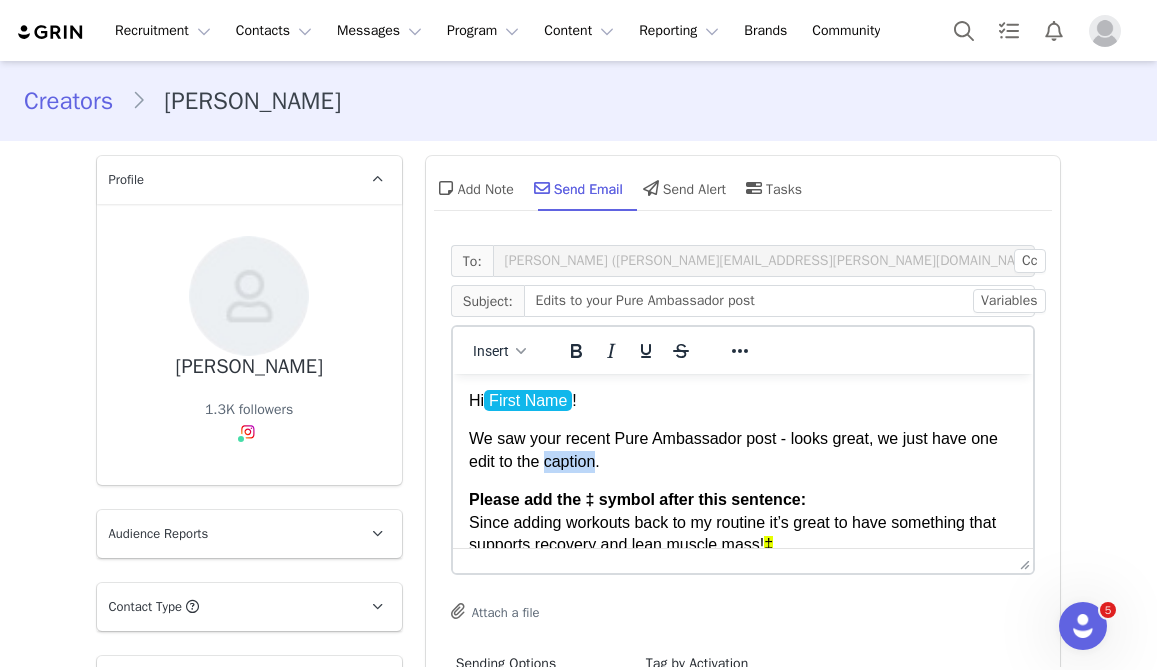 click on "We saw your recent Pure Ambassador post - looks great, we just have one edit to the caption." at bounding box center (742, 450) 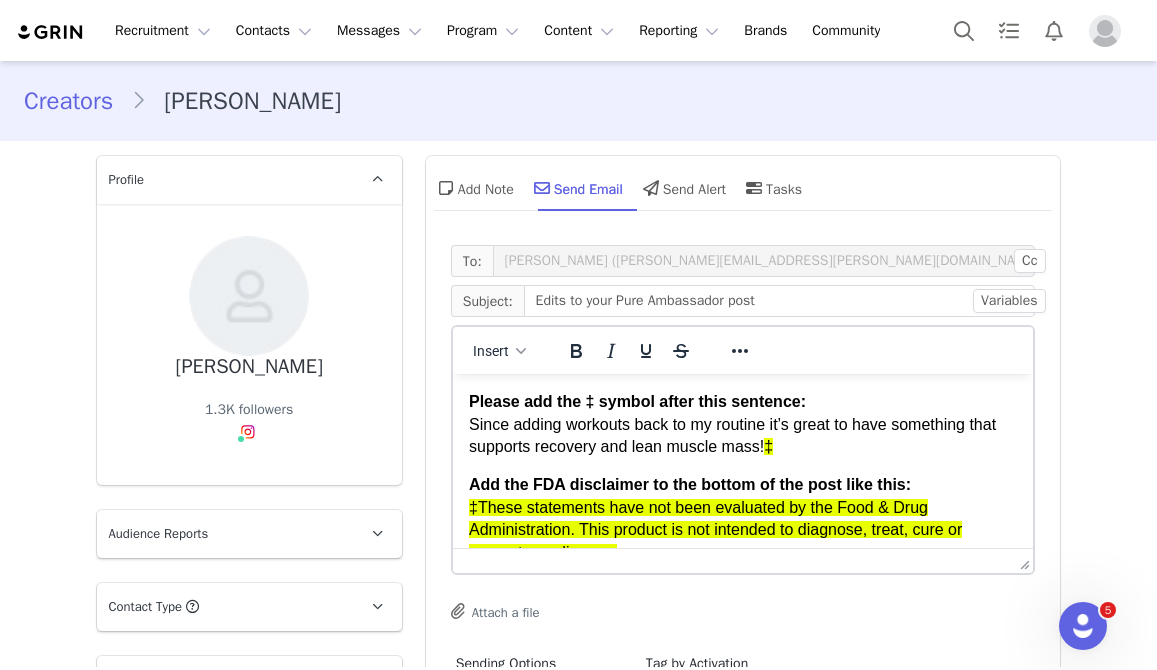 scroll, scrollTop: 99, scrollLeft: 0, axis: vertical 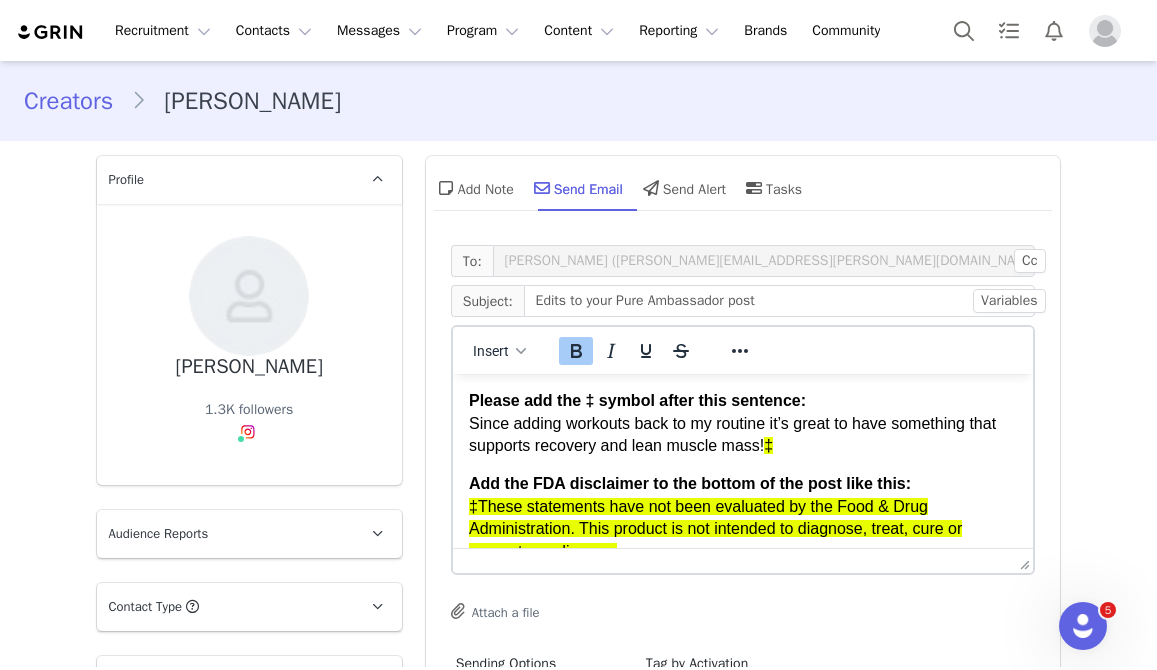 drag, startPoint x: 794, startPoint y: 450, endPoint x: 467, endPoint y: 408, distance: 329.68622 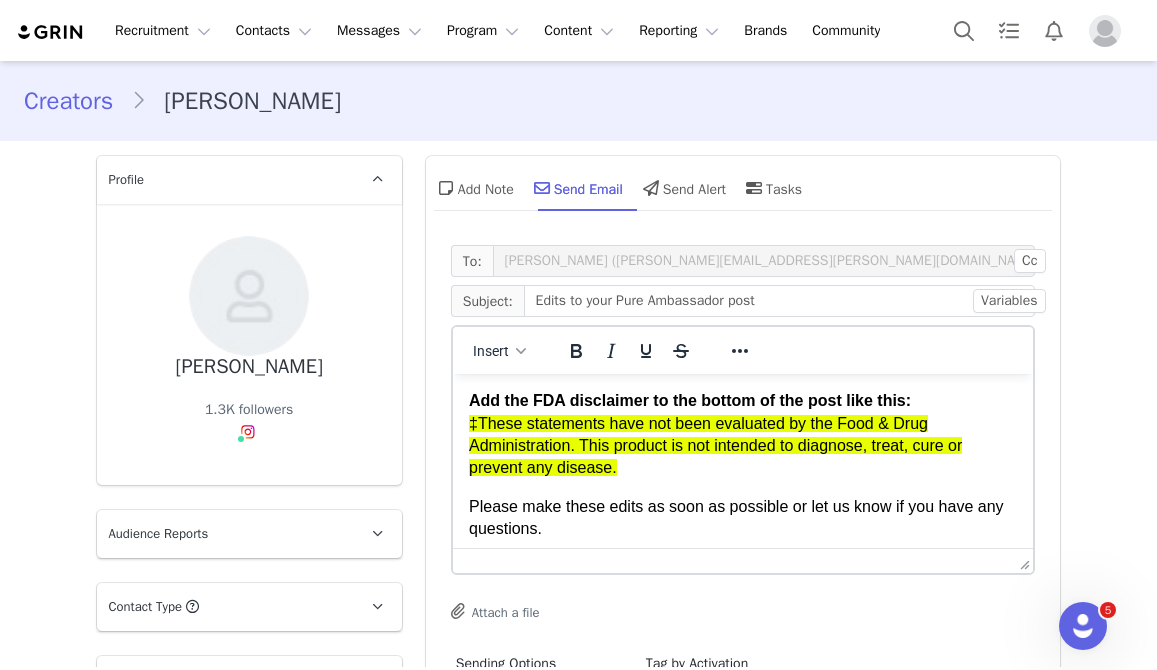 click on "Please make these edits as soon as possible or let us know if you have any questions." at bounding box center (735, 517) 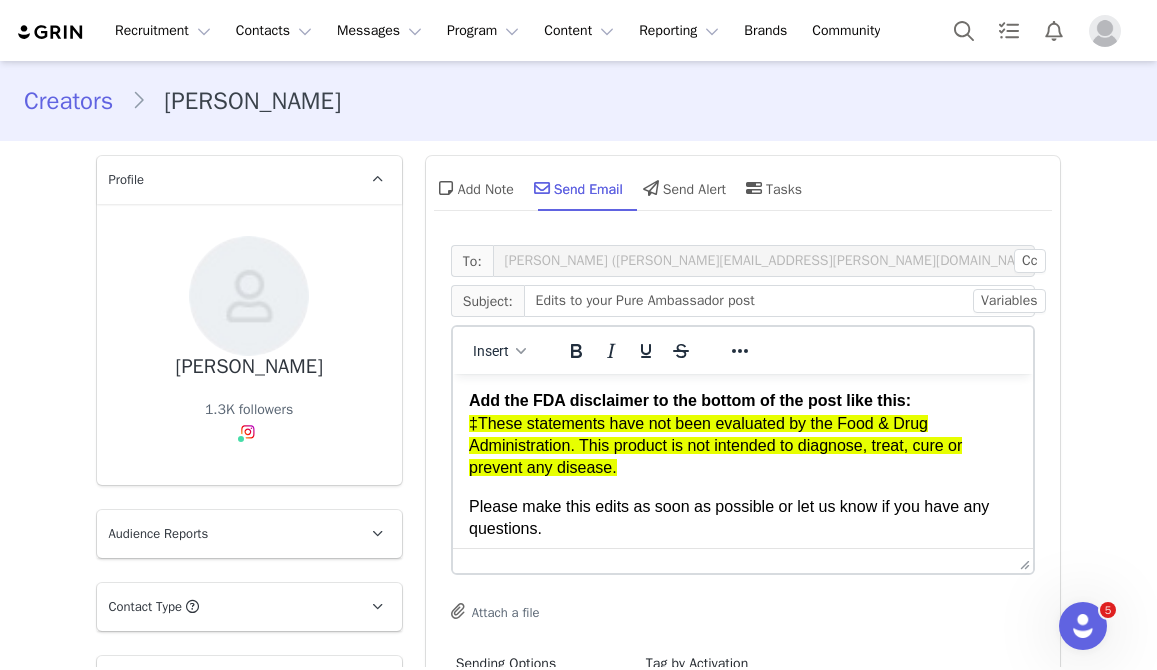 click on "Please make this edits as soon as possible or let us know if you have any questions." at bounding box center (728, 517) 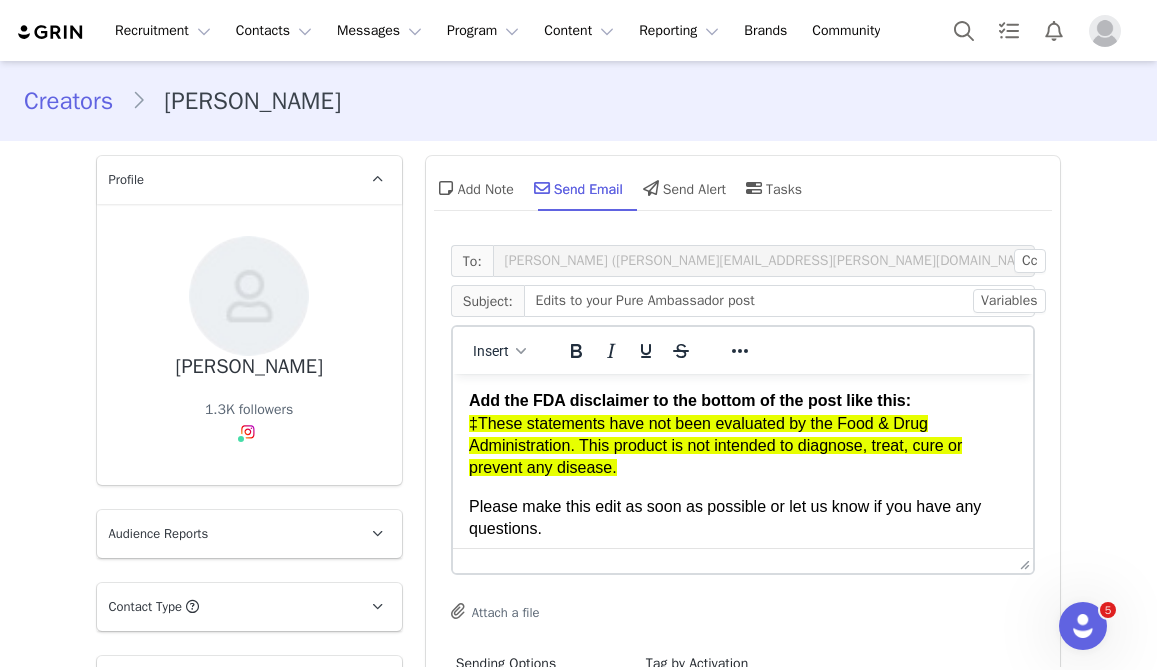 scroll, scrollTop: 168, scrollLeft: 0, axis: vertical 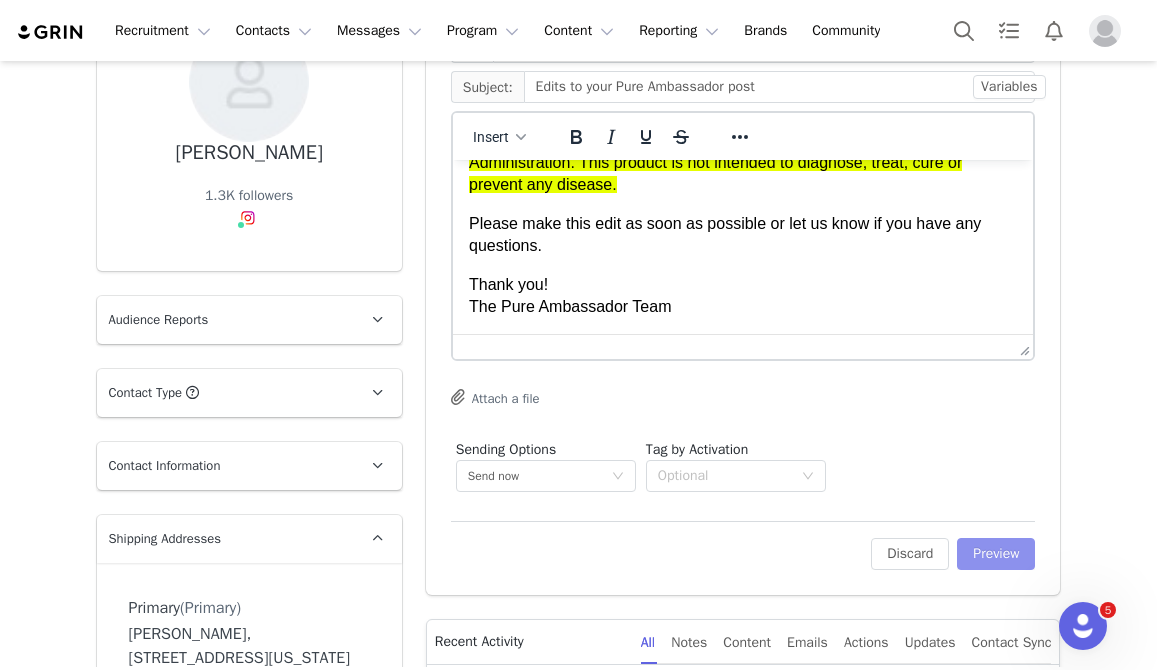 click on "Preview" at bounding box center [996, 554] 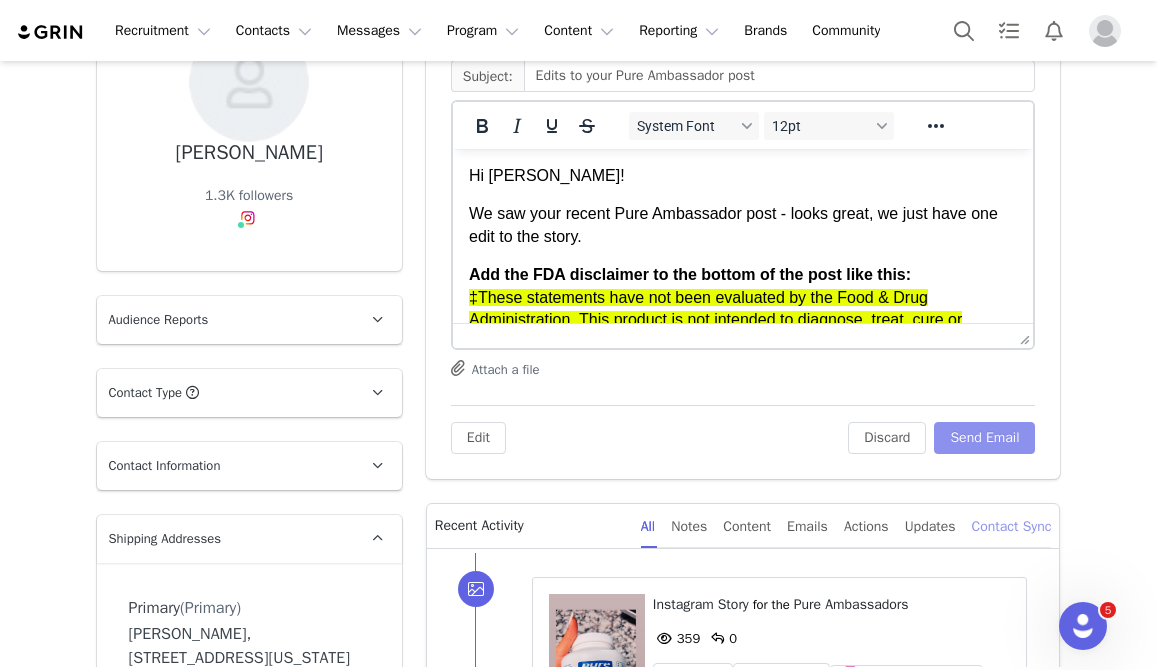 scroll, scrollTop: 0, scrollLeft: 0, axis: both 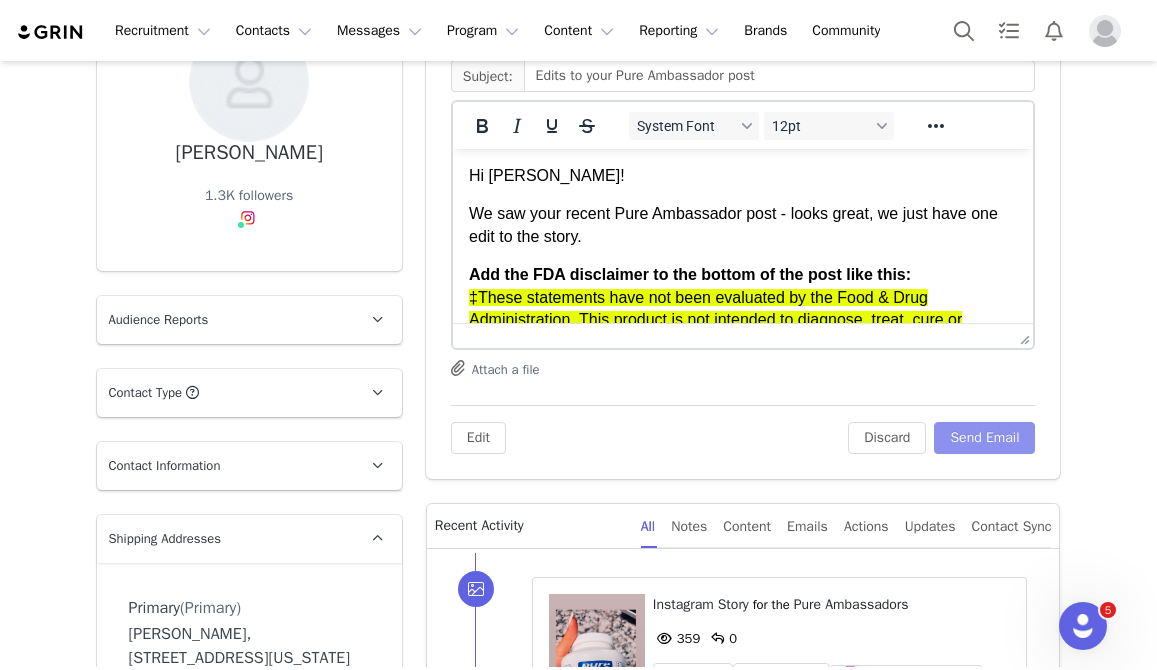 click on "Send Email" at bounding box center [984, 438] 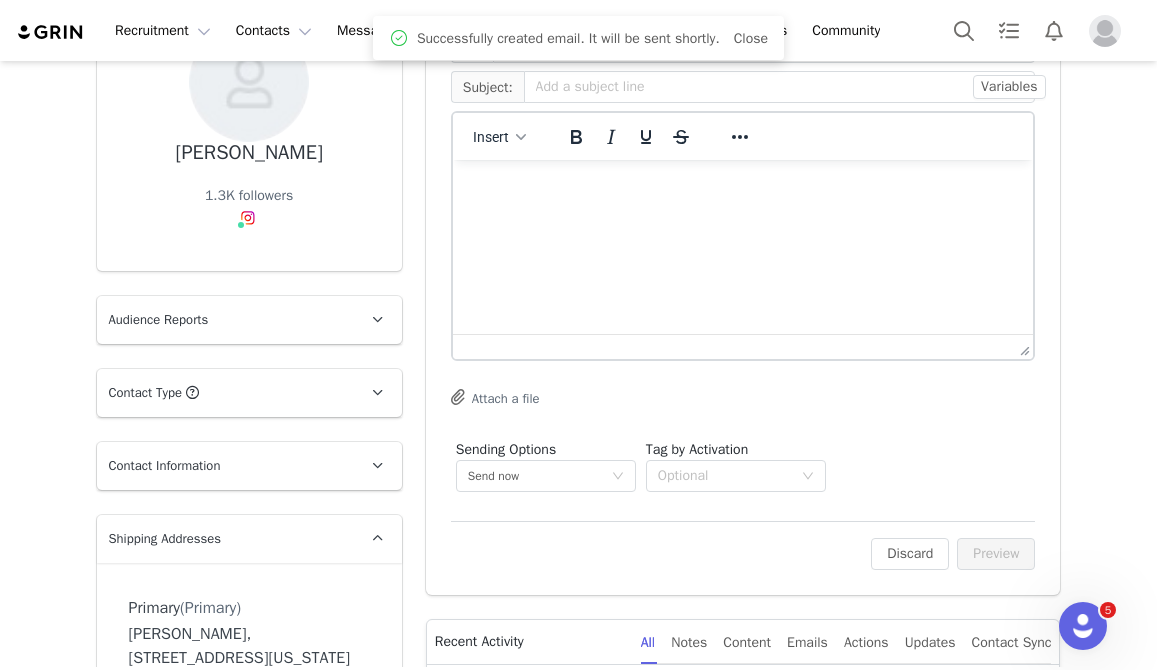 scroll, scrollTop: 0, scrollLeft: 0, axis: both 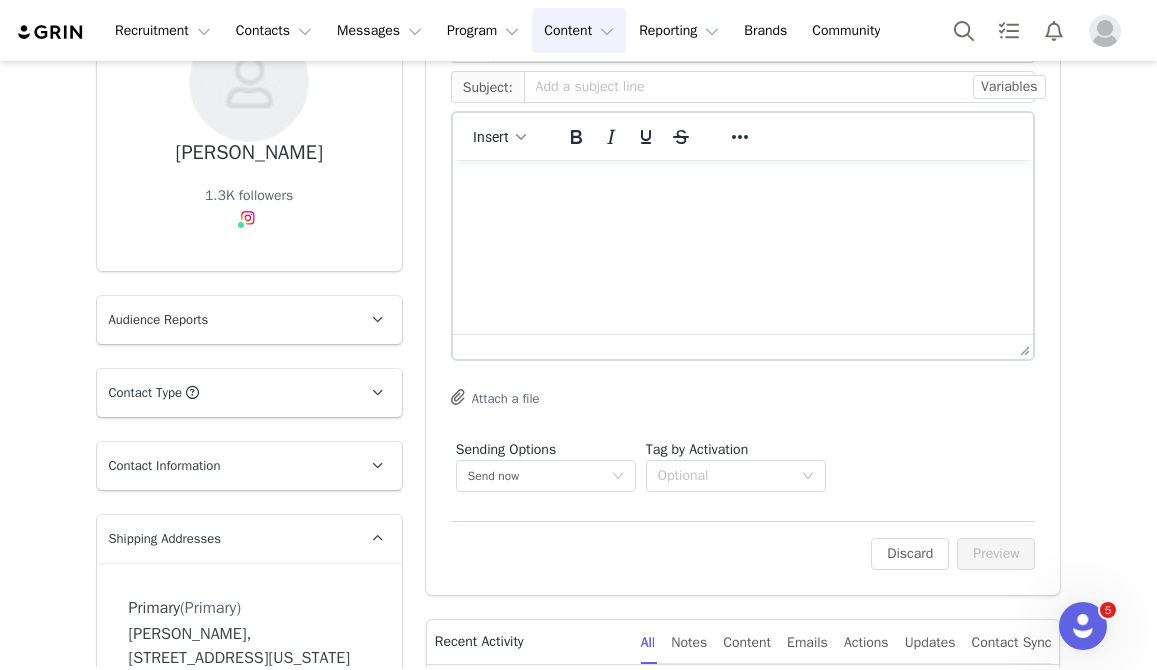 click on "Content Content" at bounding box center [579, 30] 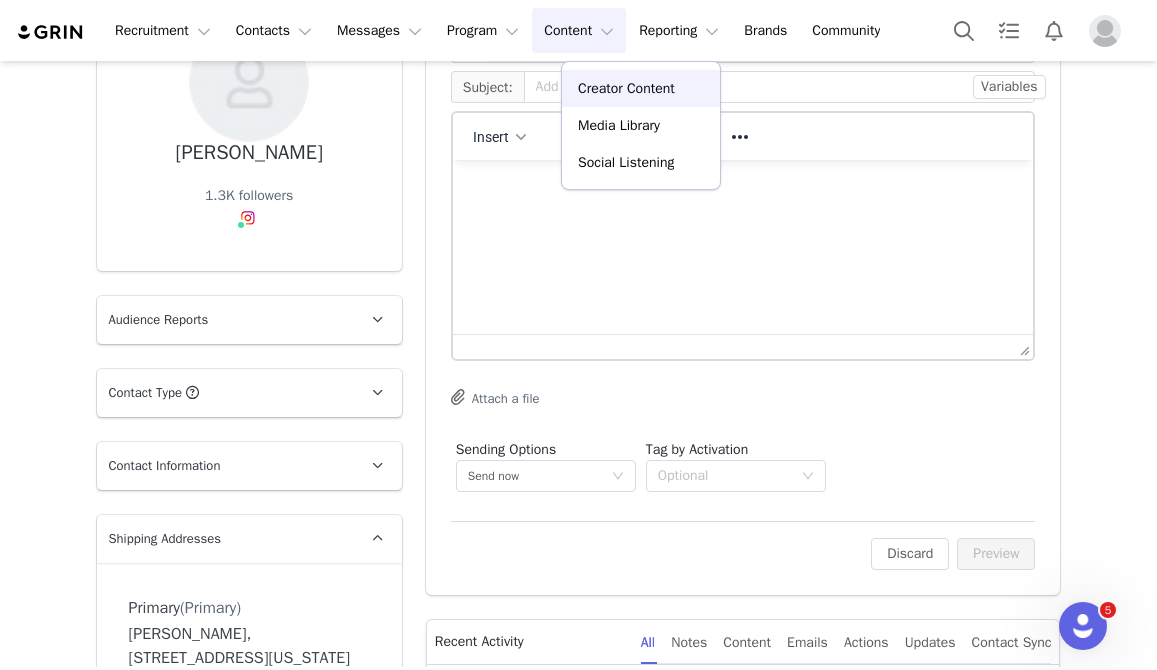 click on "Creator Content" at bounding box center (626, 88) 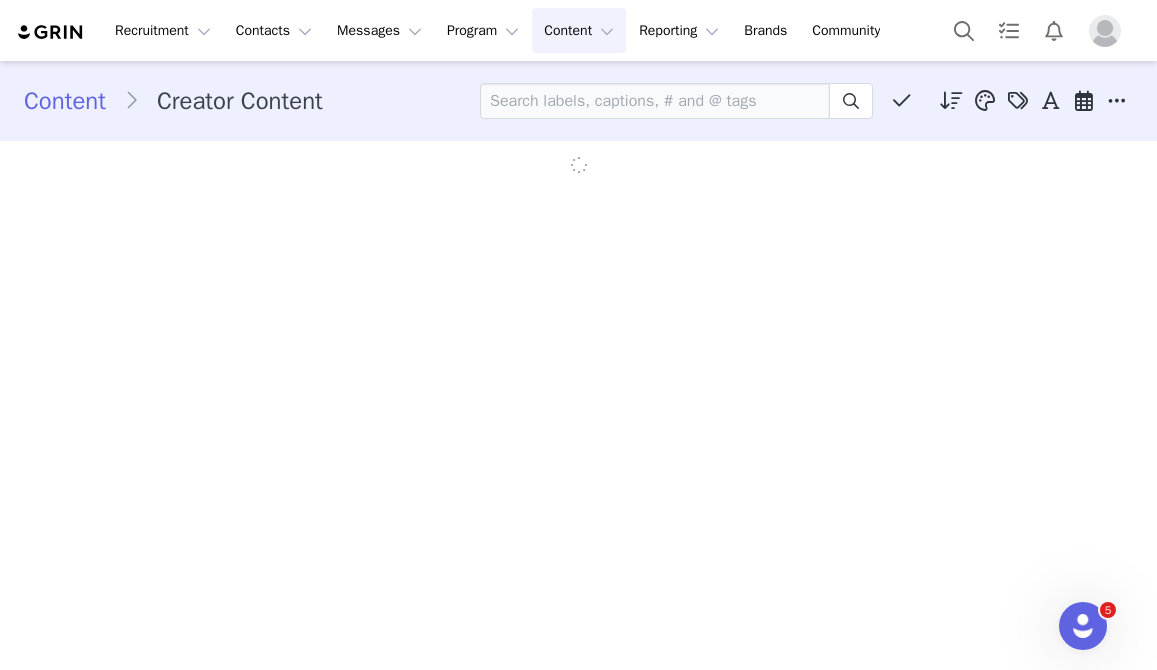 scroll, scrollTop: 0, scrollLeft: 0, axis: both 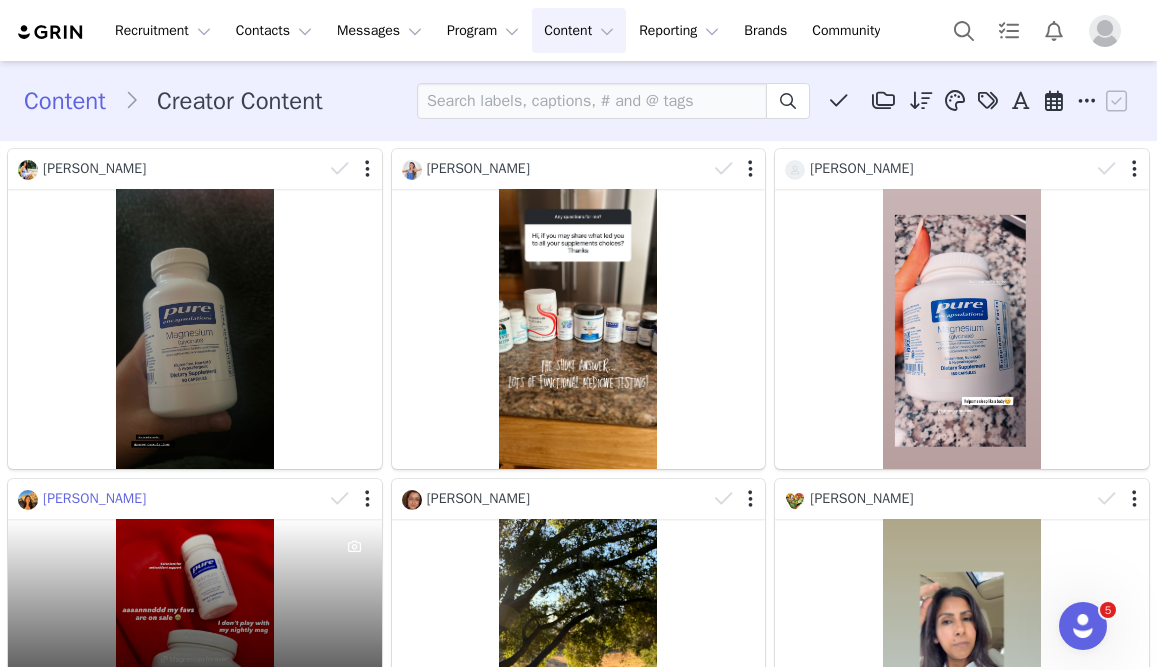 click on "[PERSON_NAME]" at bounding box center [94, 498] 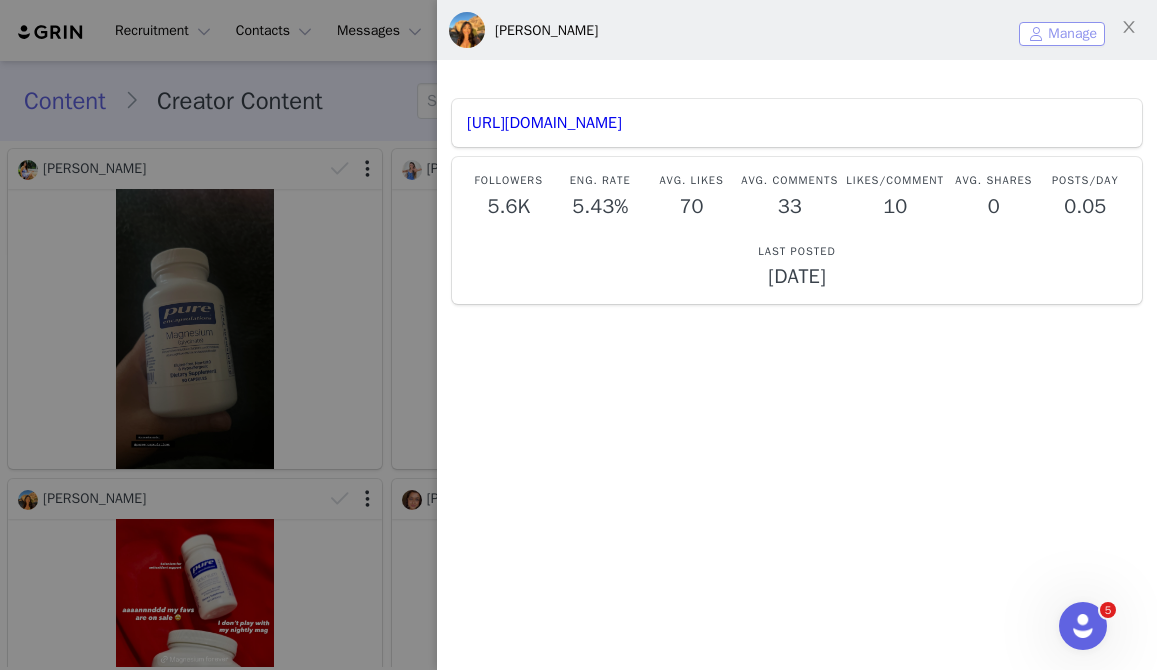 click on "Manage" at bounding box center (1062, 34) 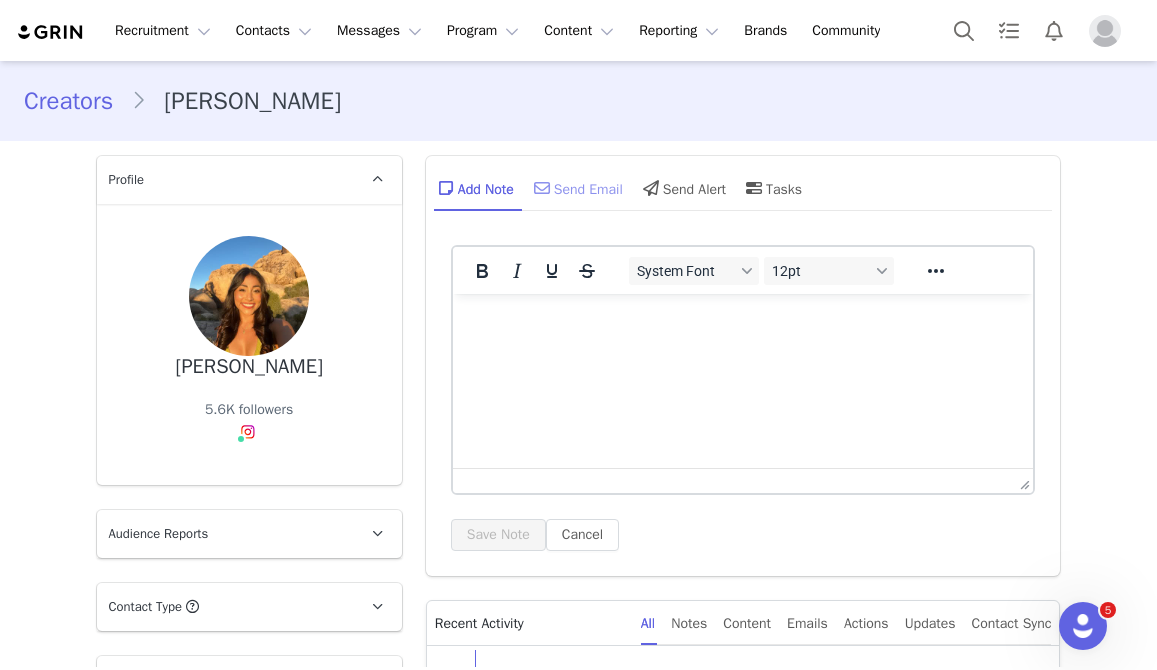 scroll, scrollTop: 0, scrollLeft: 0, axis: both 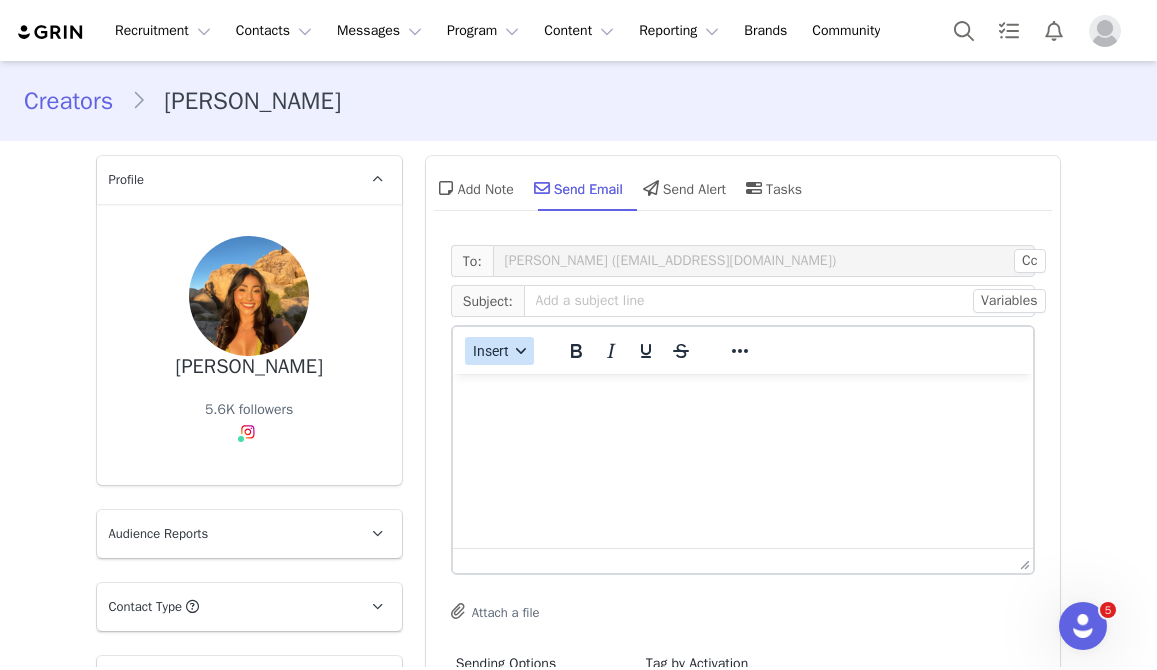 click on "Insert" at bounding box center (491, 351) 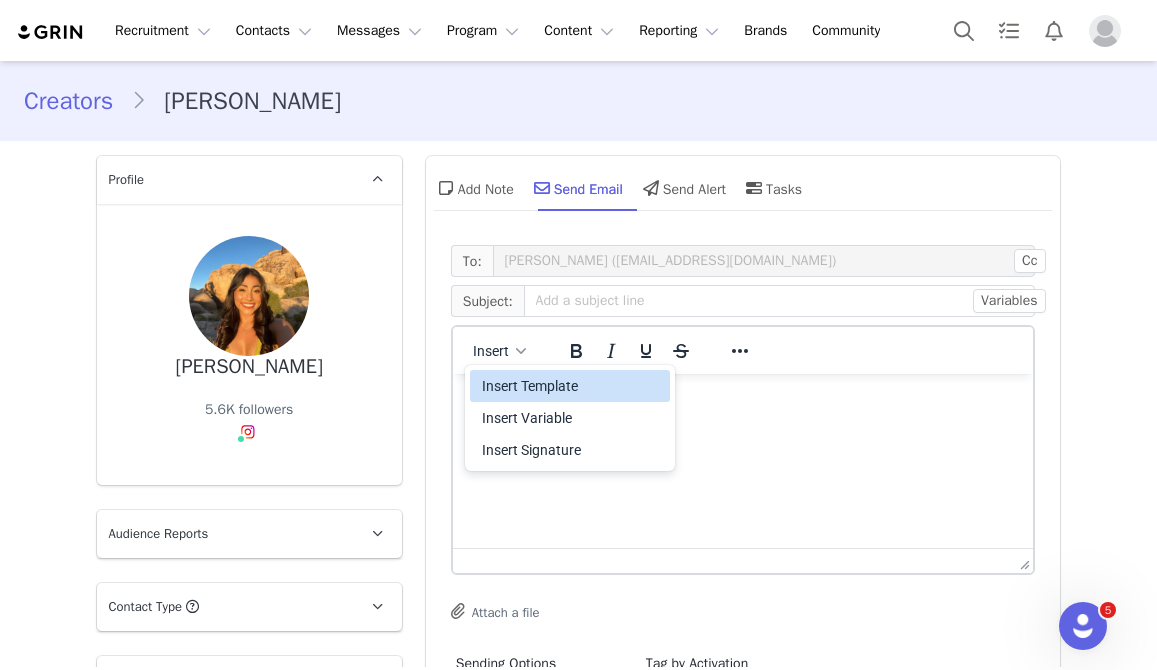 click on "Insert Template" at bounding box center [572, 386] 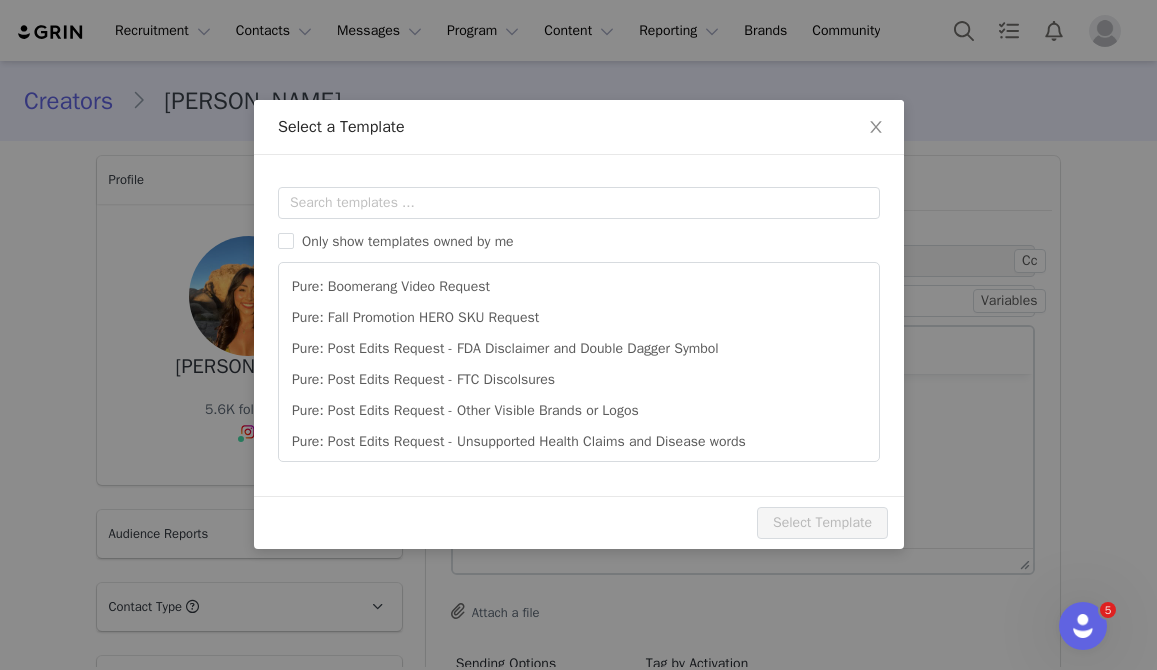 scroll, scrollTop: 0, scrollLeft: 0, axis: both 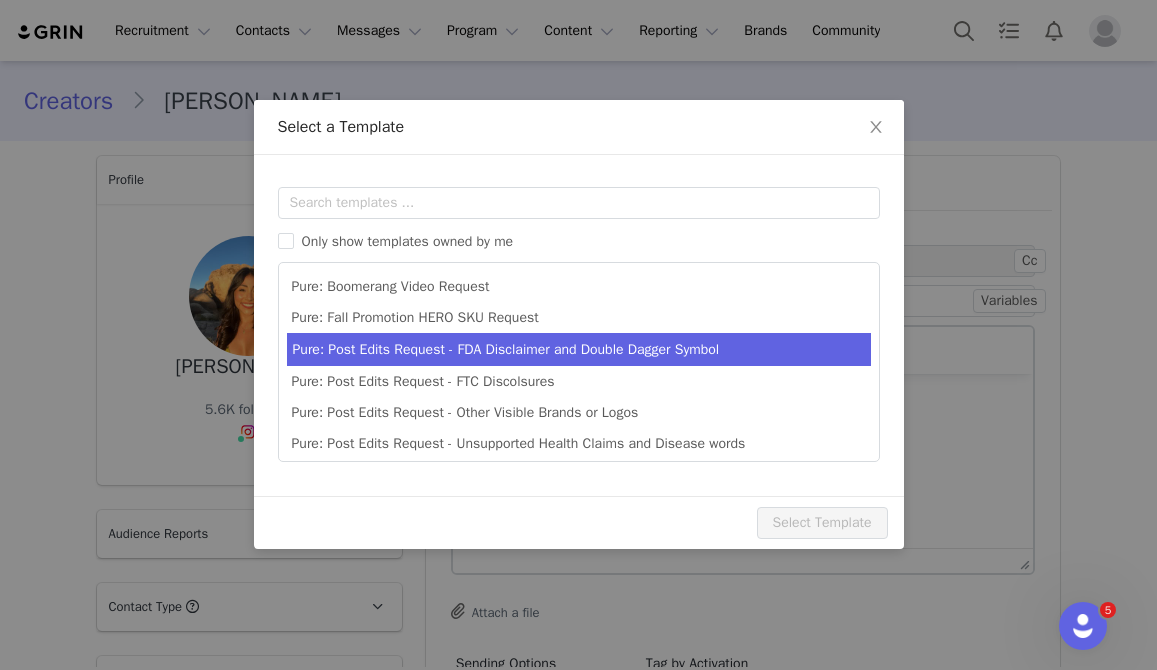 click on "Pure: Post Edits Request - FDA Disclaimer and Double Dagger Symbol" at bounding box center [579, 349] 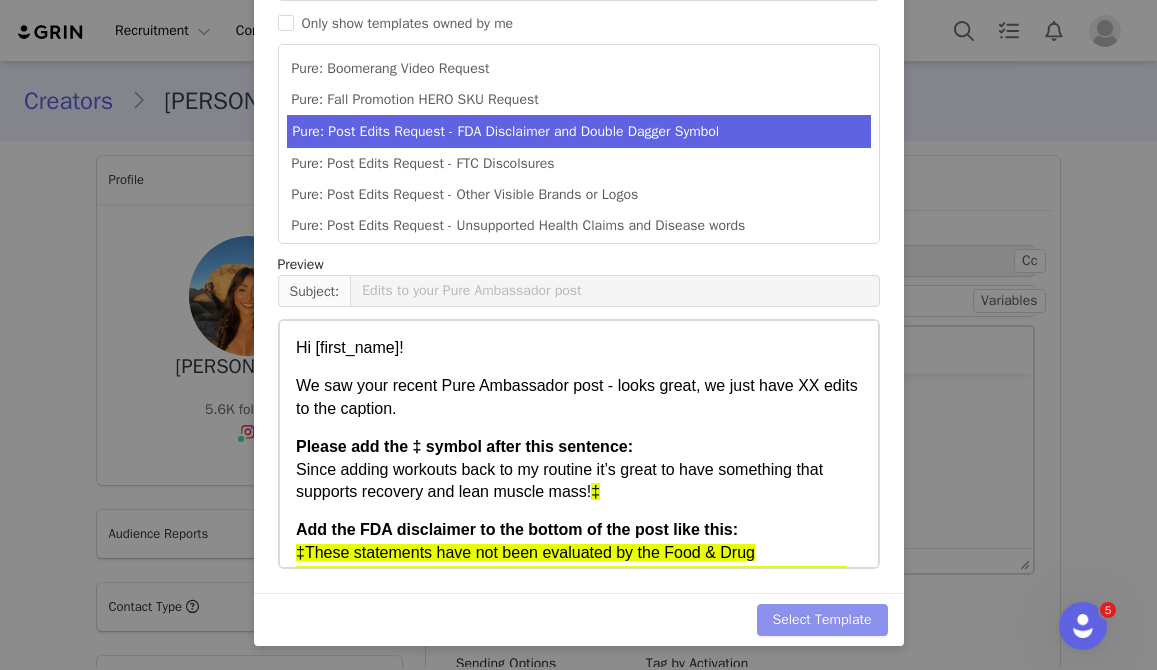 click on "Select Template" at bounding box center (822, 620) 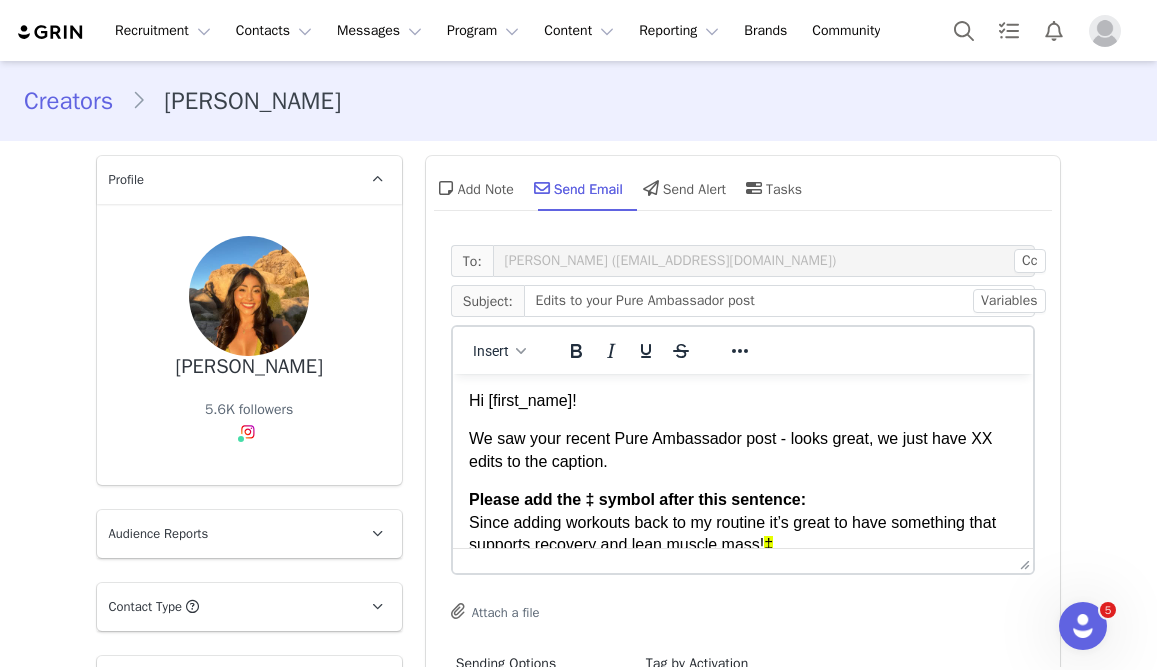 scroll, scrollTop: 0, scrollLeft: 0, axis: both 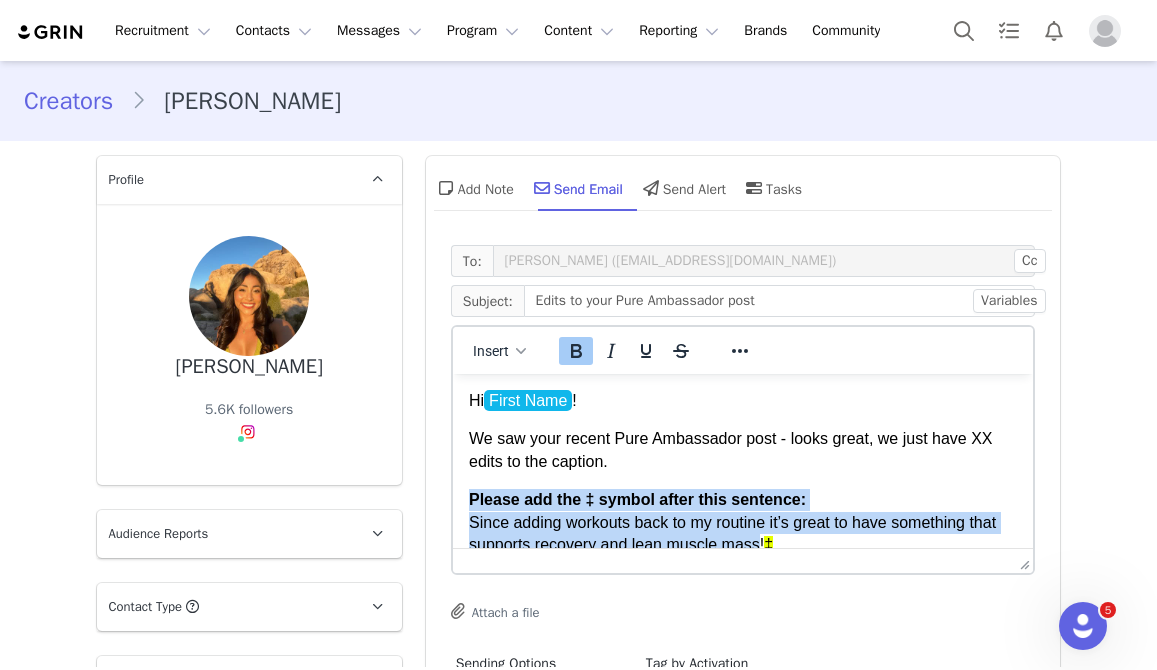 drag, startPoint x: 762, startPoint y: 544, endPoint x: 467, endPoint y: 510, distance: 296.95285 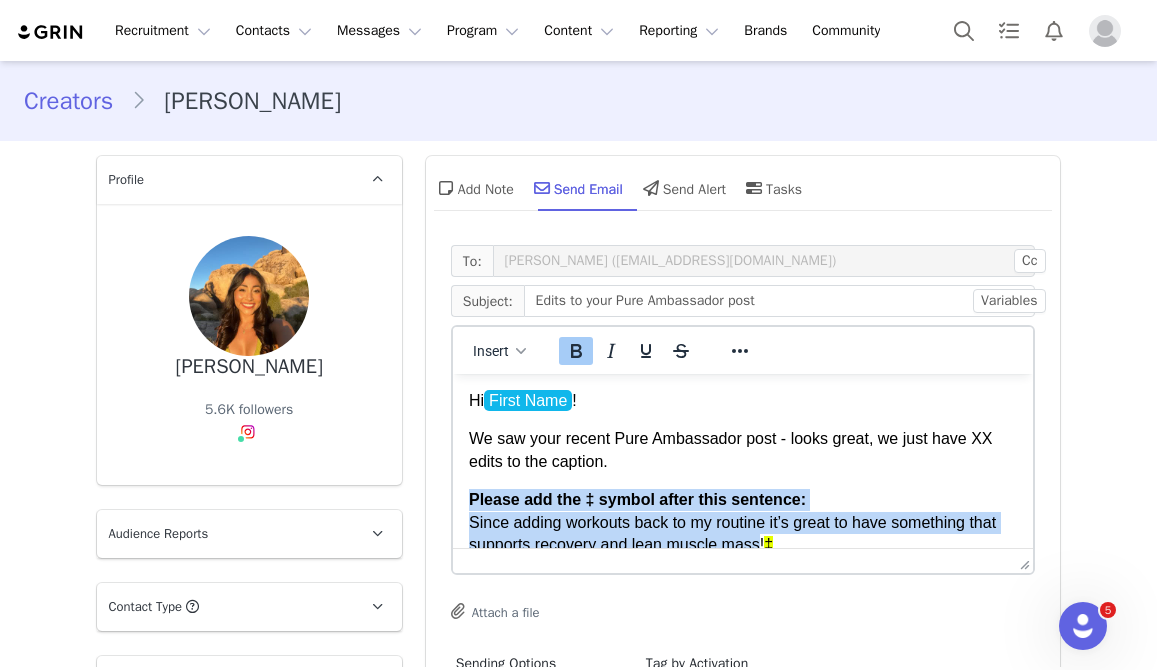 click on "Please add the ‡ symbol after this sentence: Since adding workouts back to my routine it’s great to have something that supports recovery and lean muscle mass! ‡" at bounding box center (742, 522) 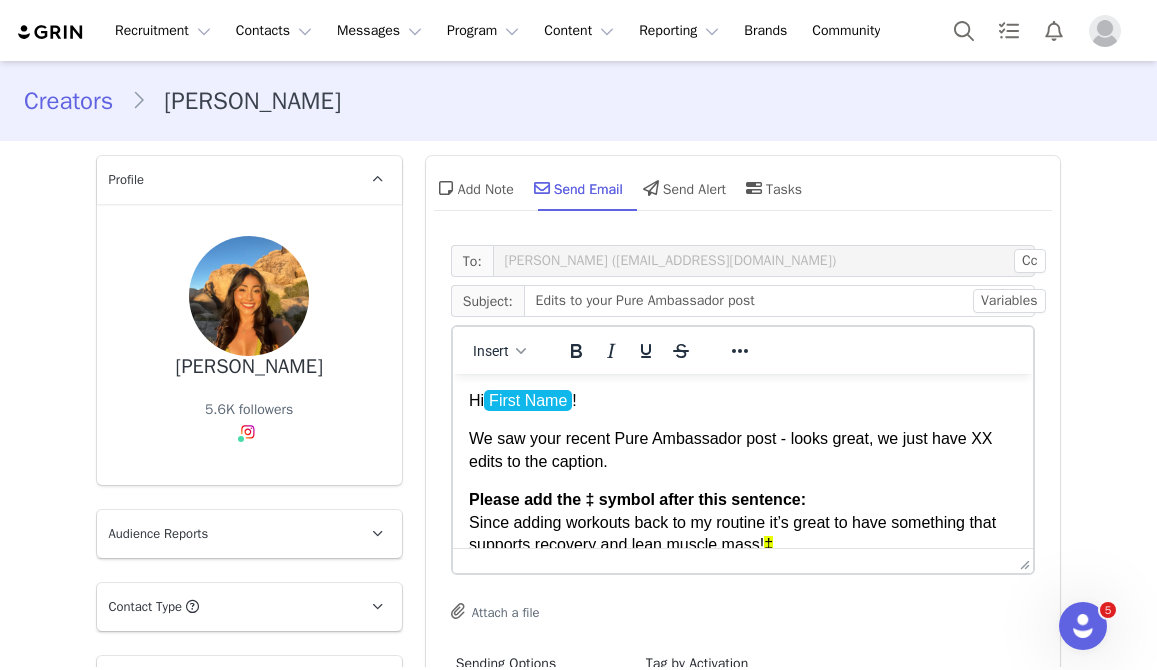 click on "Please add the ‡ symbol after this sentence: Since adding workouts back to my routine it’s great to have something that supports recovery and lean muscle mass! ‡" at bounding box center (742, 522) 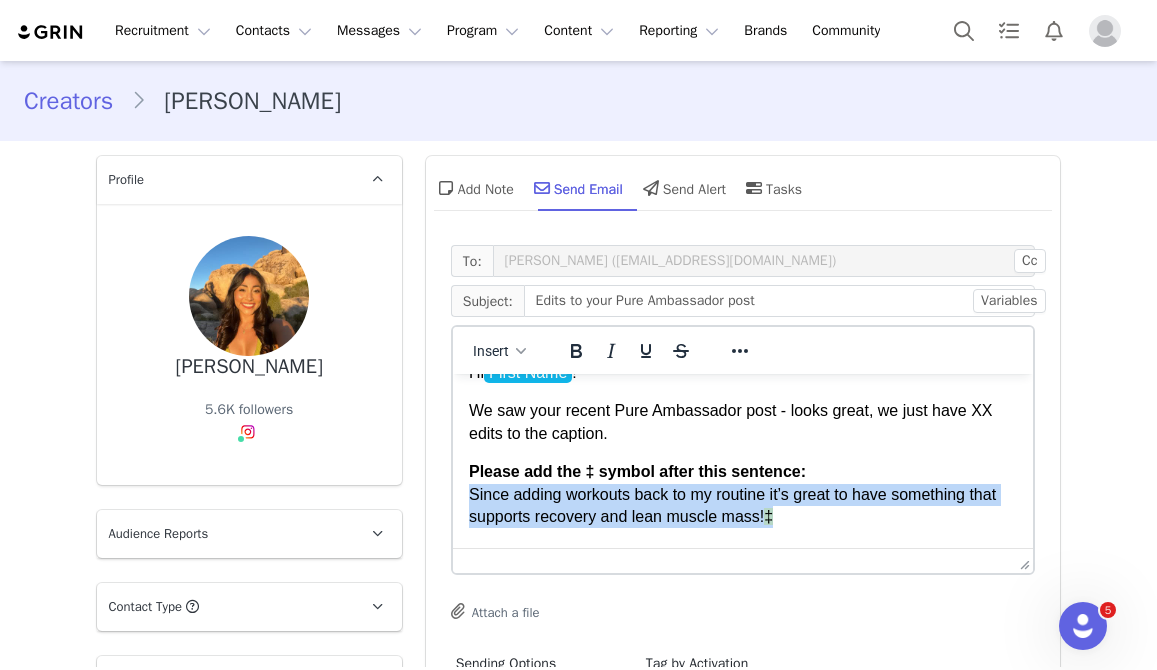 scroll, scrollTop: 80, scrollLeft: 0, axis: vertical 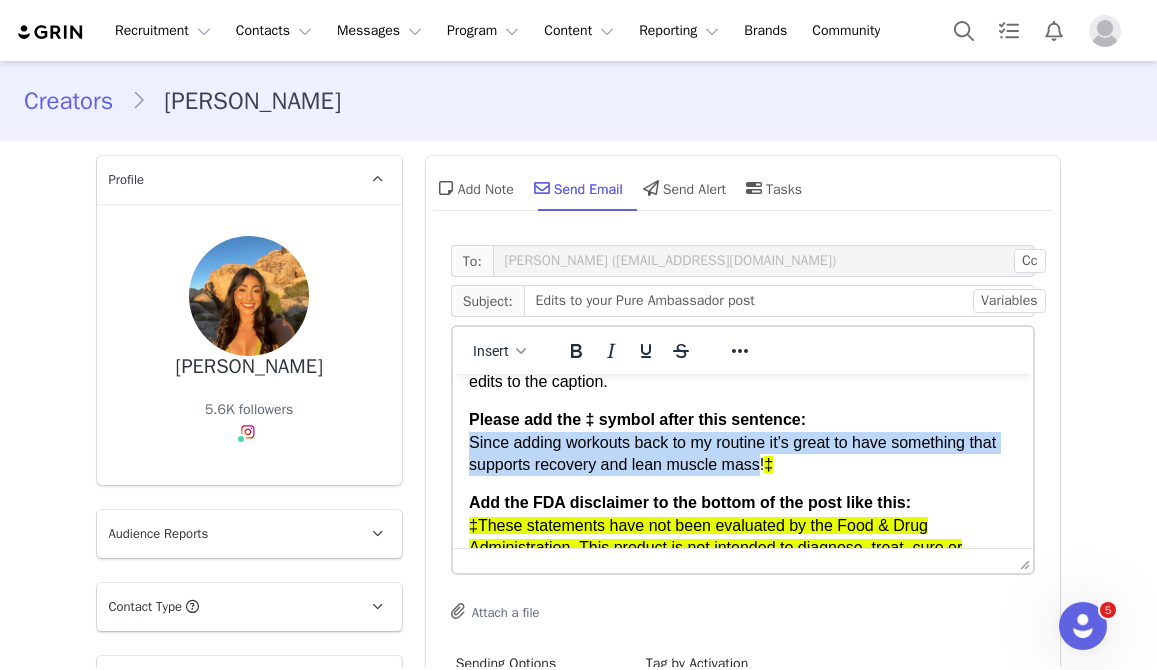 drag, startPoint x: 470, startPoint y: 523, endPoint x: 762, endPoint y: 460, distance: 298.71893 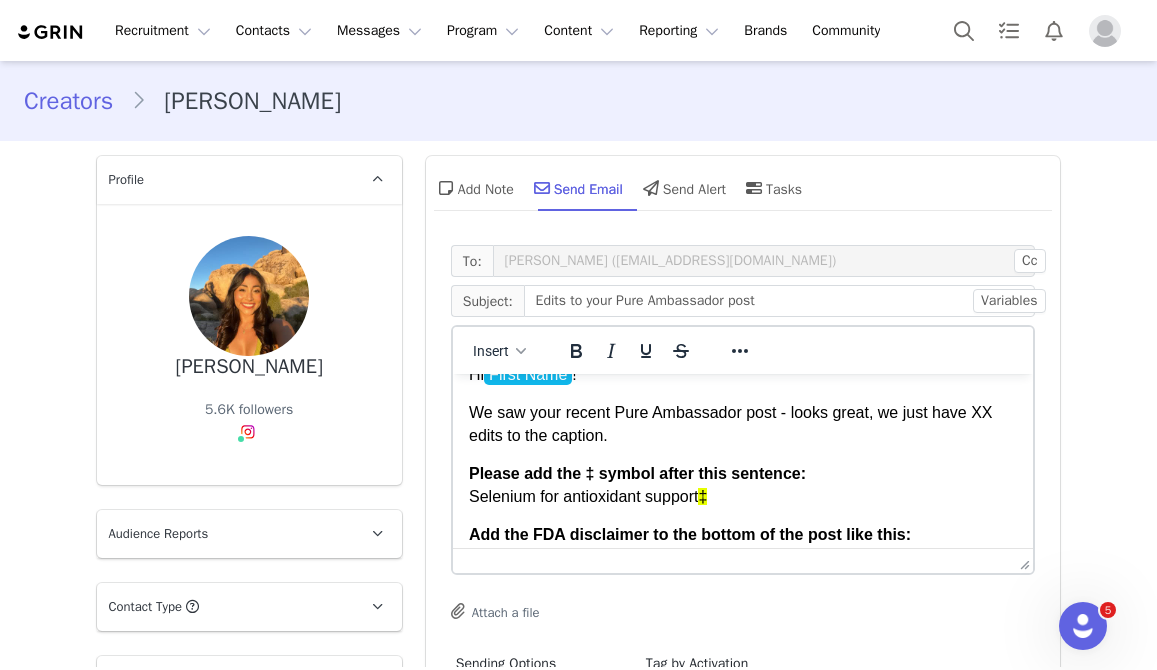 scroll, scrollTop: 25, scrollLeft: 0, axis: vertical 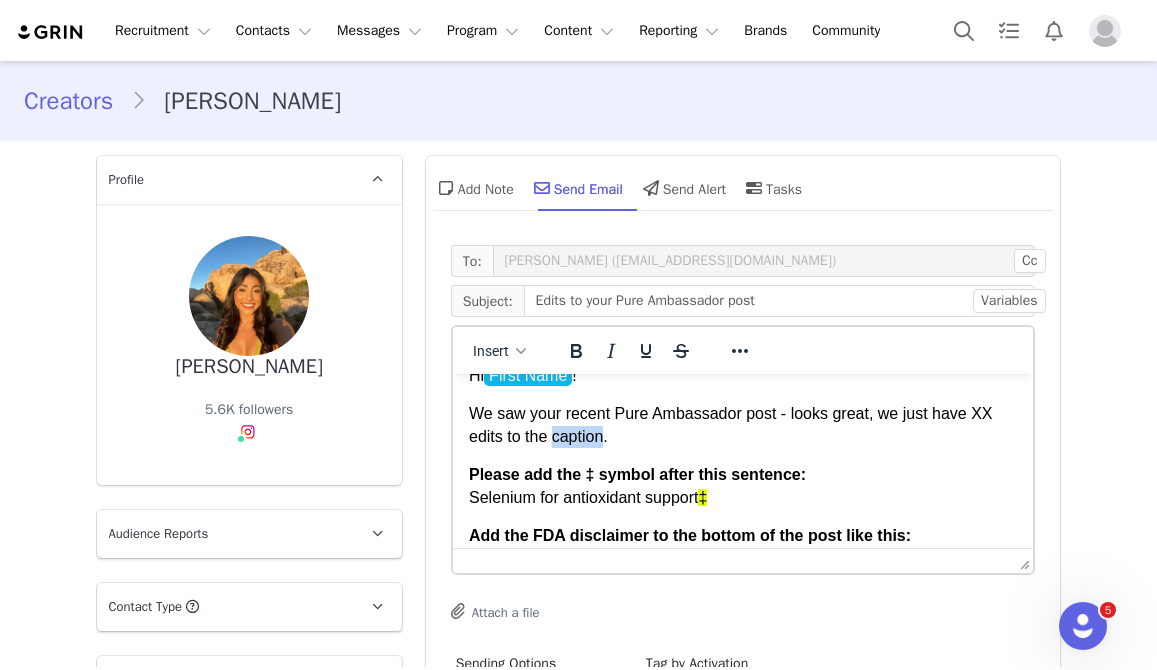 drag, startPoint x: 606, startPoint y: 439, endPoint x: 552, endPoint y: 440, distance: 54.00926 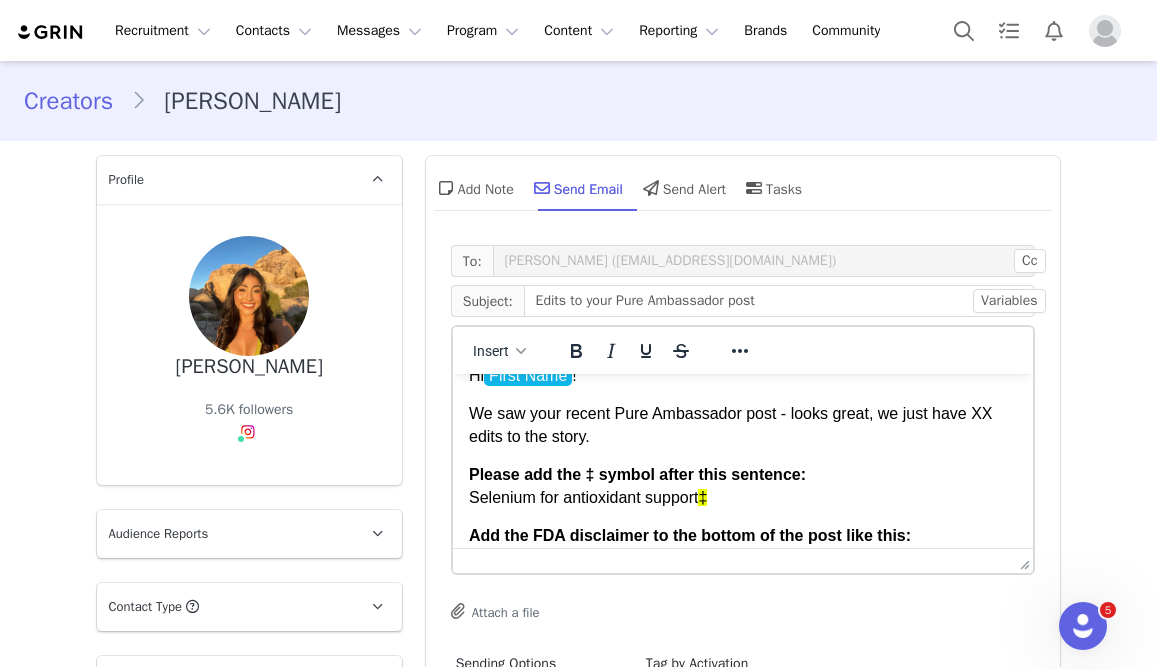 click on "We saw your recent Pure Ambassador post - looks great, we just have XX edits to the story." at bounding box center (742, 425) 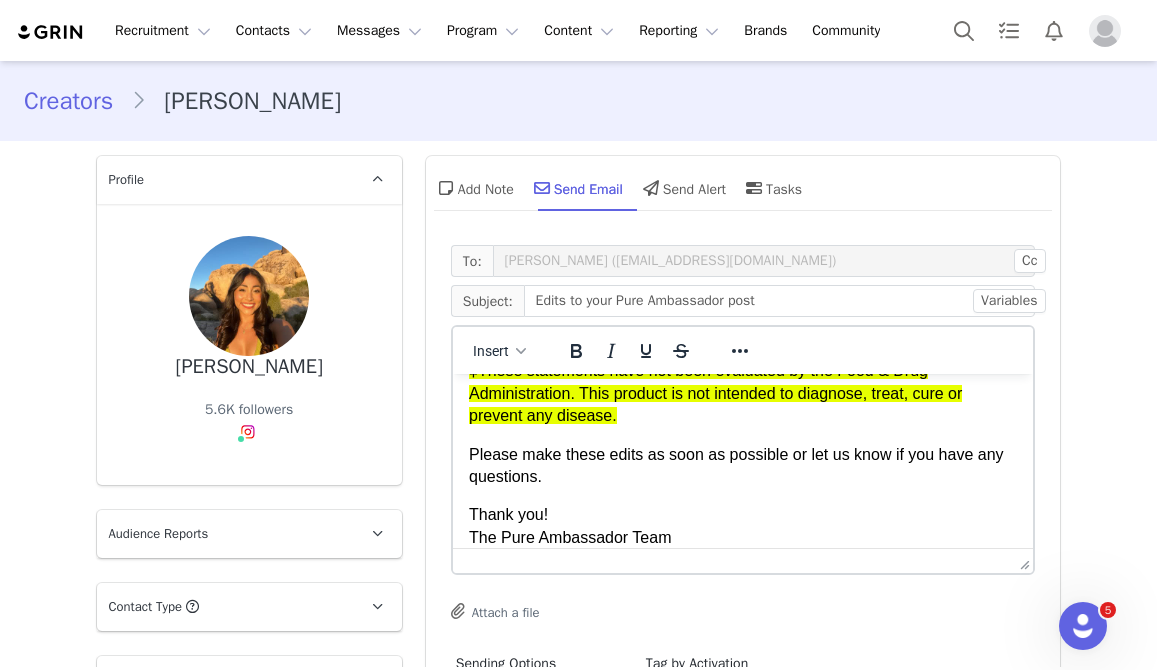 scroll, scrollTop: 229, scrollLeft: 0, axis: vertical 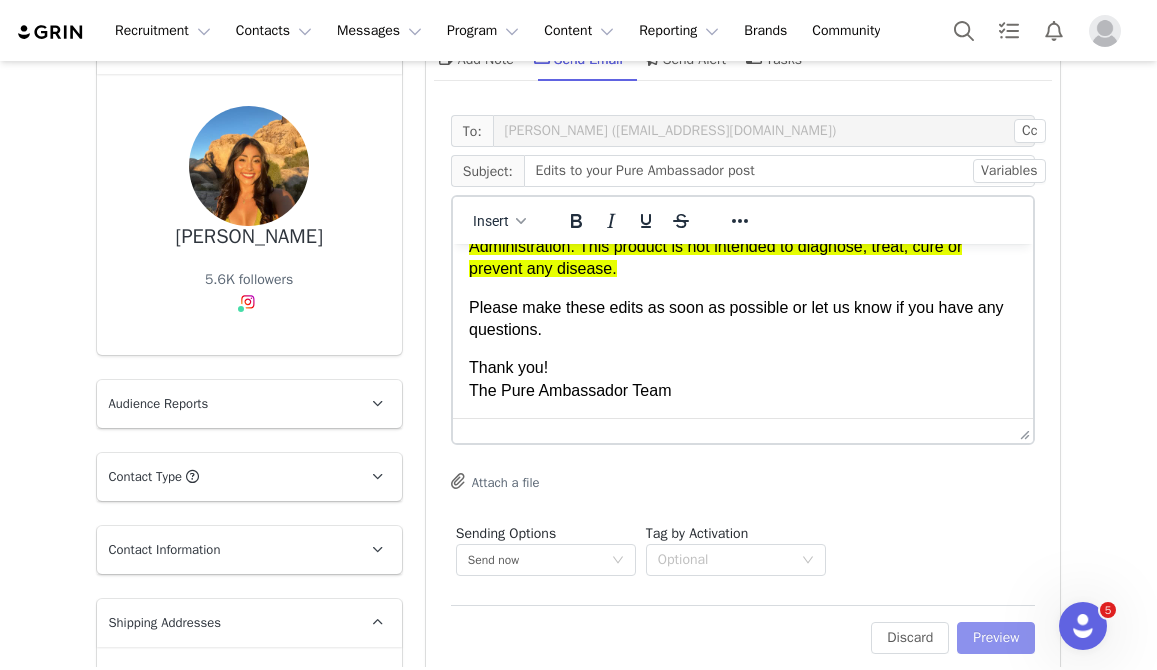 click on "Preview" at bounding box center [996, 638] 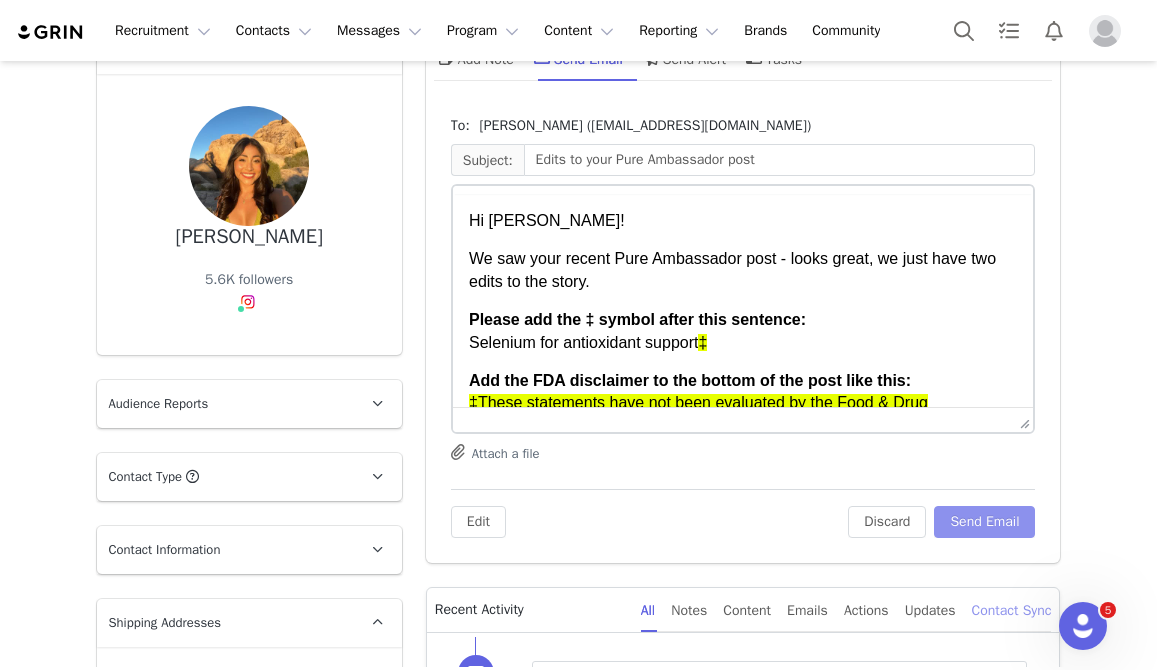 scroll, scrollTop: 0, scrollLeft: 0, axis: both 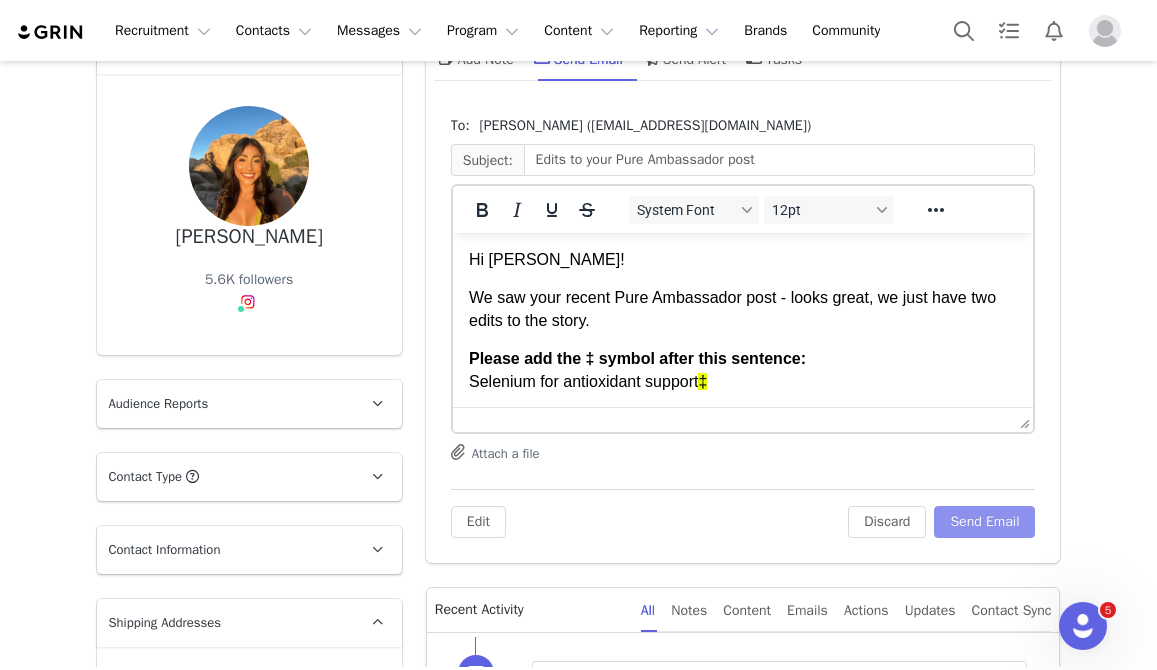 click on "Send Email" at bounding box center [984, 522] 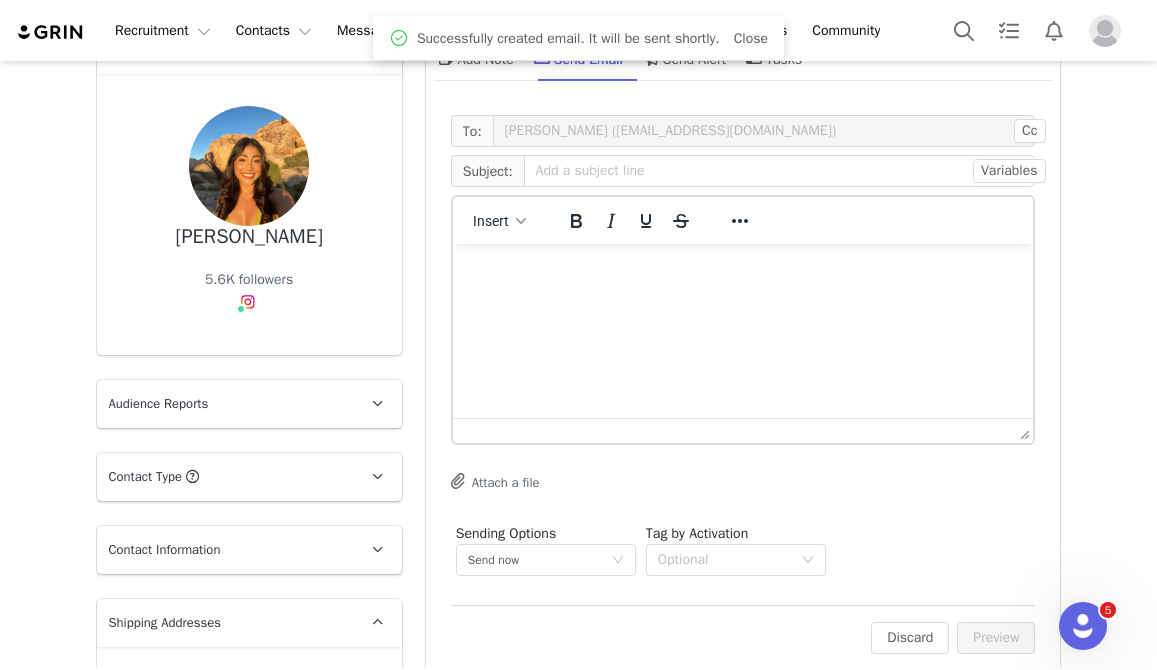 scroll, scrollTop: 0, scrollLeft: 0, axis: both 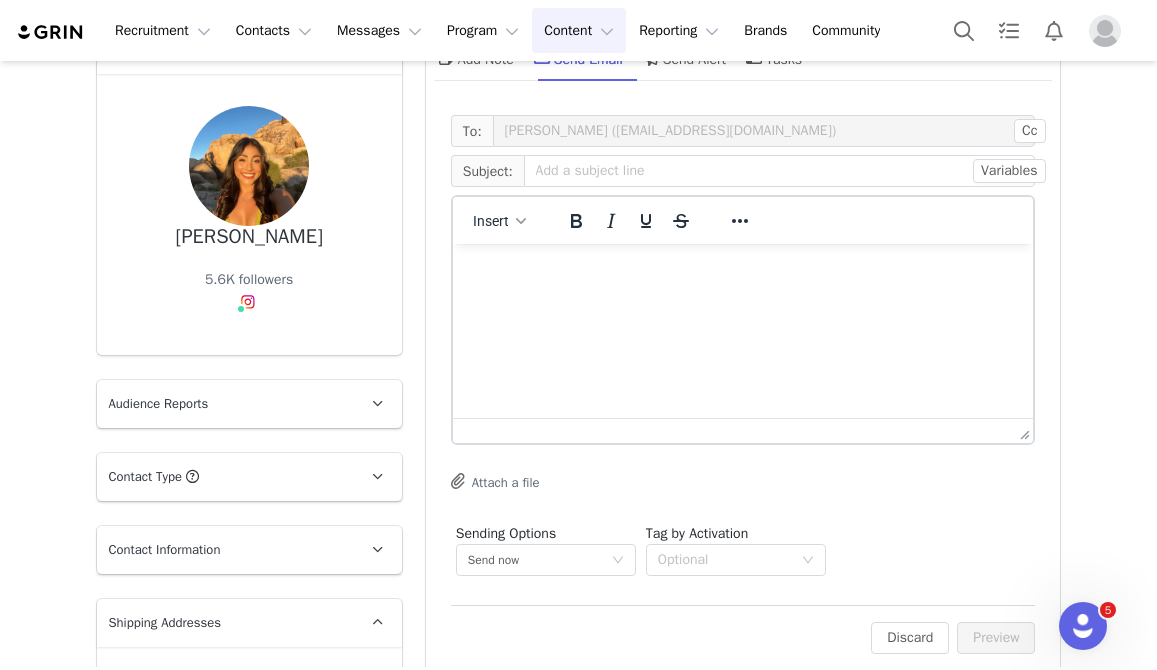 click on "Content Content" at bounding box center [579, 30] 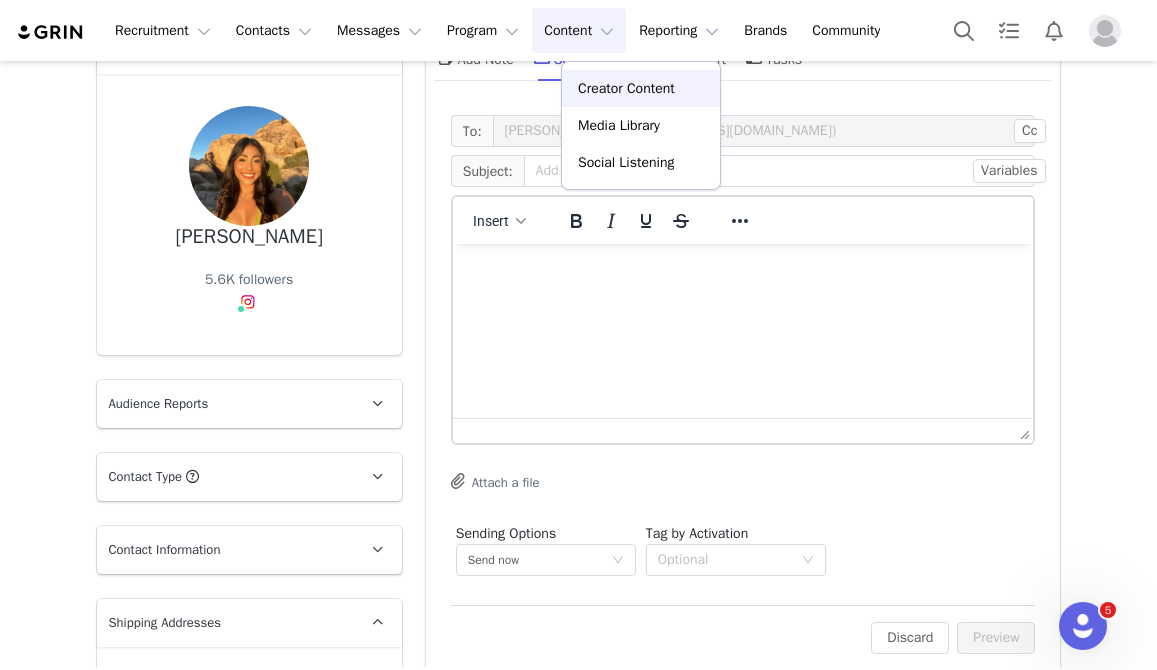 click on "Creator Content" at bounding box center (626, 88) 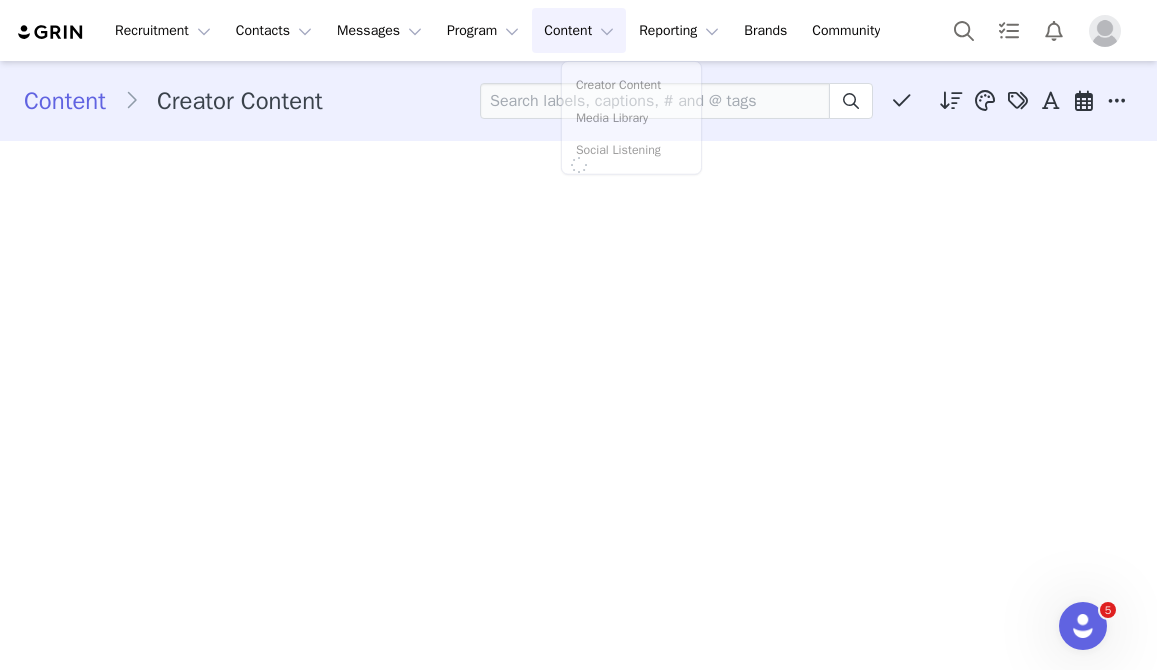 scroll, scrollTop: 0, scrollLeft: 0, axis: both 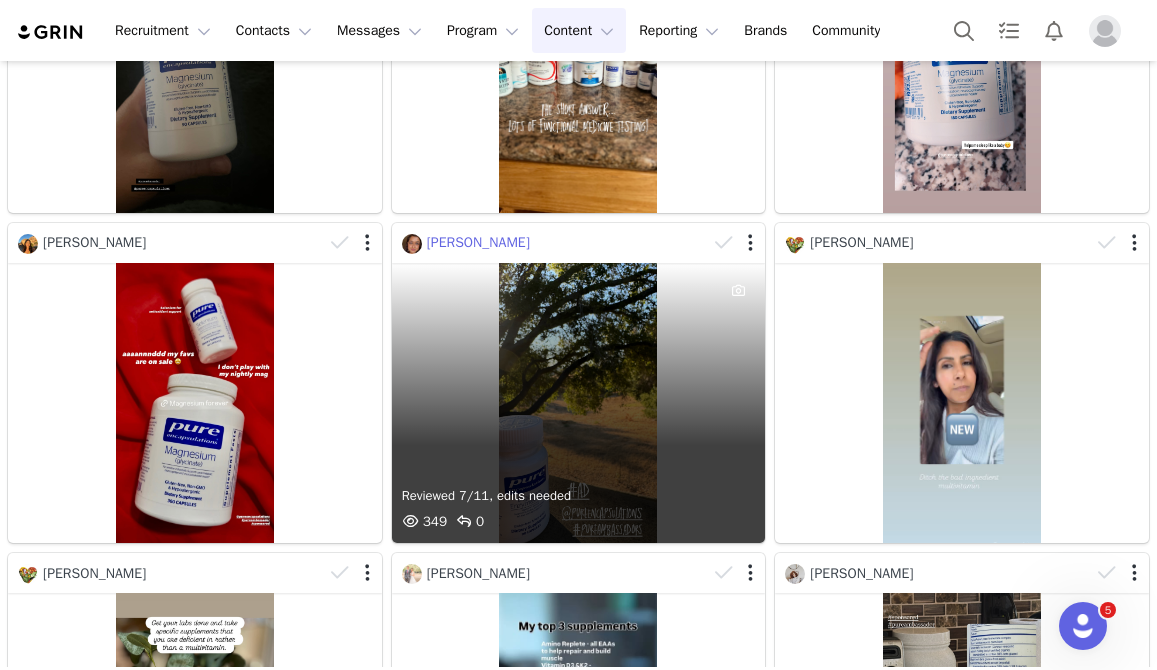 click on "[PERSON_NAME]" at bounding box center (478, 242) 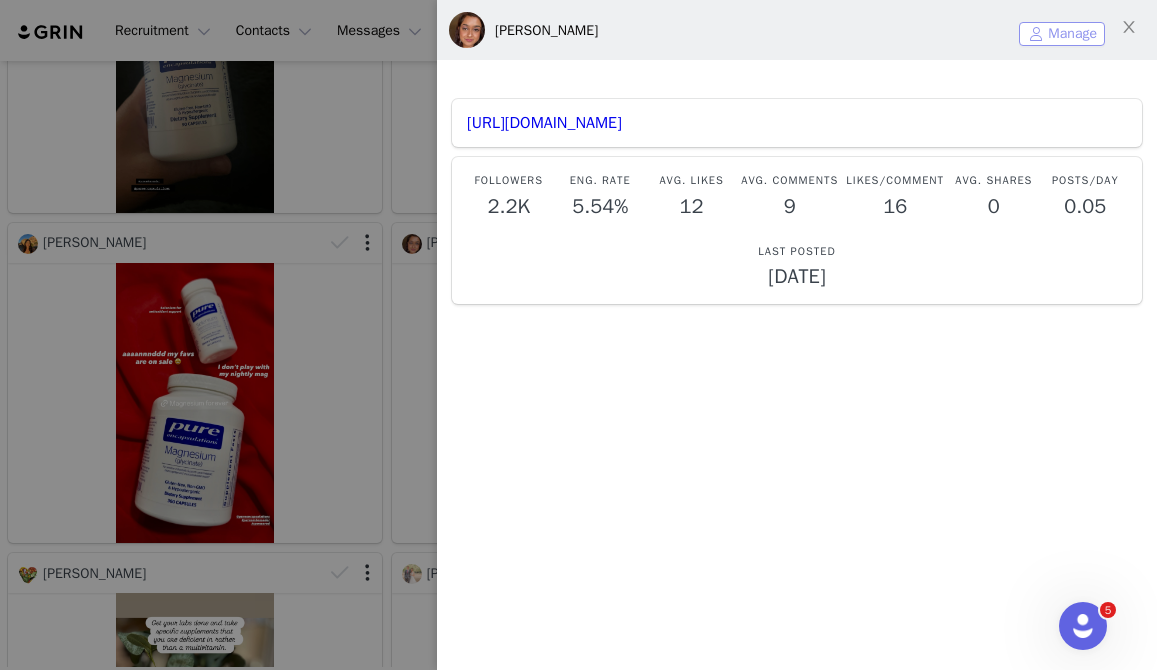 click on "Manage" at bounding box center [1062, 34] 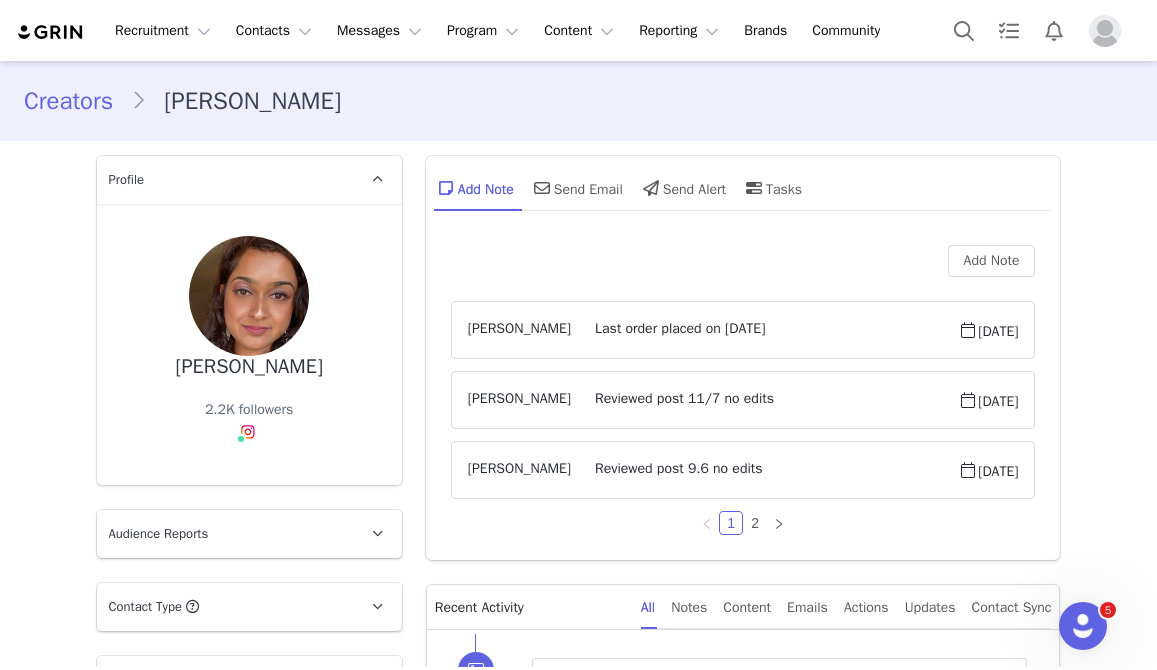 scroll, scrollTop: 0, scrollLeft: 0, axis: both 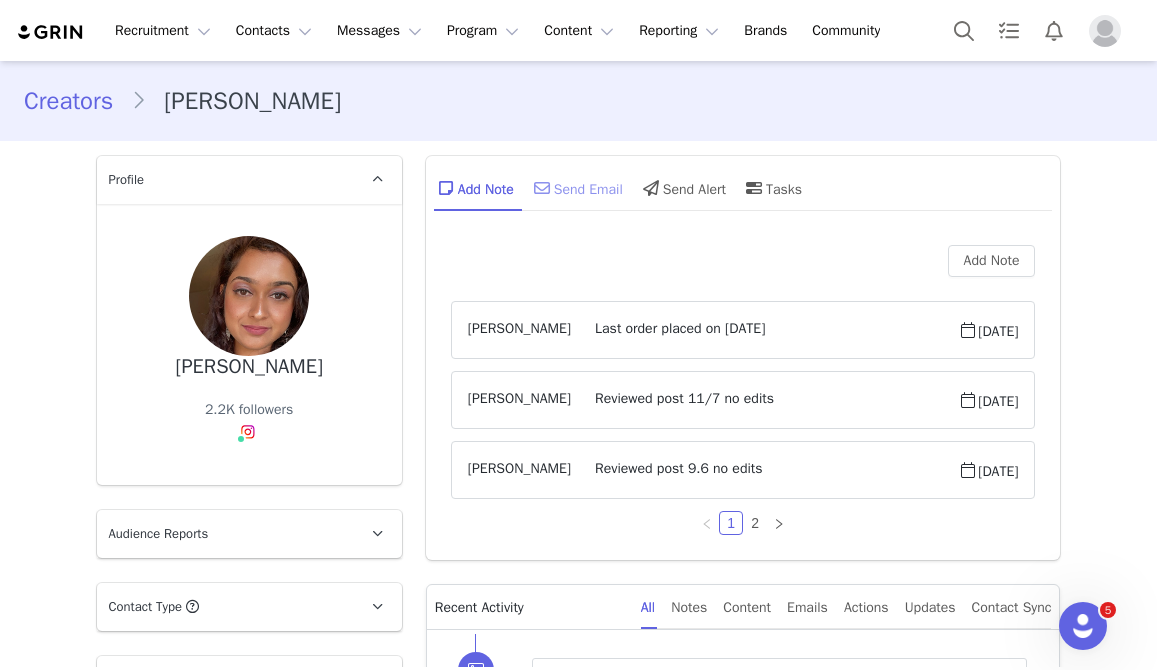 click on "Send Email" at bounding box center [576, 188] 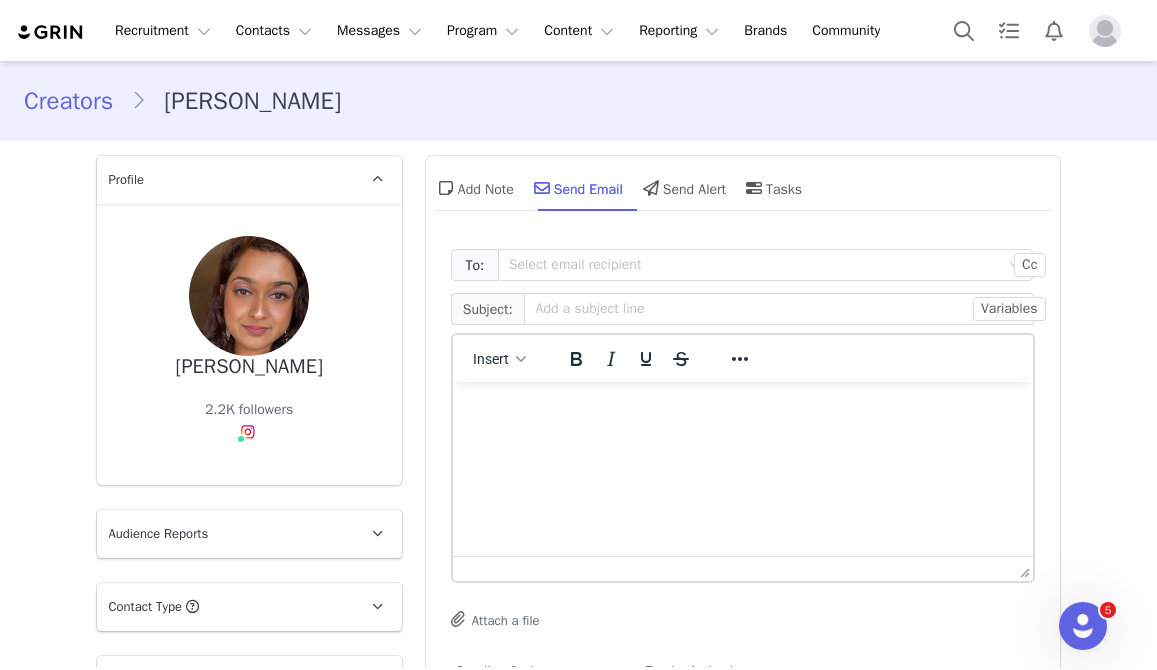 scroll, scrollTop: 0, scrollLeft: 0, axis: both 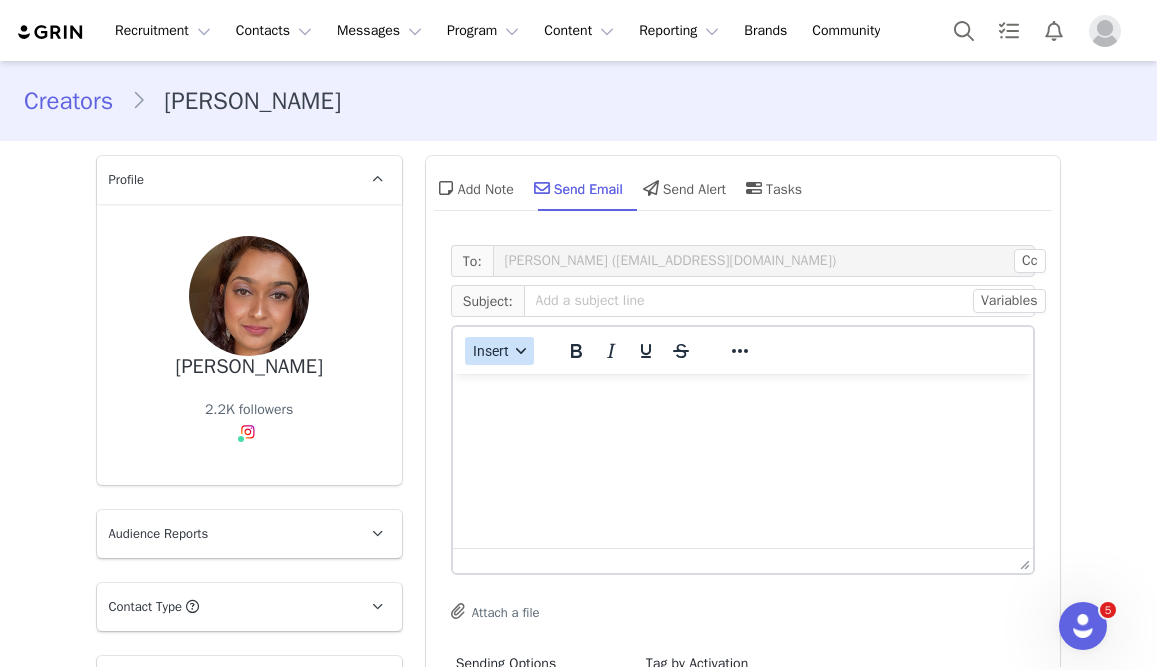 click on "Insert" at bounding box center (491, 351) 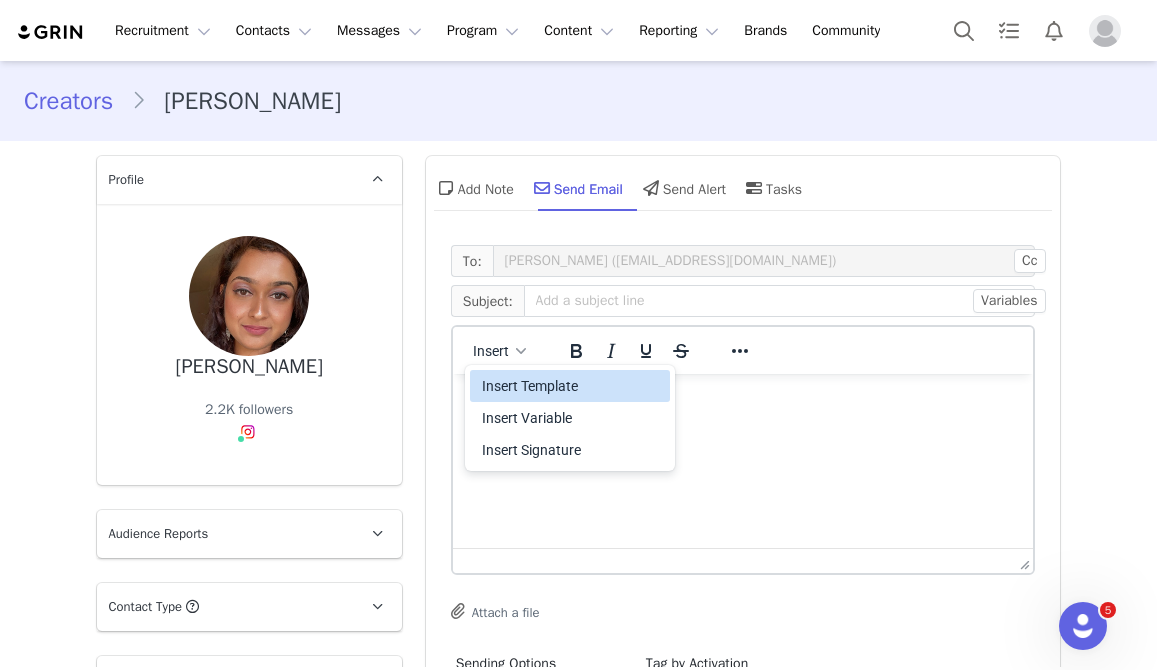 click on "Insert Template" at bounding box center [572, 386] 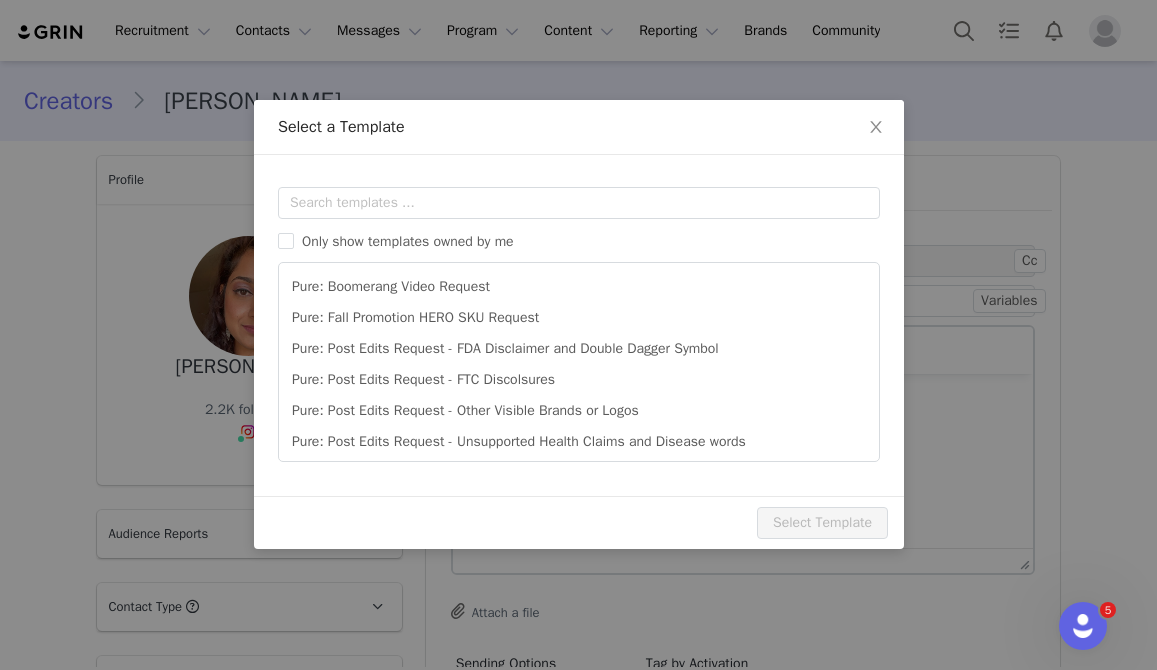 scroll, scrollTop: 0, scrollLeft: 0, axis: both 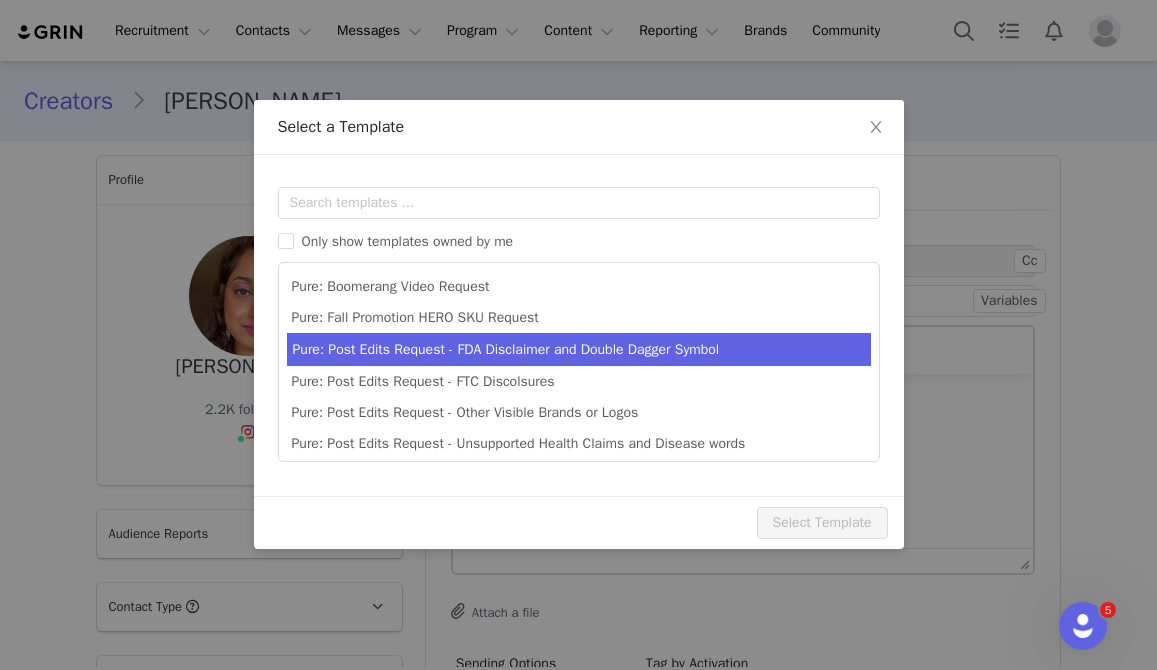 click on "Pure: Post Edits Request - FDA Disclaimer and Double Dagger Symbol" at bounding box center (579, 349) 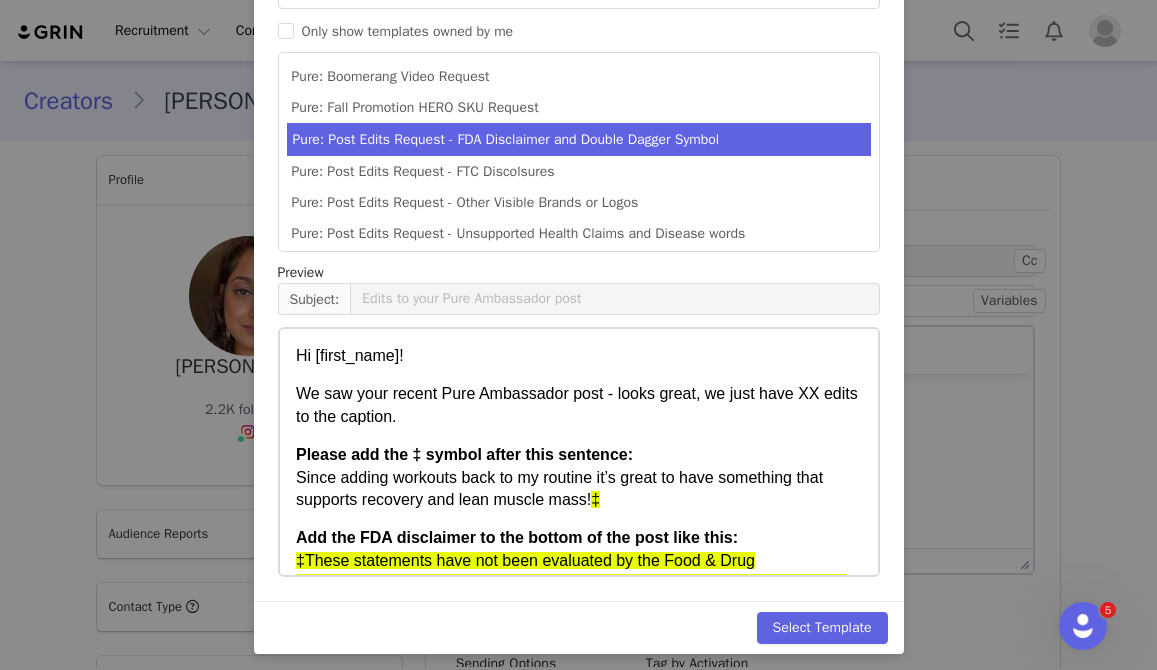 scroll, scrollTop: 218, scrollLeft: 0, axis: vertical 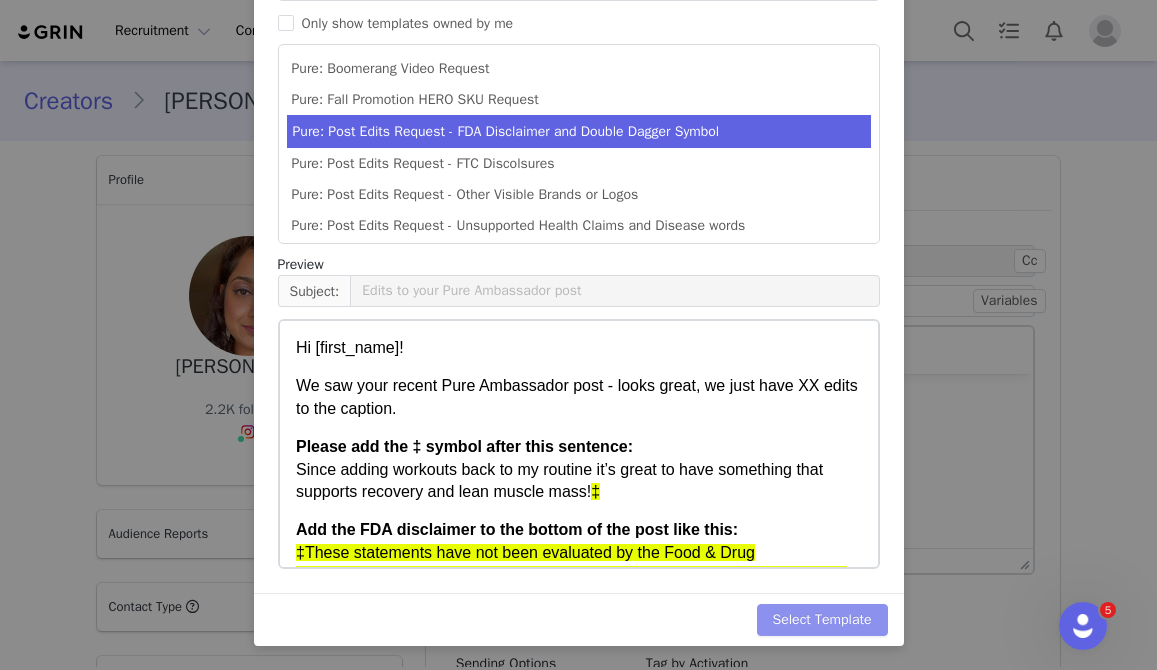 click on "Select Template" at bounding box center (822, 620) 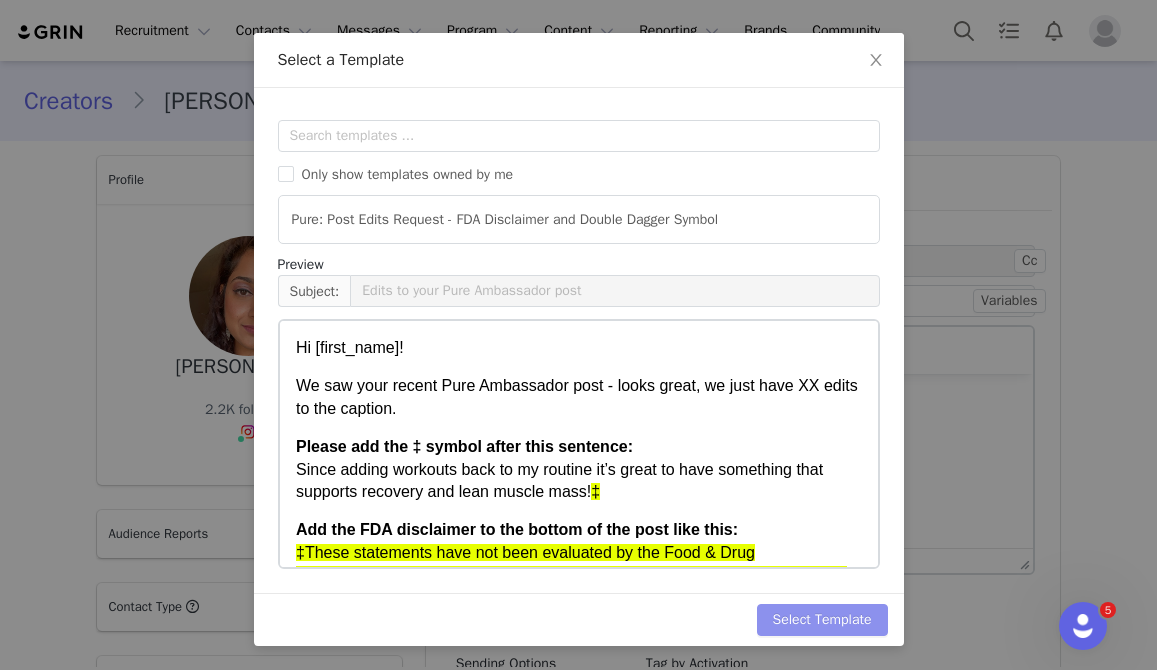 scroll, scrollTop: 0, scrollLeft: 0, axis: both 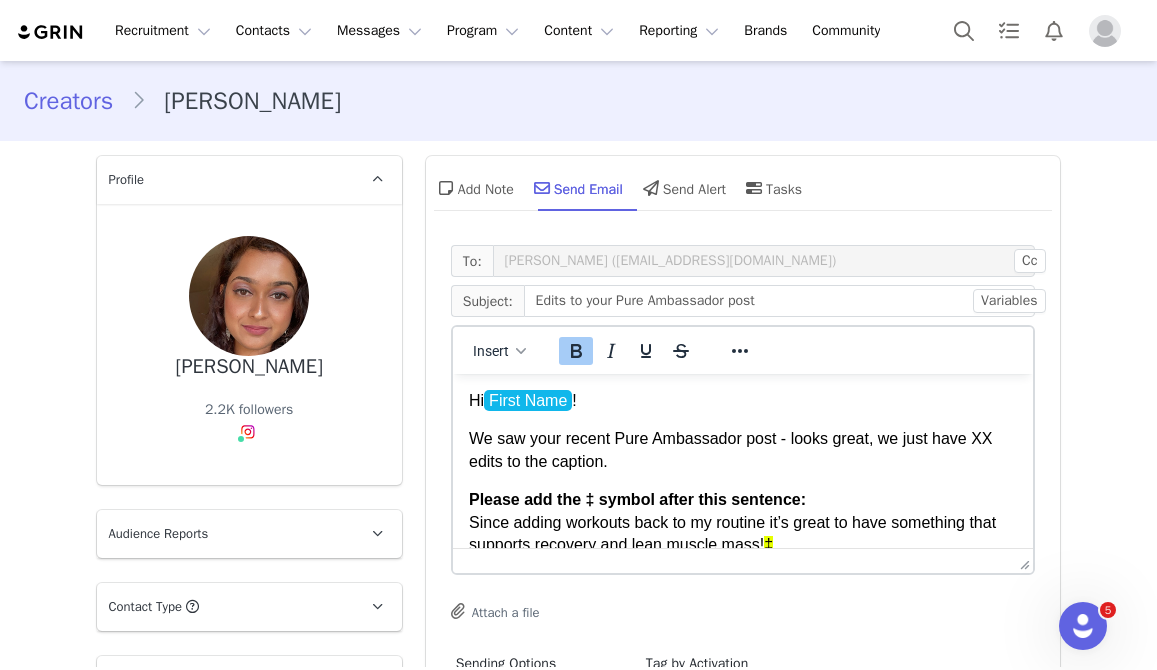 drag, startPoint x: 823, startPoint y: 538, endPoint x: 458, endPoint y: 501, distance: 366.87054 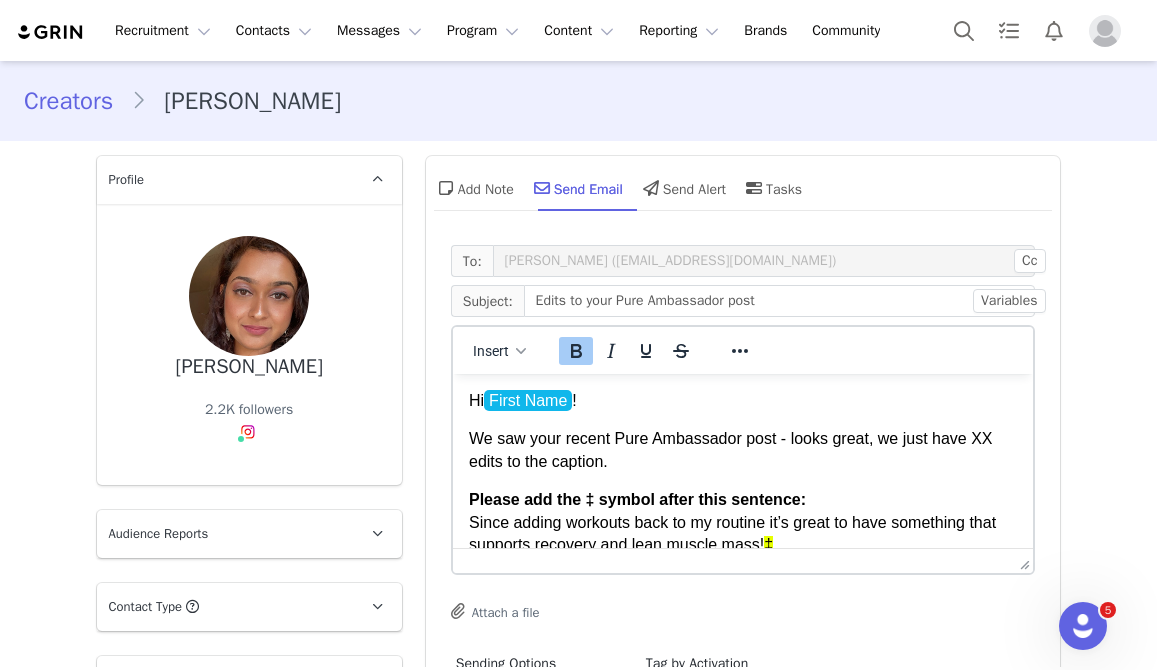 click on "Hi  First Name ﻿ ! We saw your recent Pure Ambassador post - looks great, we just have XX edits to the caption.  Please add the ‡ symbol after this sentence: Since adding workouts back to my routine it’s great to have something that supports recovery and lean muscle mass! ‡  Add the FDA disclaimer to the bottom of the post like this: ‡These statements have not been evaluated by the Food & Drug Administration. This product is not intended to diagnose, treat, cure or prevent any disease. Please make these edits as soon as possible or let us know if you have any questions. Thank you! The Pure Ambassador Team" at bounding box center [742, 586] 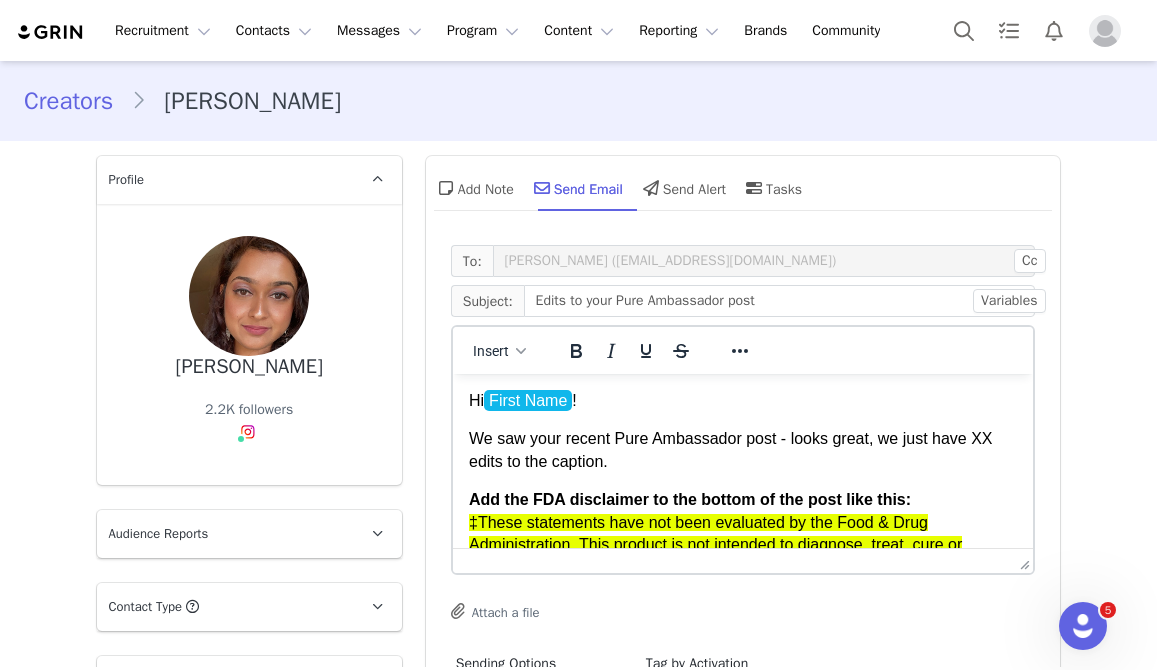 click on "We saw your recent Pure Ambassador post - looks great, we just have XX edits to the caption." at bounding box center (742, 450) 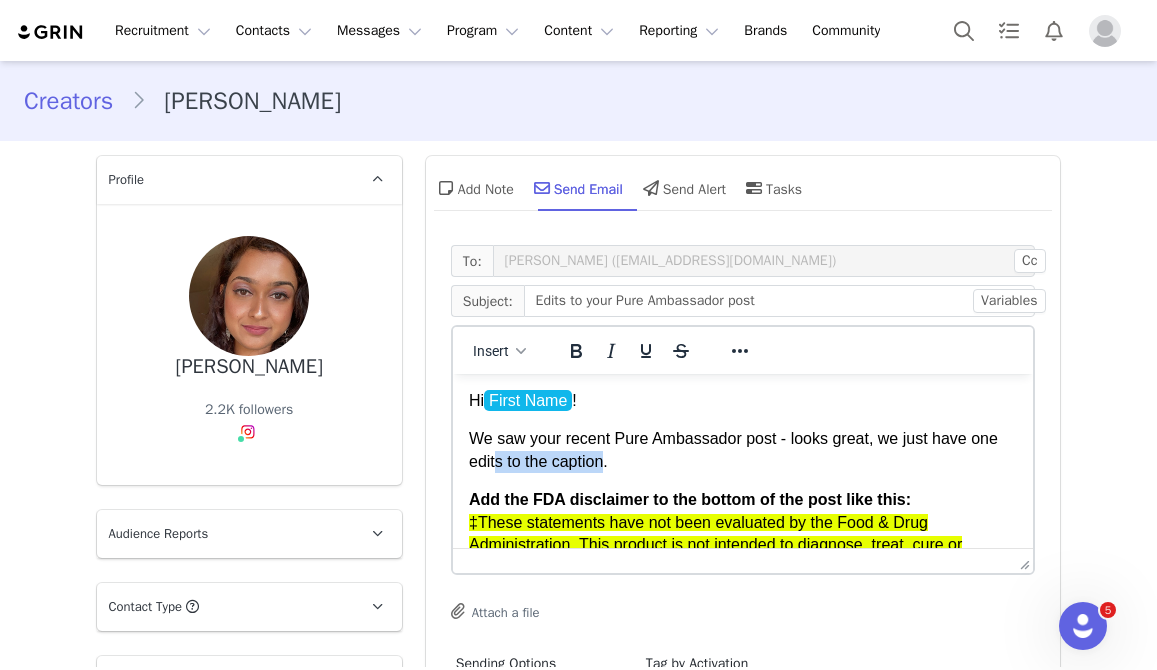 drag, startPoint x: 606, startPoint y: 462, endPoint x: 497, endPoint y: 467, distance: 109.11462 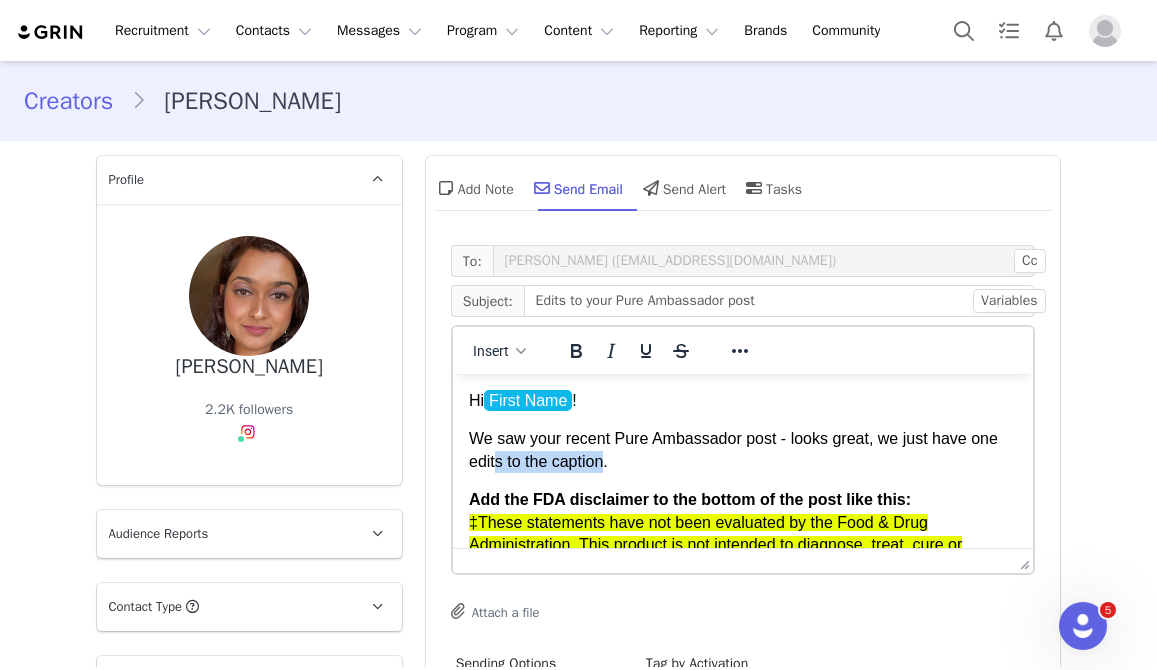 click on "We saw your recent Pure Ambassador post - looks great, we just have one edits to the caption." at bounding box center (742, 450) 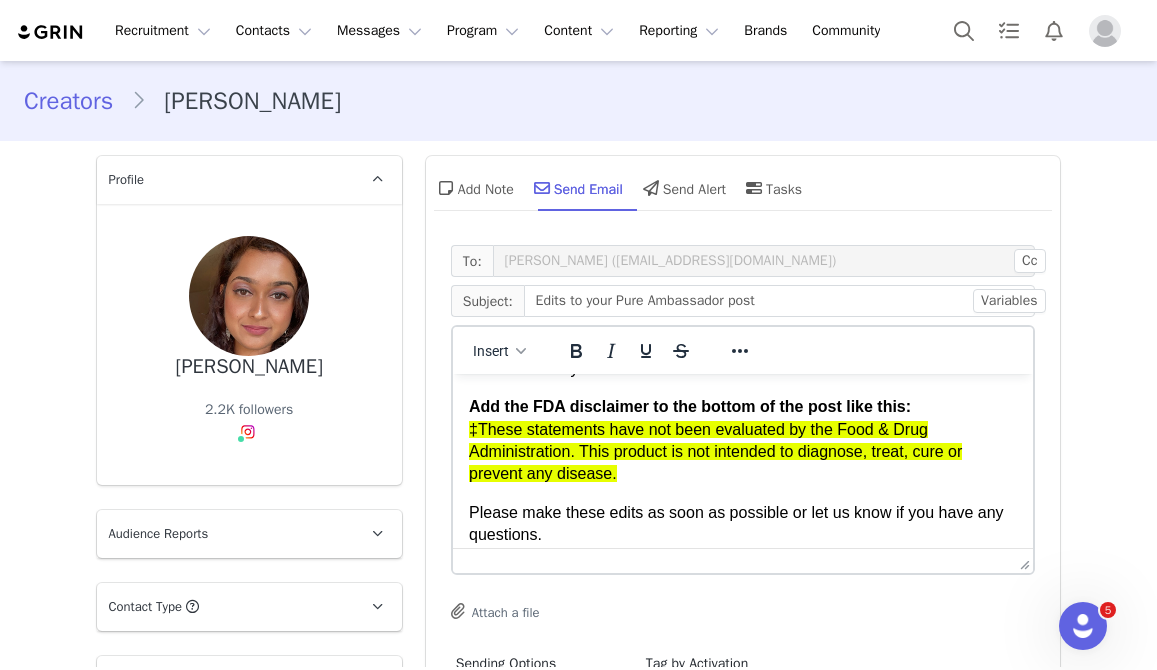 scroll, scrollTop: 168, scrollLeft: 0, axis: vertical 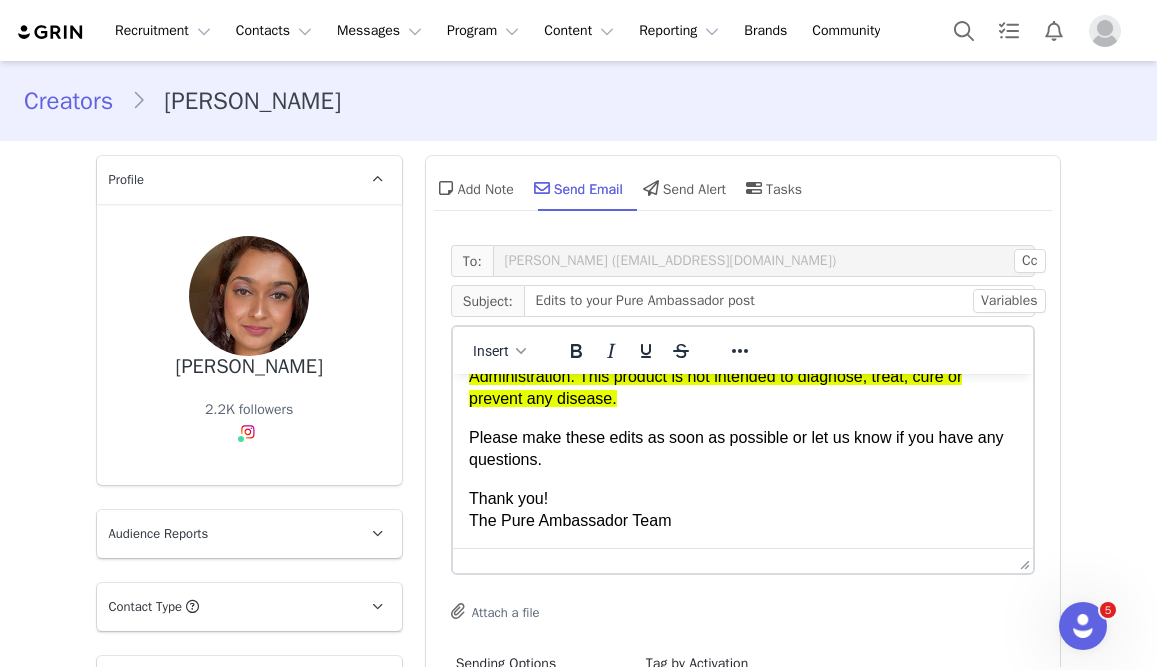 click on "Please make these edits as soon as possible or let us know if you have any questions." at bounding box center (735, 448) 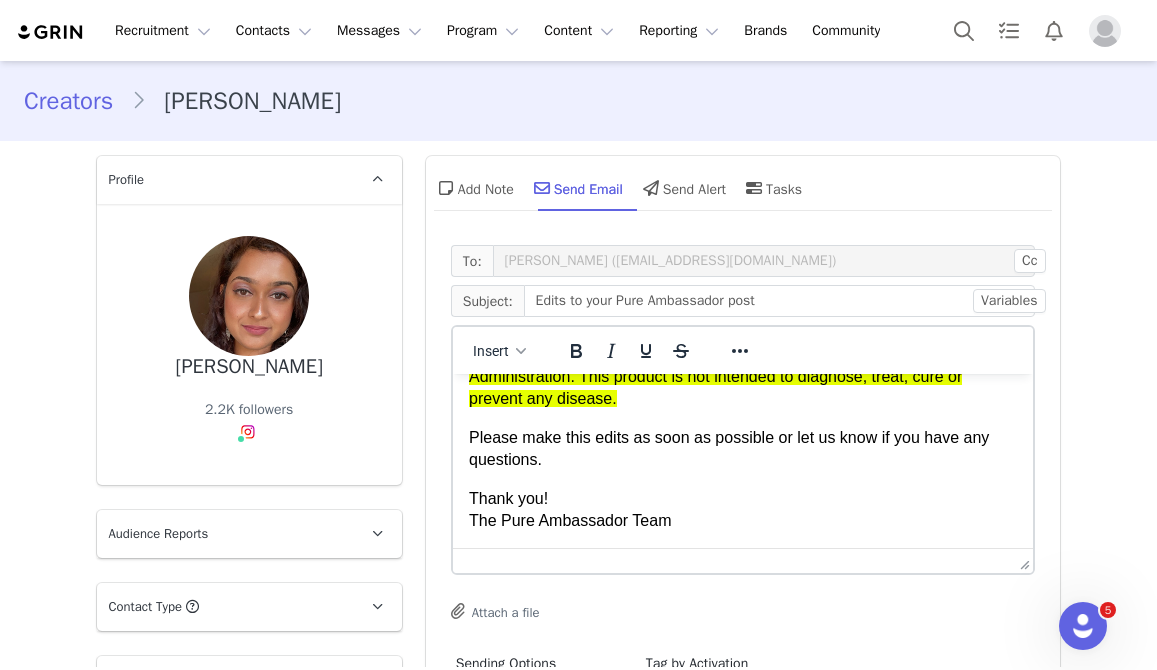 click on "Please make this edits as soon as possible or let us know if you have any questions." at bounding box center (728, 448) 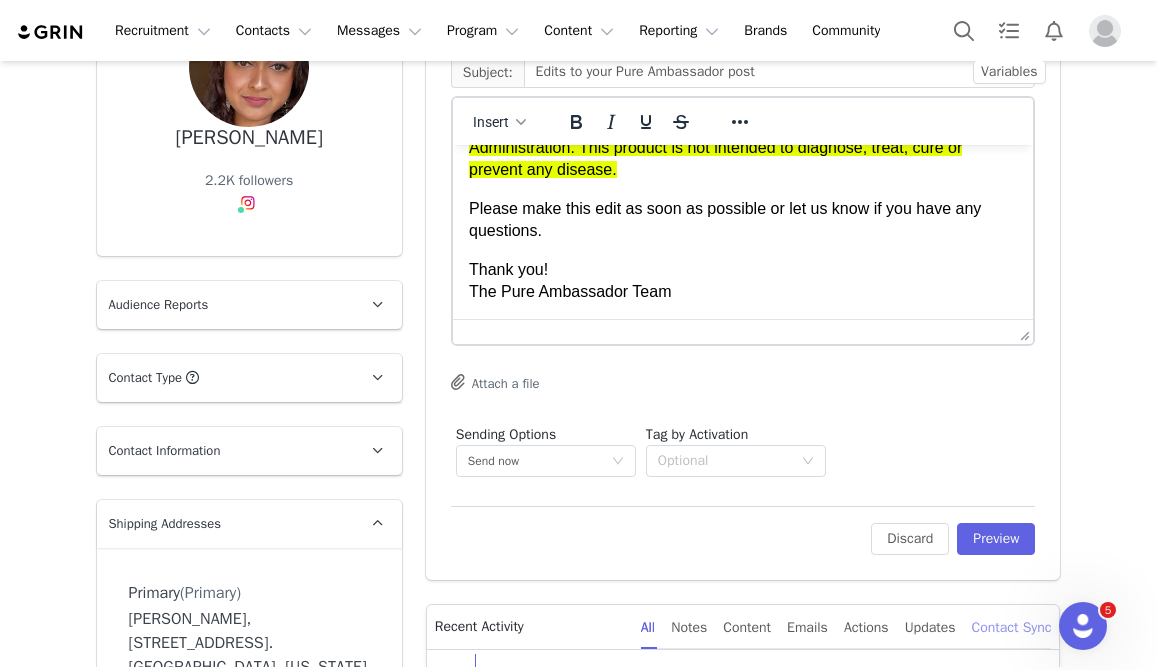 scroll, scrollTop: 242, scrollLeft: 0, axis: vertical 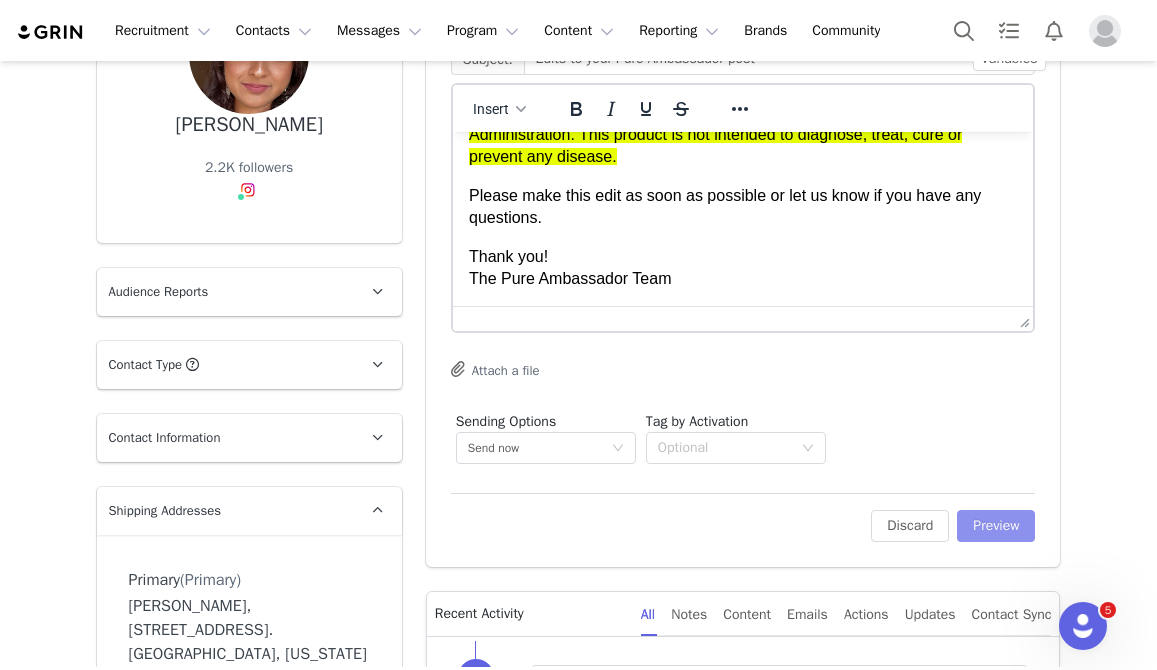 click on "Preview" at bounding box center (996, 526) 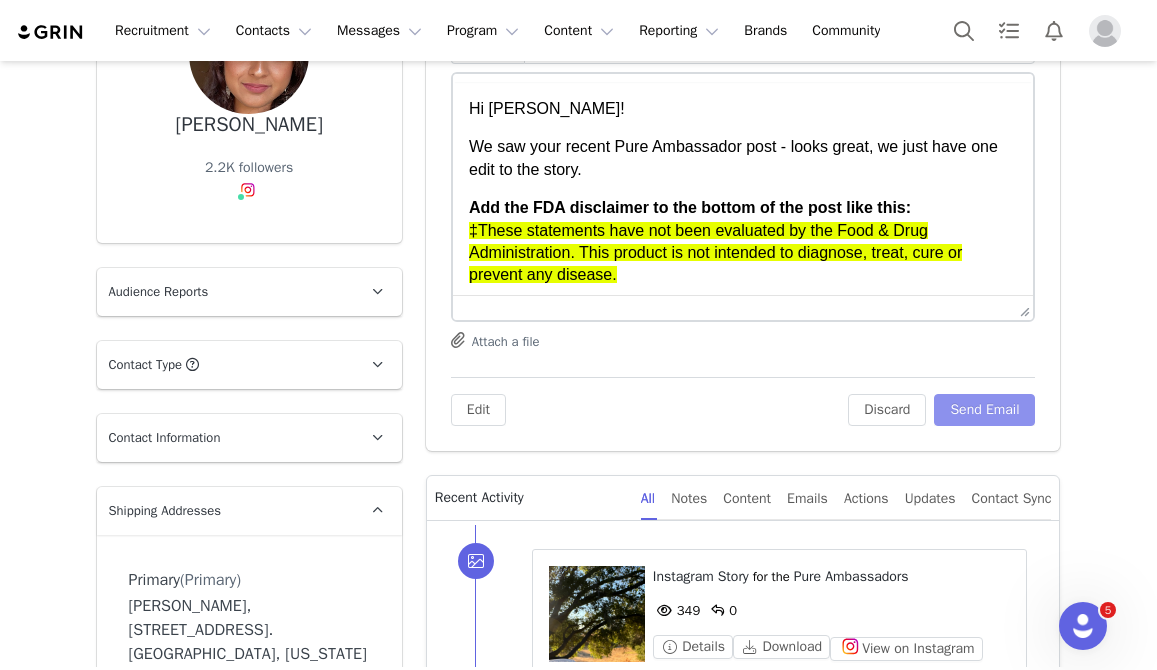 scroll, scrollTop: 0, scrollLeft: 0, axis: both 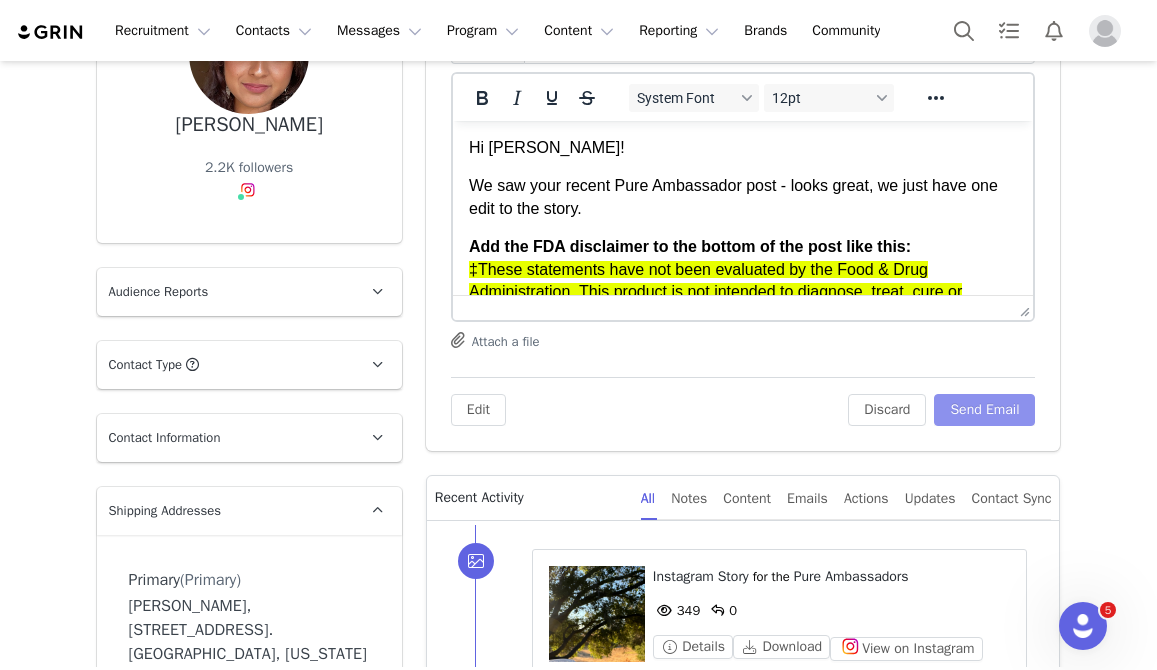 click on "Send Email" at bounding box center [984, 410] 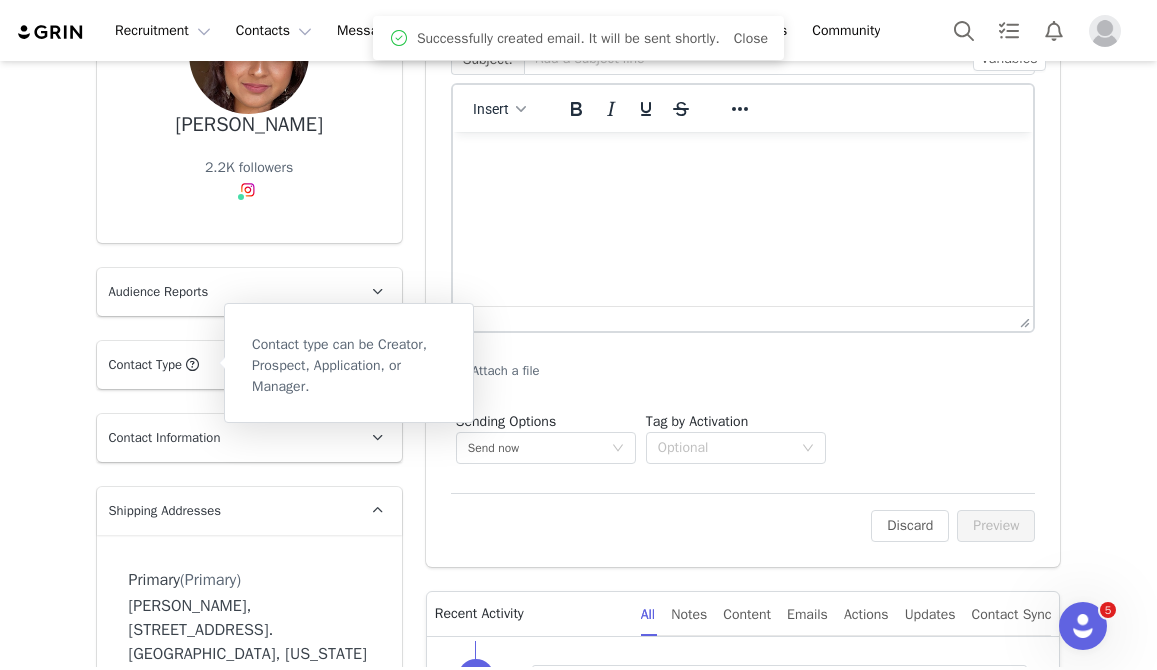 scroll, scrollTop: 0, scrollLeft: 0, axis: both 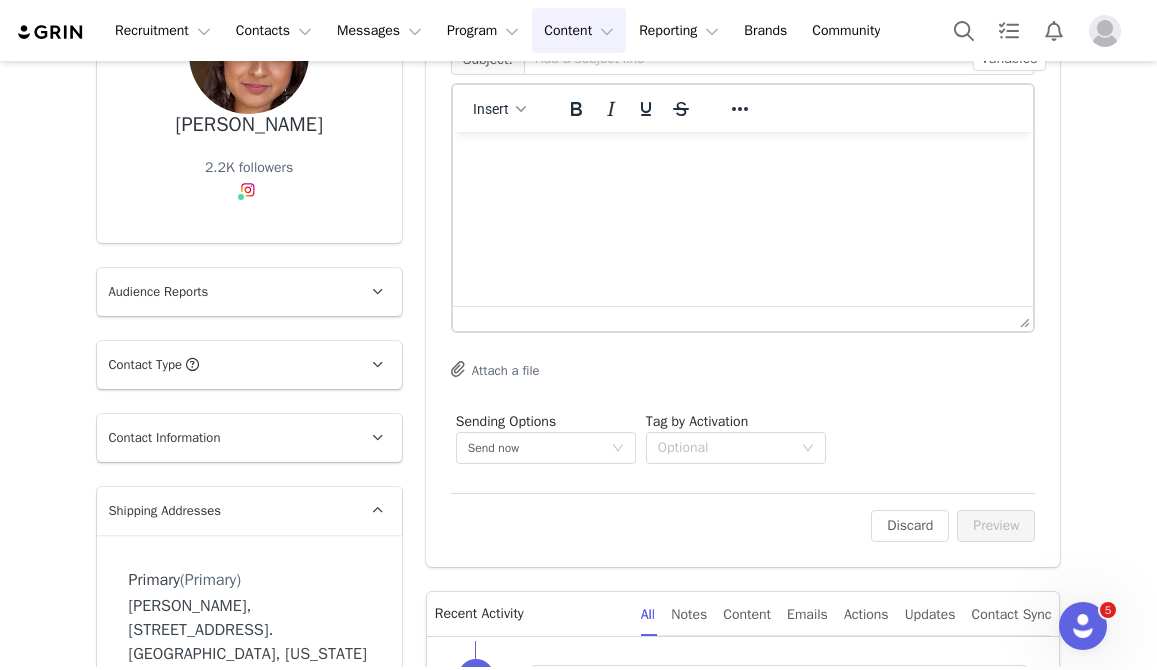 click on "Content Content" at bounding box center (579, 30) 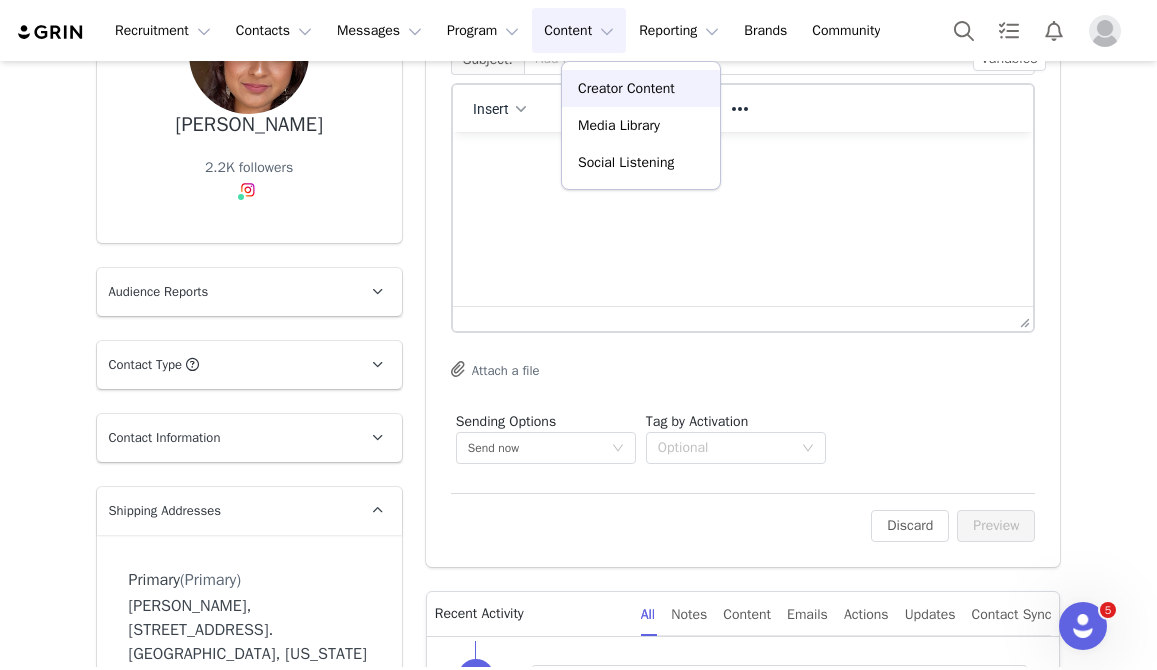 click on "Creator Content" at bounding box center (626, 88) 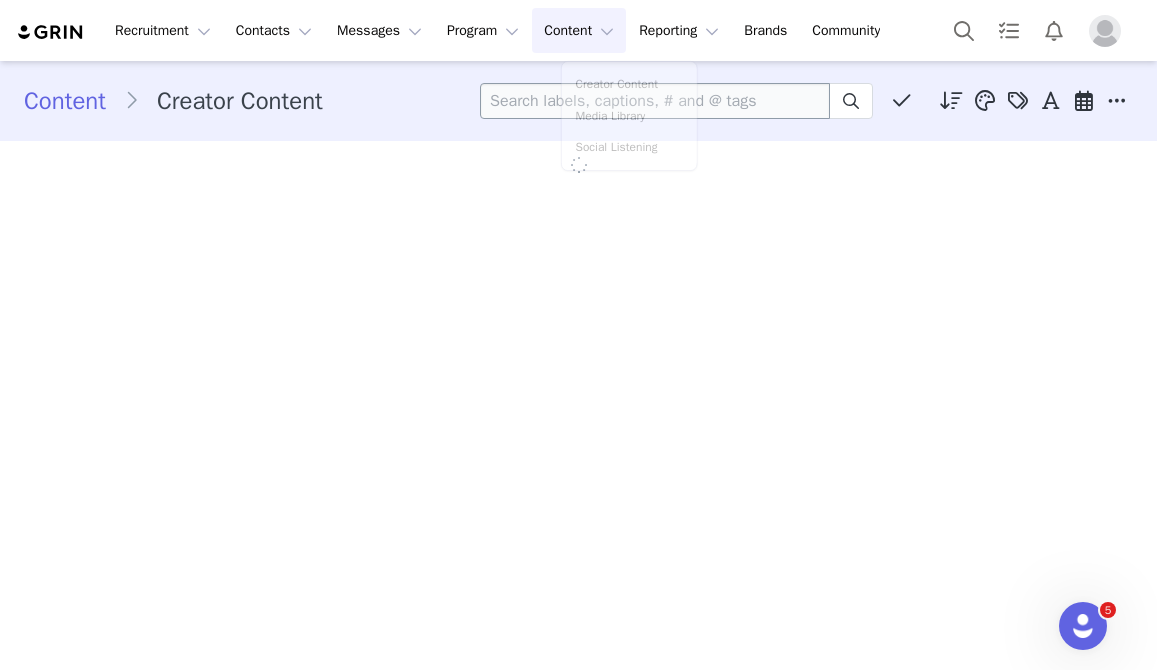 scroll, scrollTop: 0, scrollLeft: 0, axis: both 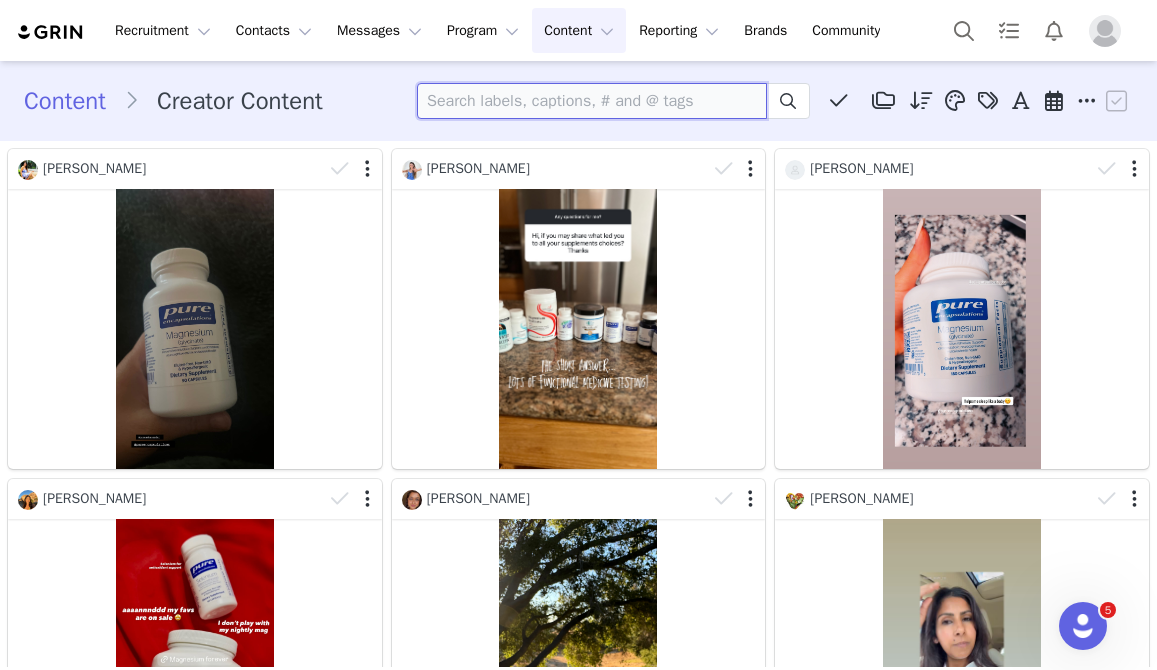 click at bounding box center (592, 101) 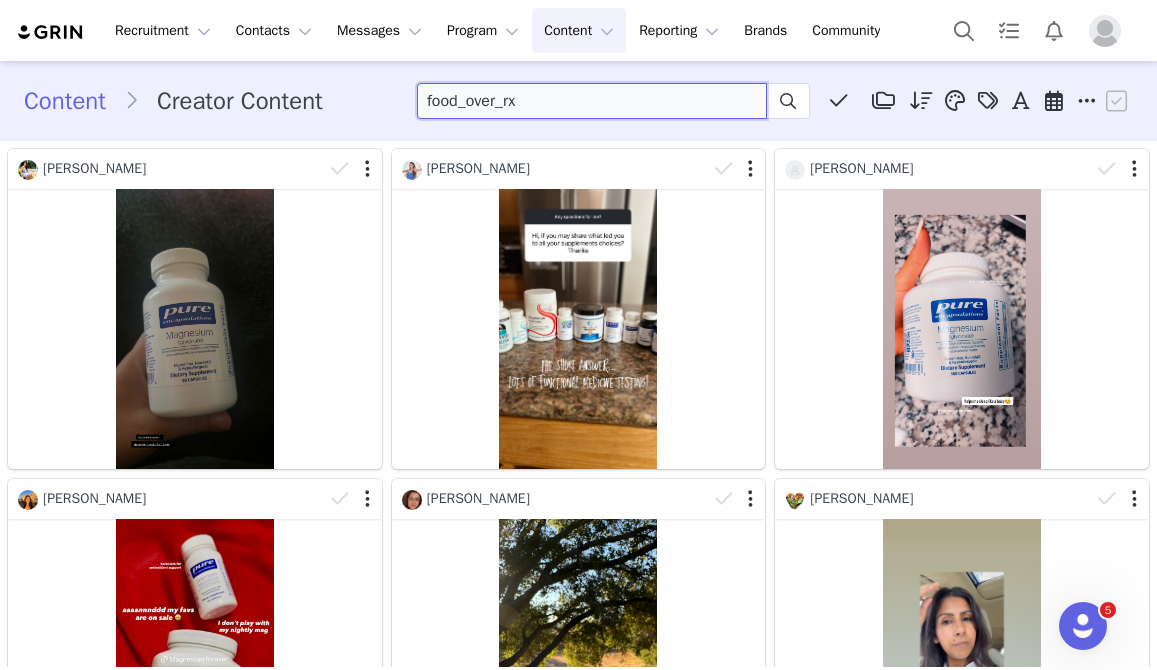 type on "food_over_rx" 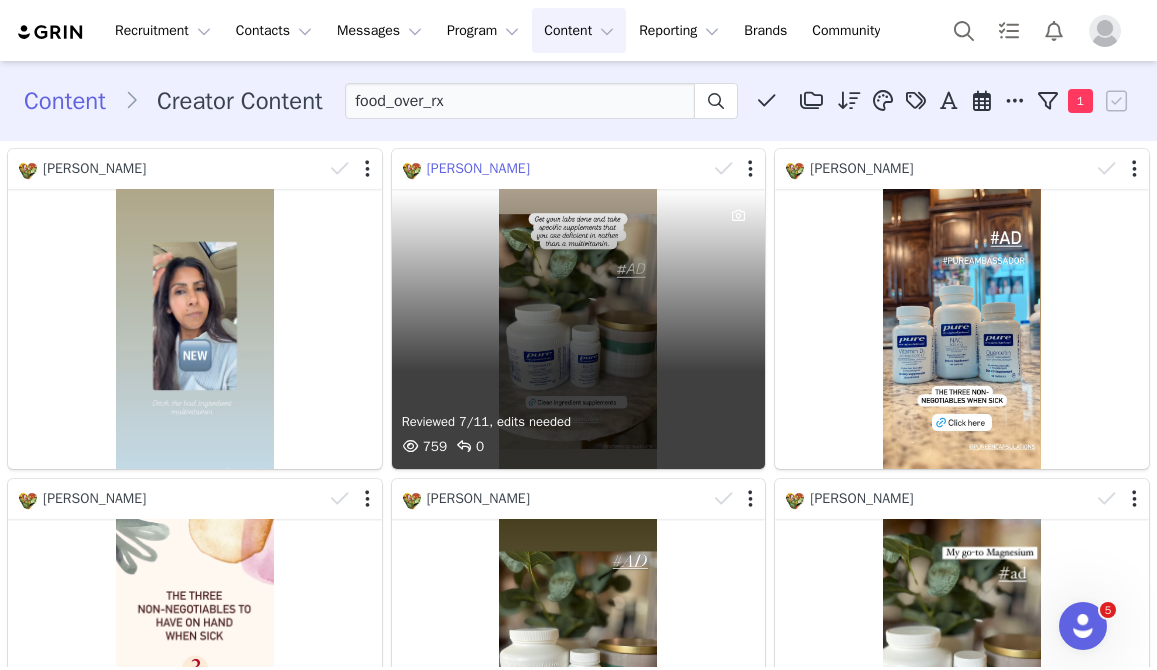 click on "[PERSON_NAME]" at bounding box center (478, 168) 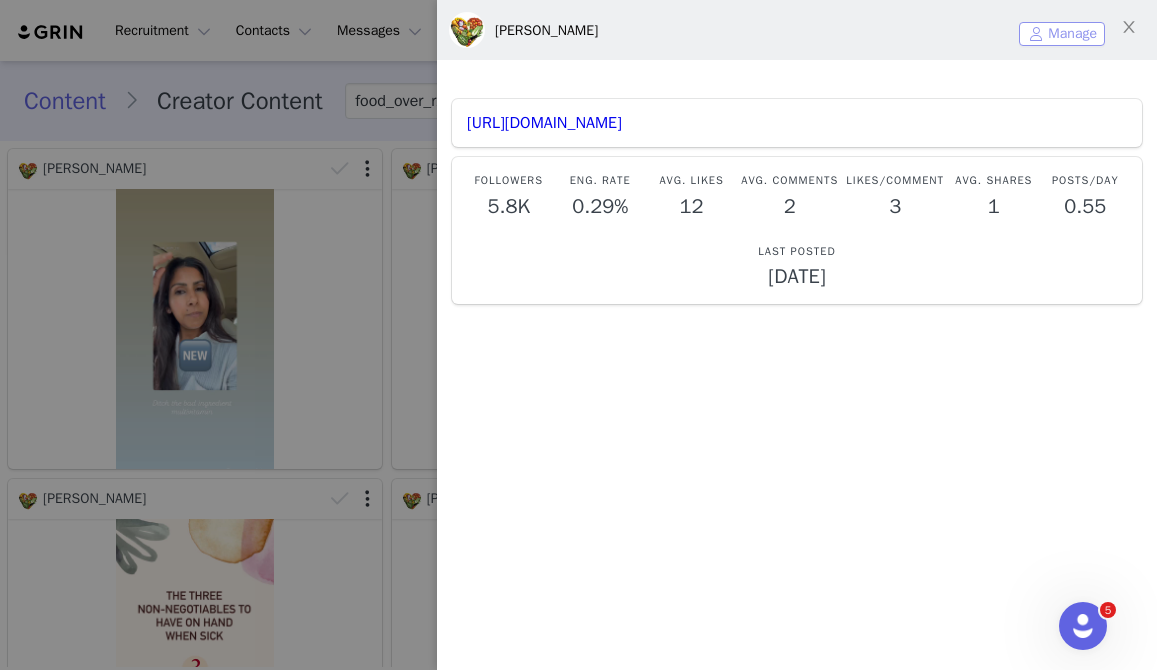 click on "Manage" at bounding box center (1062, 34) 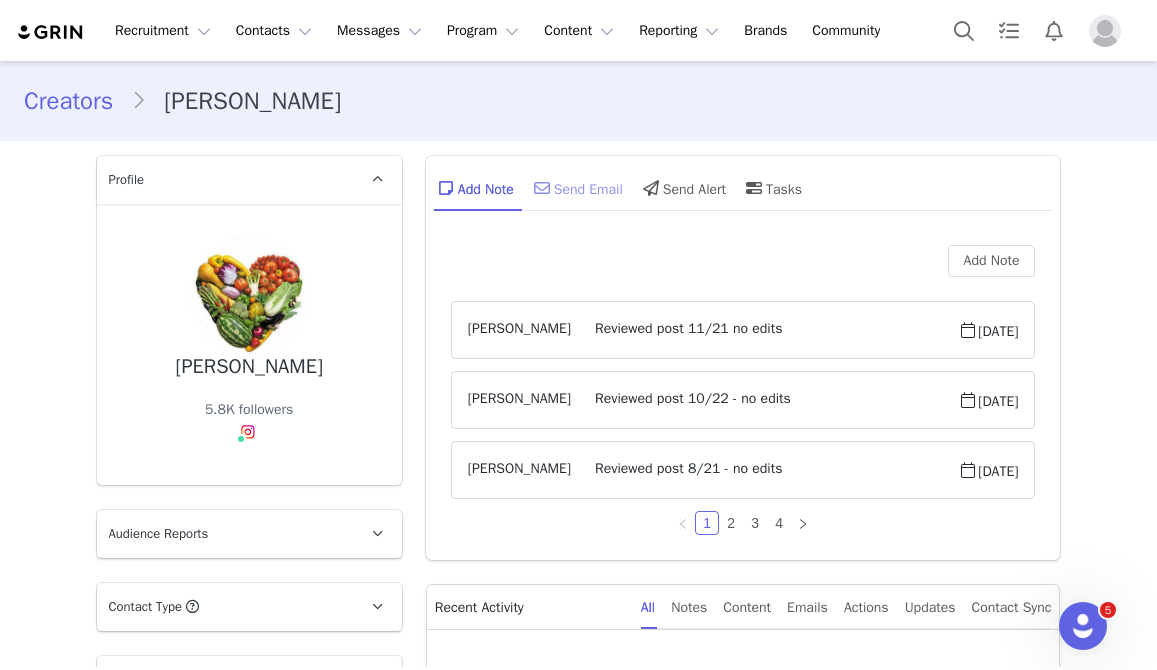 click on "Send Email" at bounding box center [576, 188] 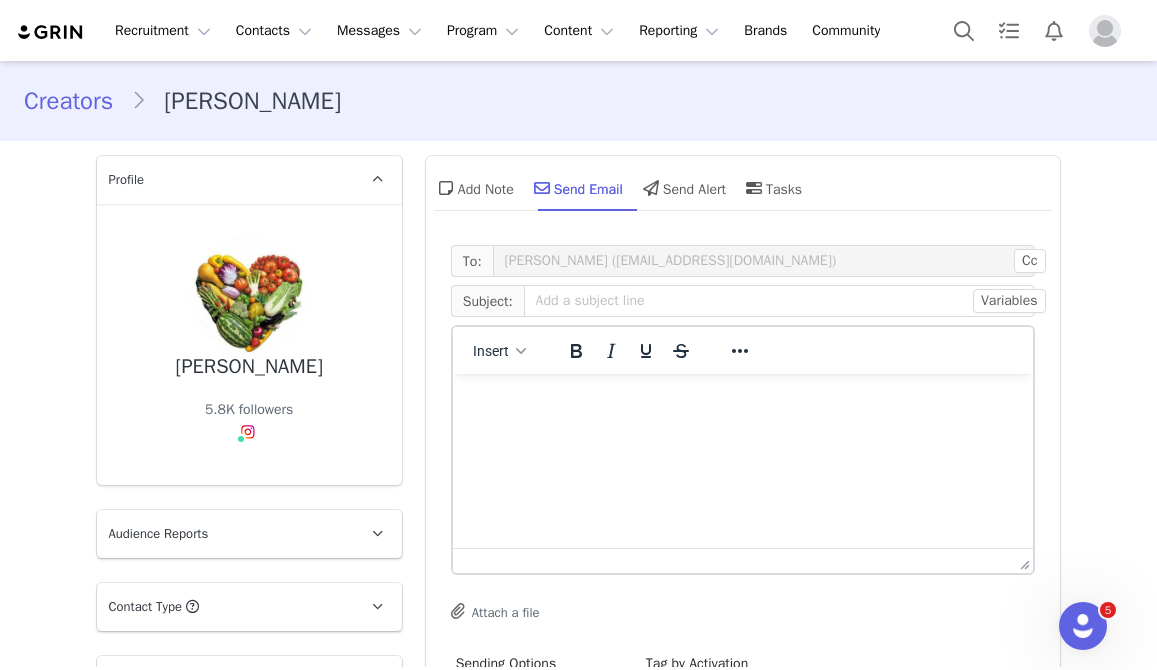 scroll, scrollTop: 0, scrollLeft: 0, axis: both 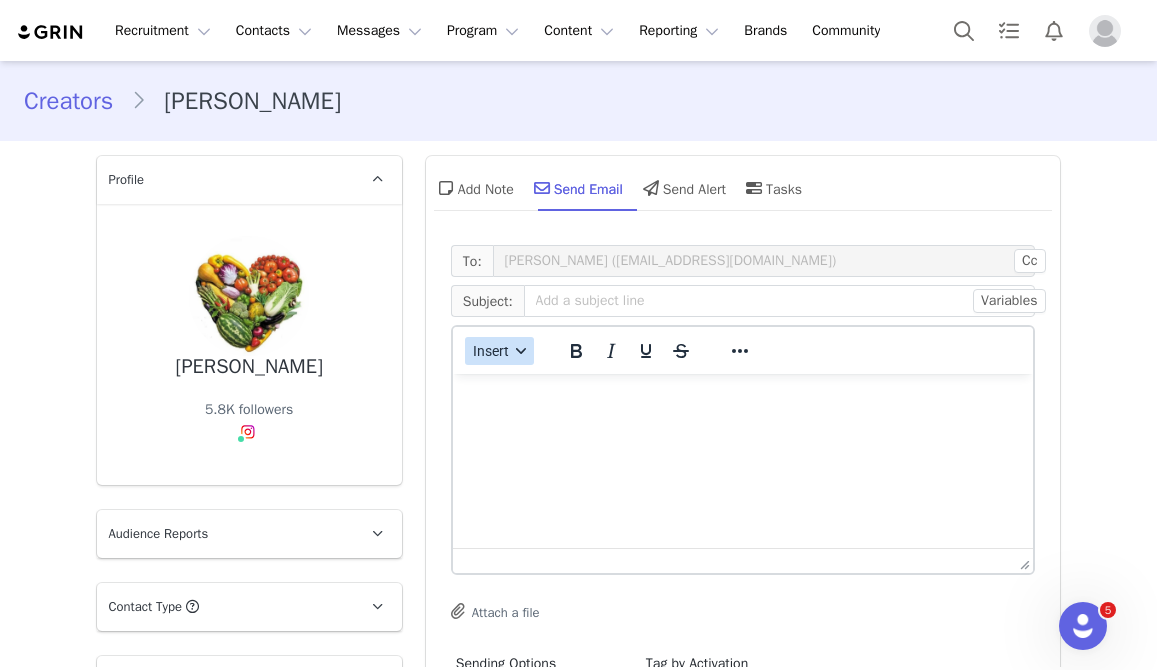 click 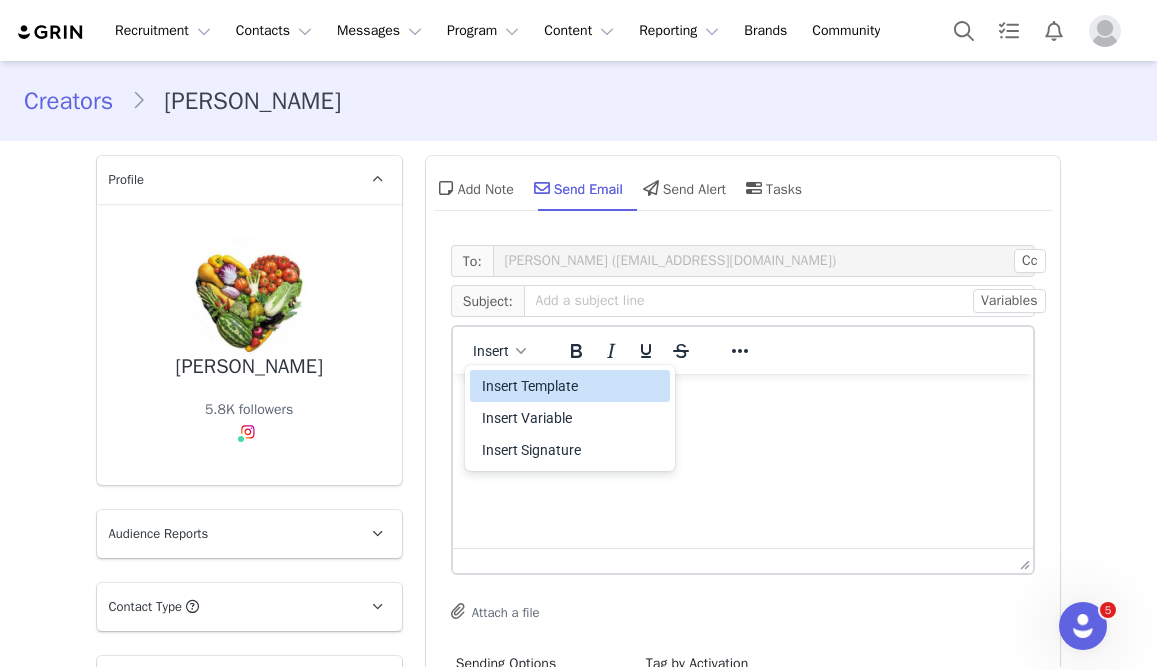 click on "Insert Template" at bounding box center (572, 386) 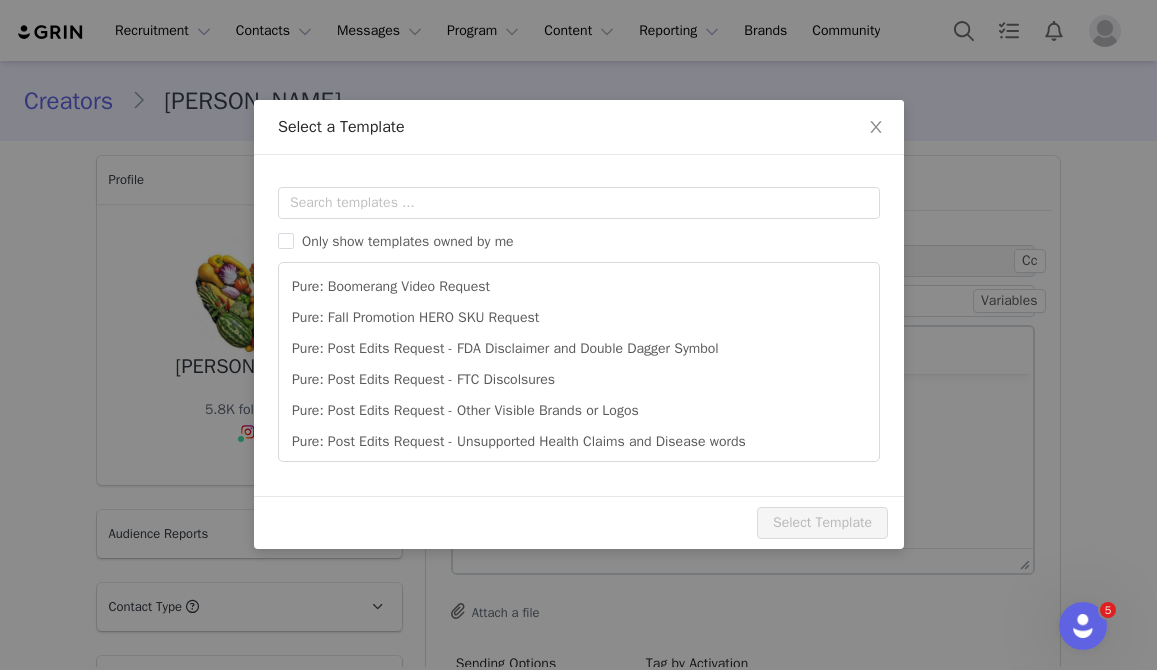 scroll, scrollTop: 0, scrollLeft: 0, axis: both 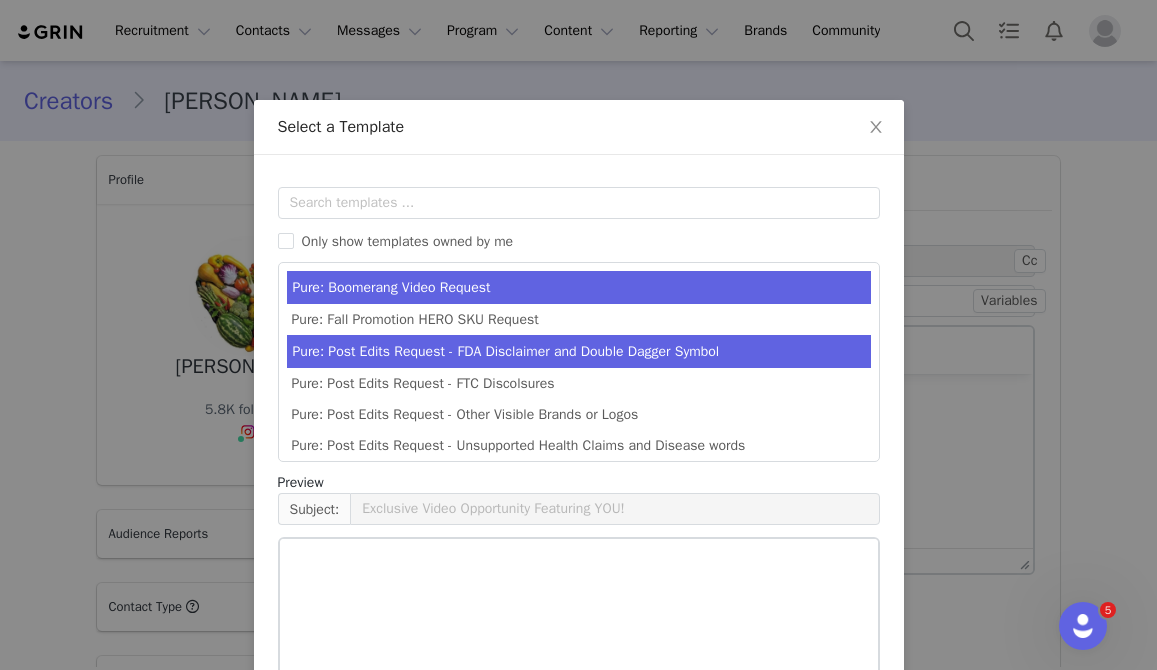click on "Pure: Post Edits Request - FDA Disclaimer and Double Dagger Symbol" at bounding box center [579, 351] 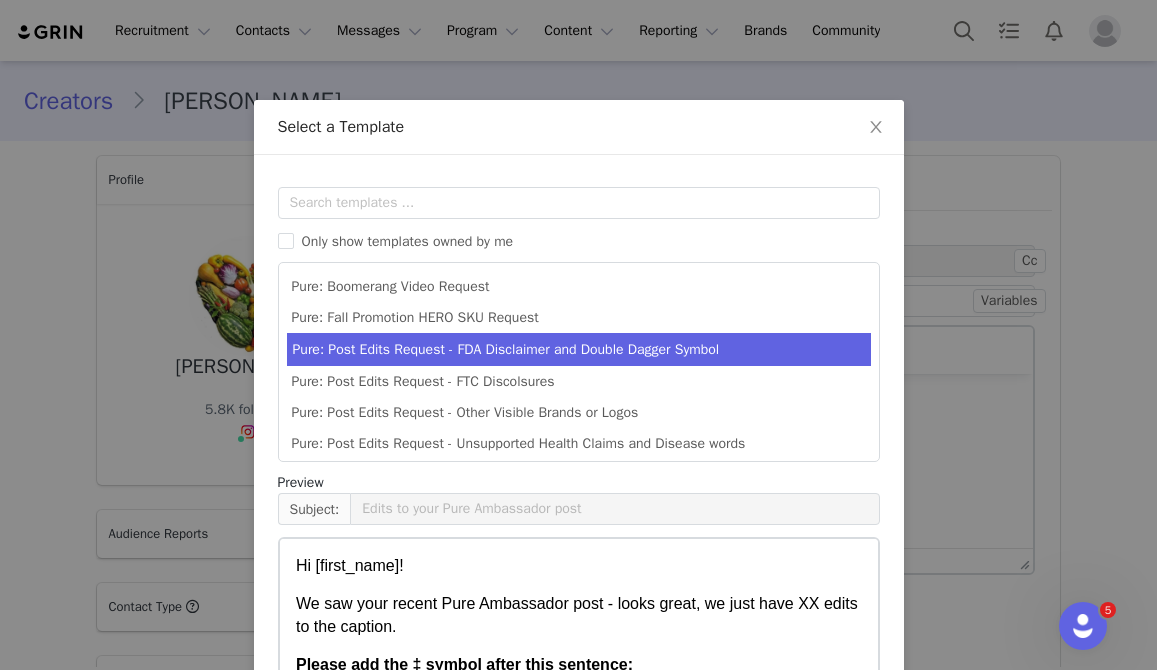 scroll, scrollTop: 218, scrollLeft: 0, axis: vertical 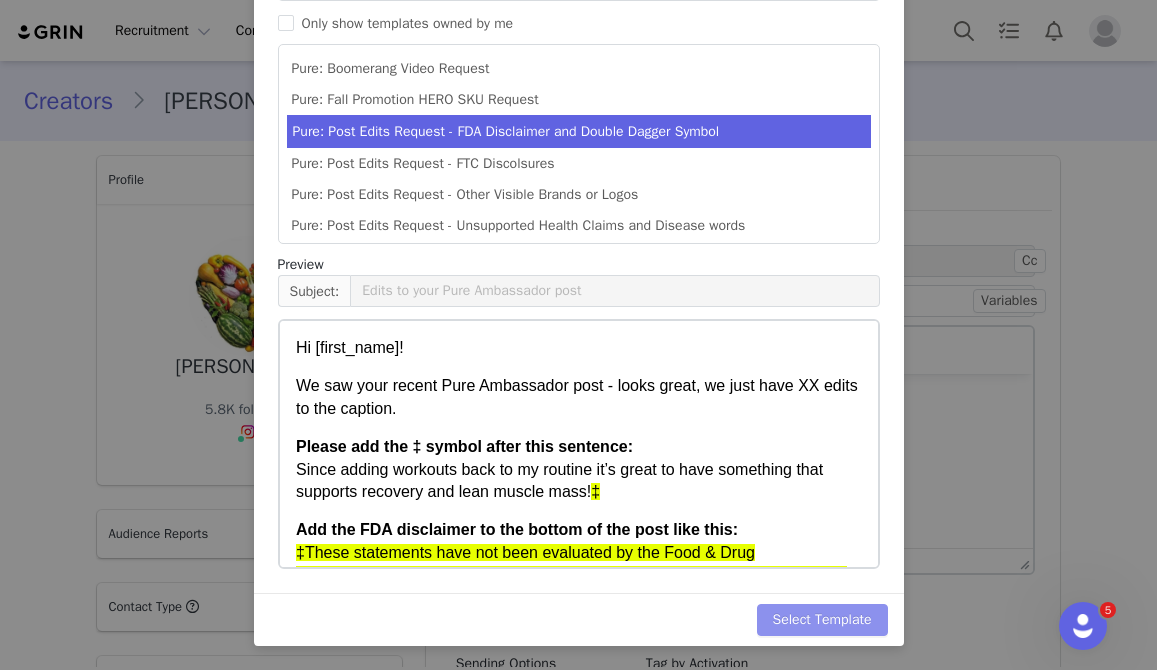 click on "Select Template" at bounding box center [822, 620] 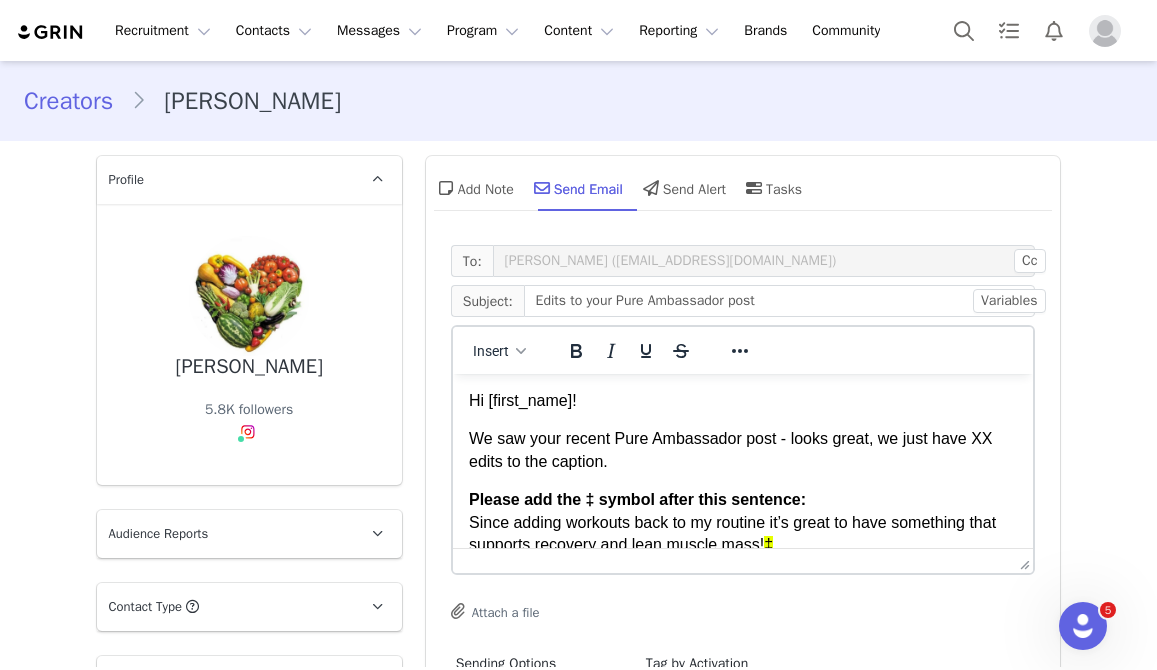scroll, scrollTop: 0, scrollLeft: 0, axis: both 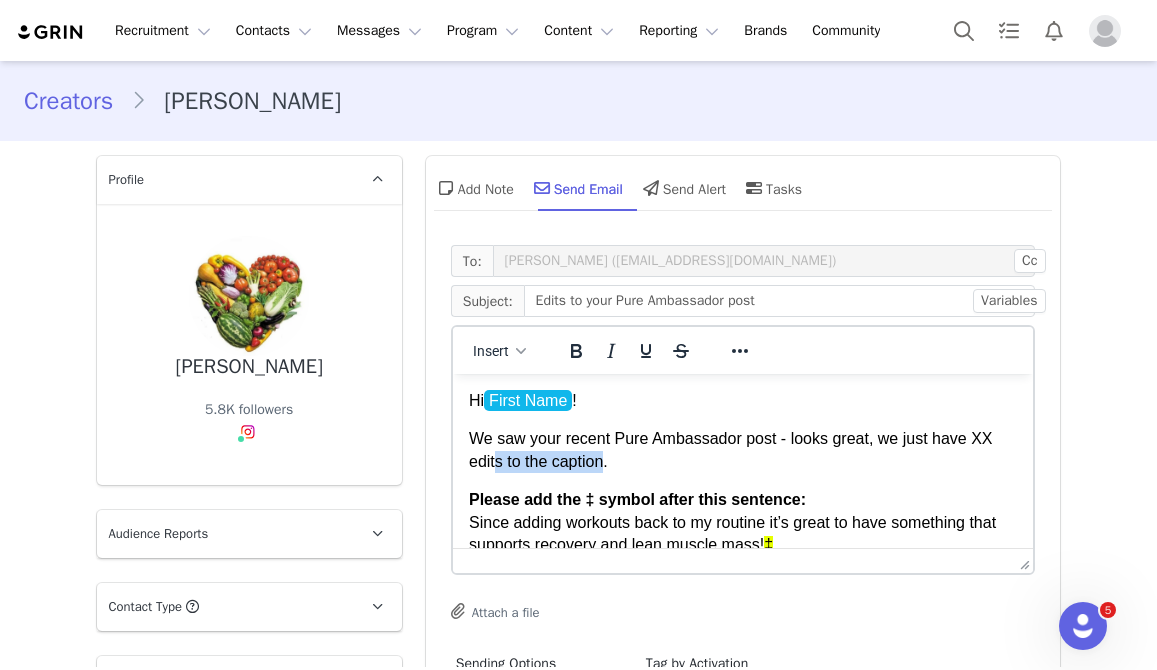 drag, startPoint x: 607, startPoint y: 466, endPoint x: 497, endPoint y: 468, distance: 110.01818 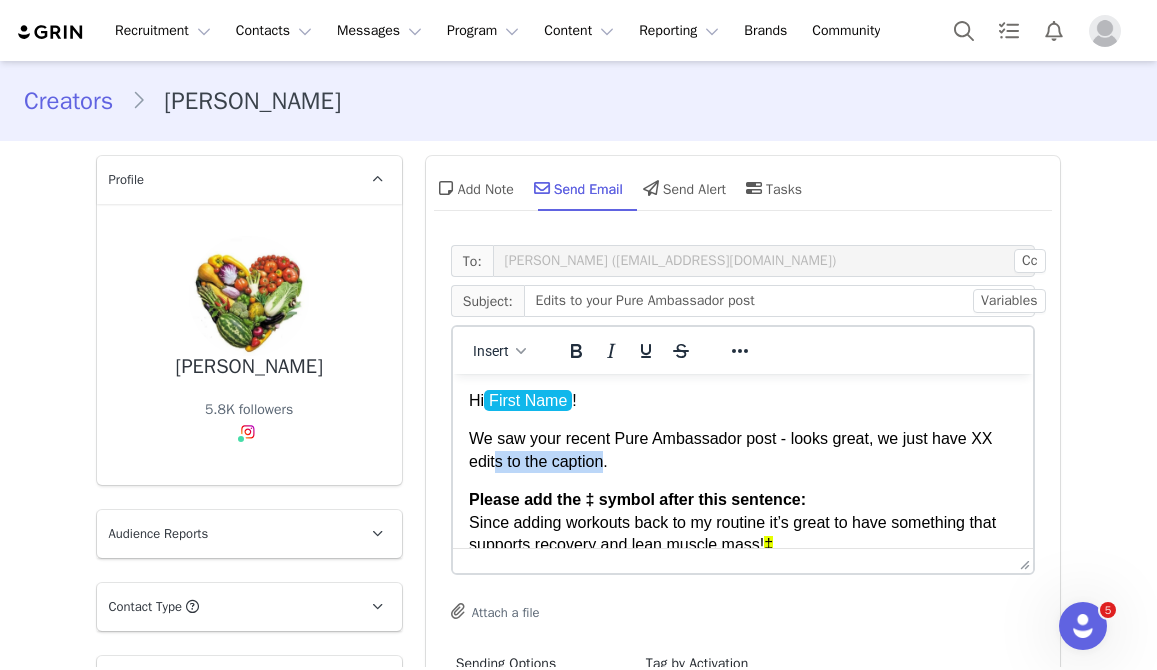 click on "We saw your recent Pure Ambassador post - looks great, we just have XX edits to the caption." at bounding box center (742, 450) 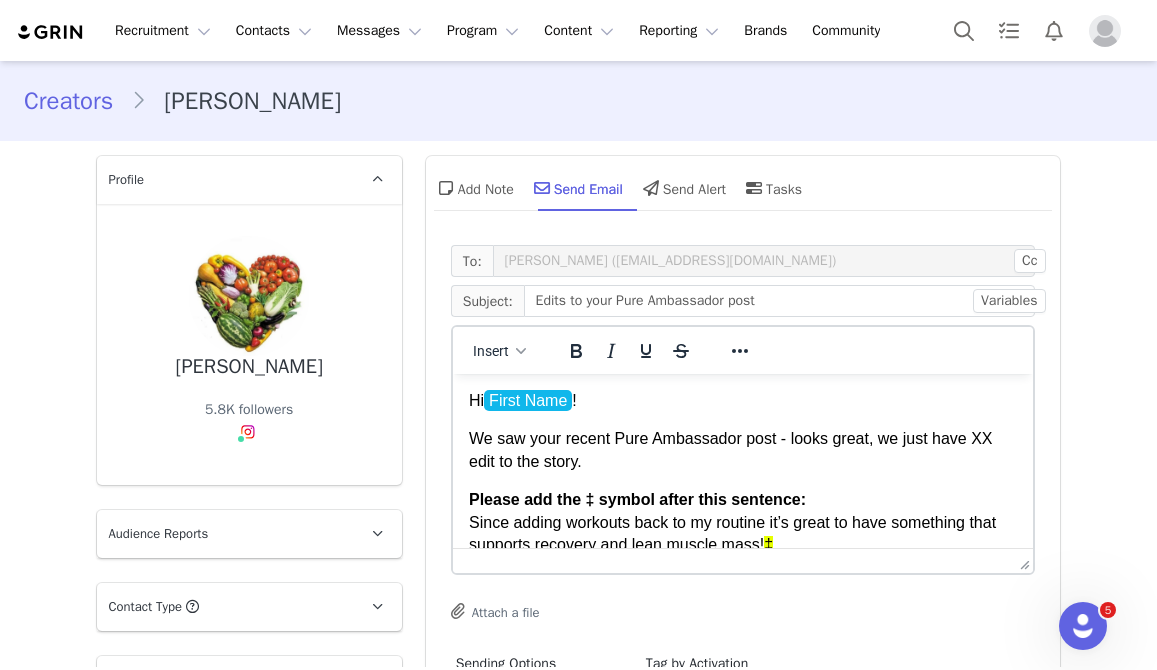 click on "We saw your recent Pure Ambassador post - looks great, we just have XX edit to the story." at bounding box center [742, 450] 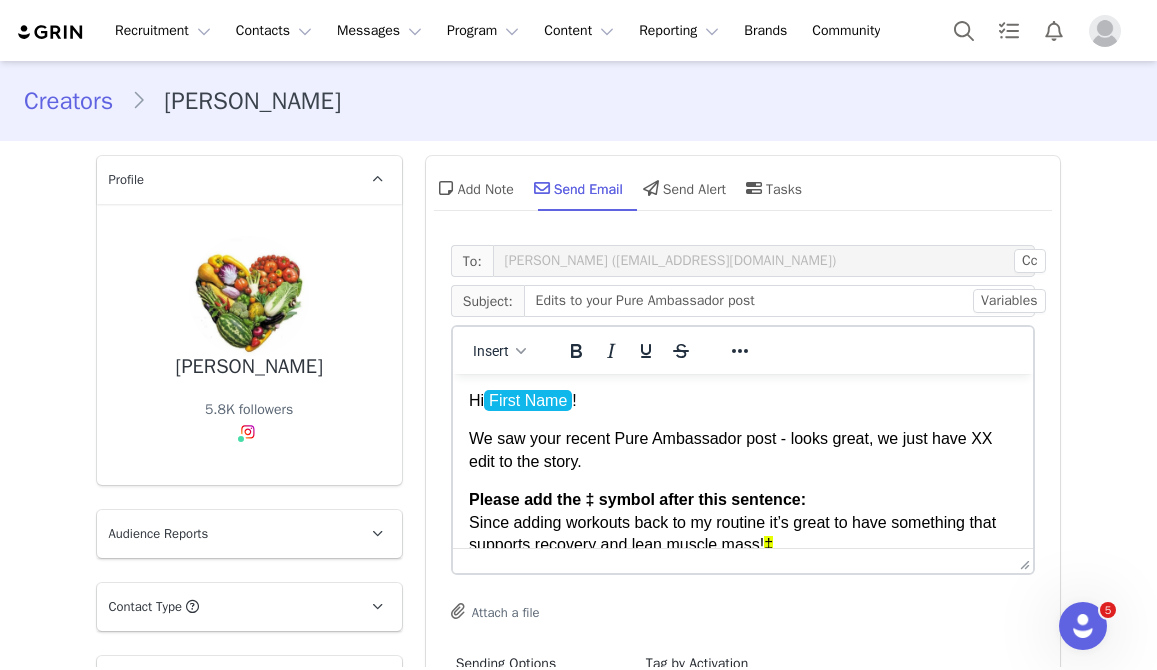 click on "We saw your recent Pure Ambassador post - looks great, we just have XX edit to the story." at bounding box center (742, 450) 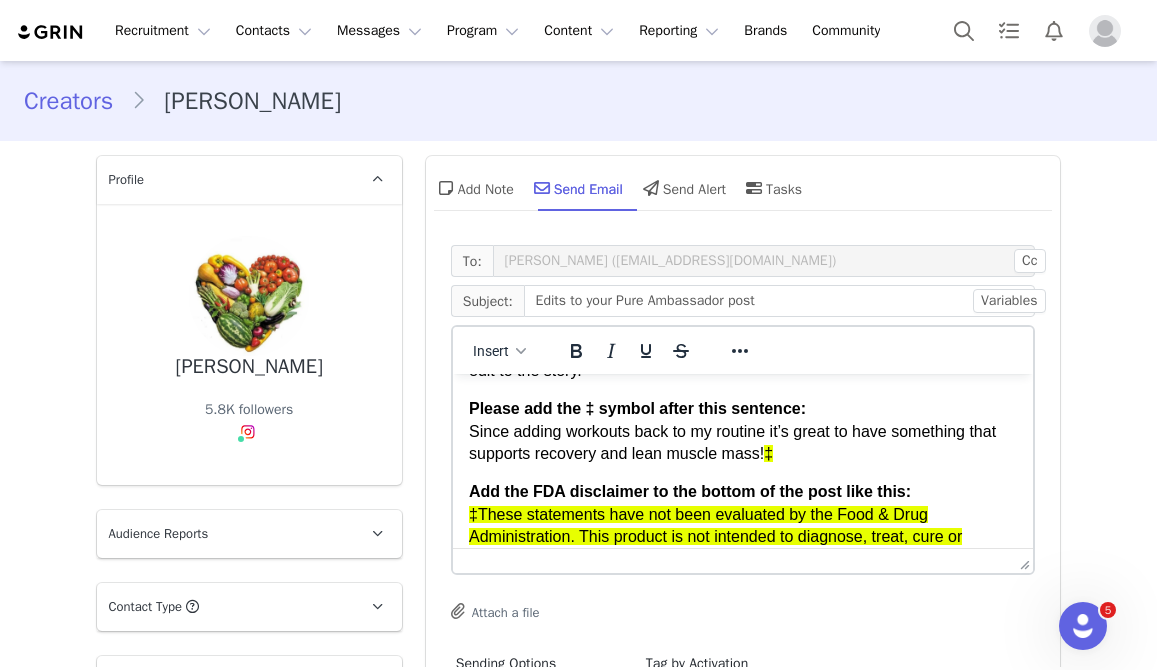 scroll, scrollTop: 94, scrollLeft: 0, axis: vertical 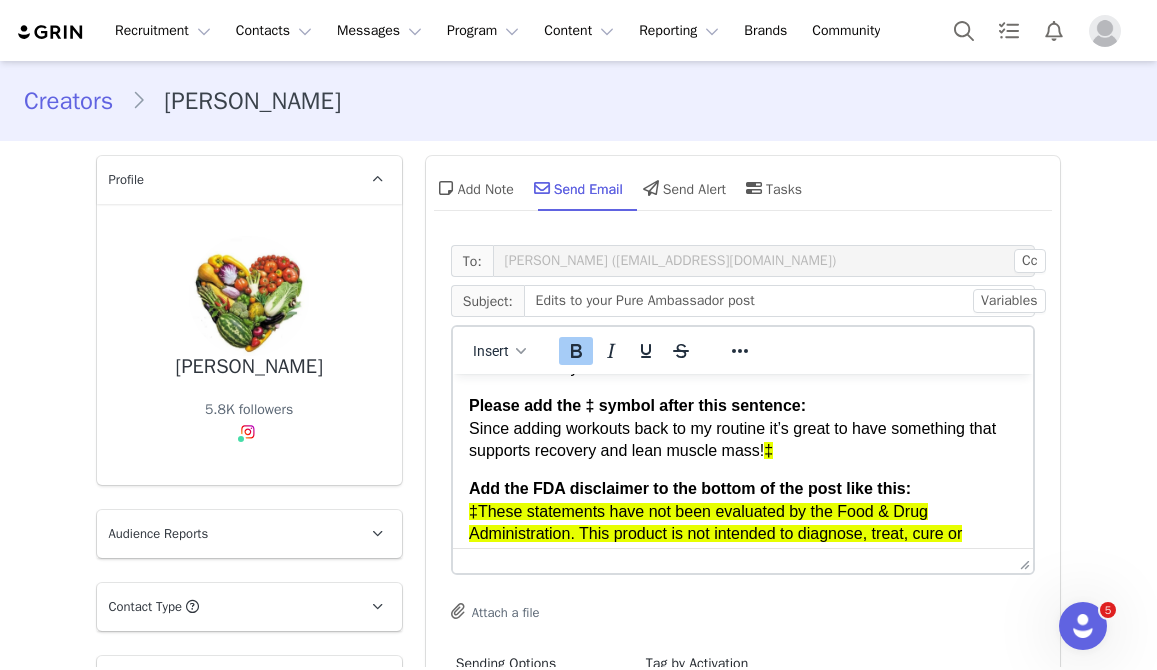 drag, startPoint x: 803, startPoint y: 452, endPoint x: 458, endPoint y: 393, distance: 350.00858 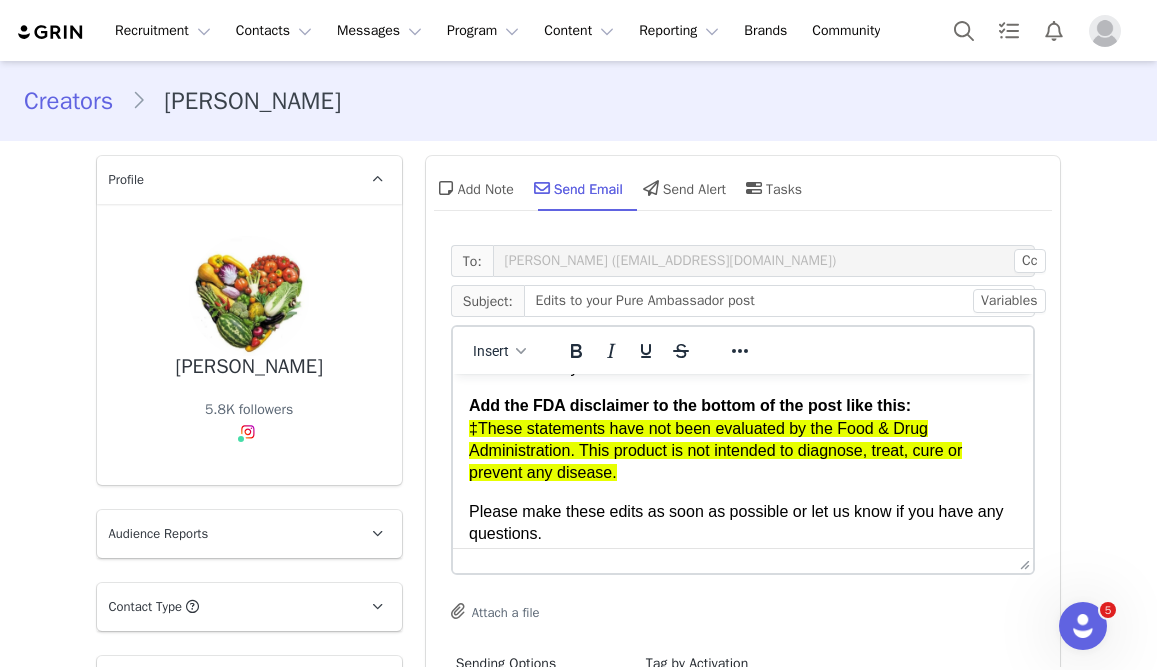 click on "Please make these edits as soon as possible or let us know if you have any questions." at bounding box center [735, 522] 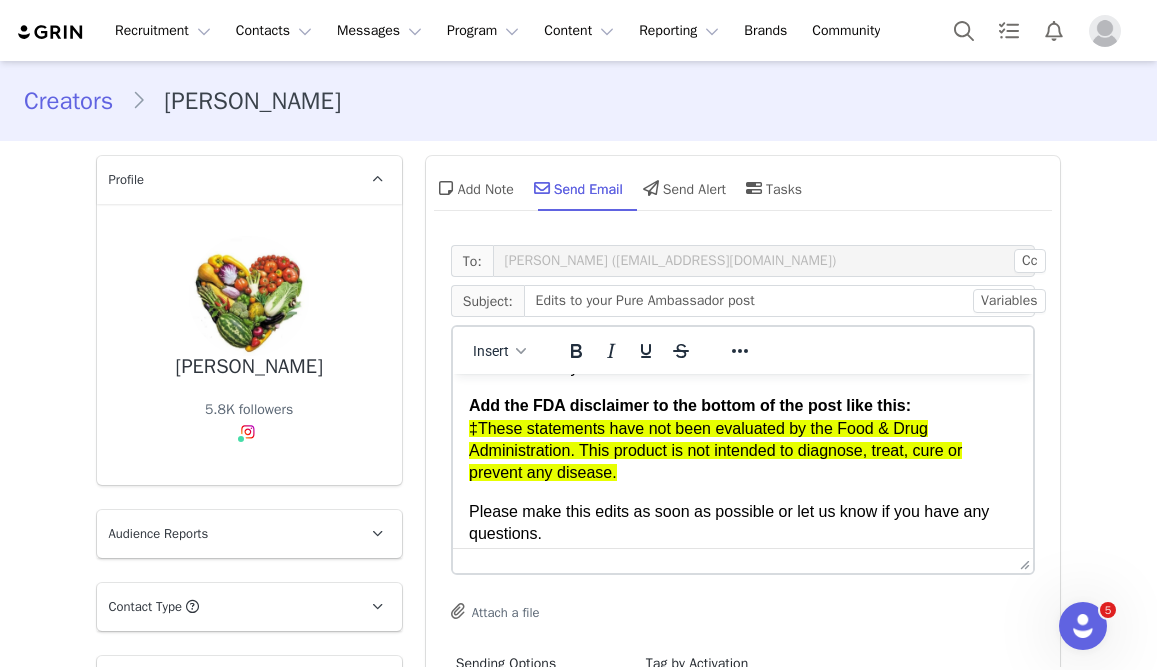 click on "Please make this edits as soon as possible or let us know if you have any questions." at bounding box center (728, 522) 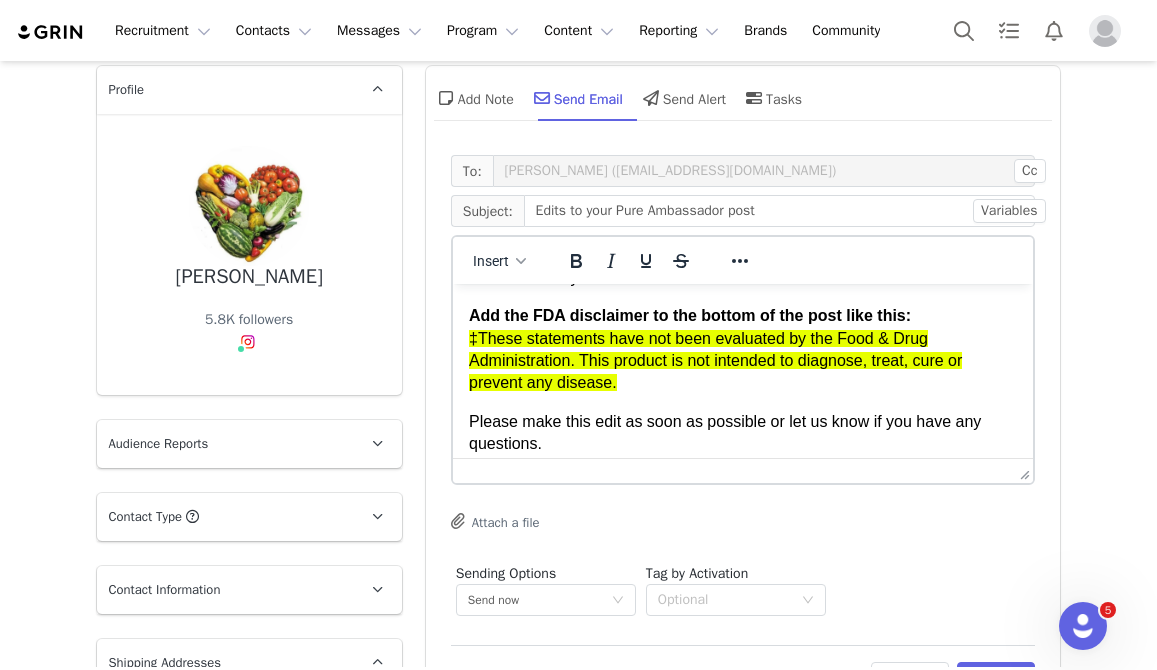 scroll, scrollTop: 117, scrollLeft: 0, axis: vertical 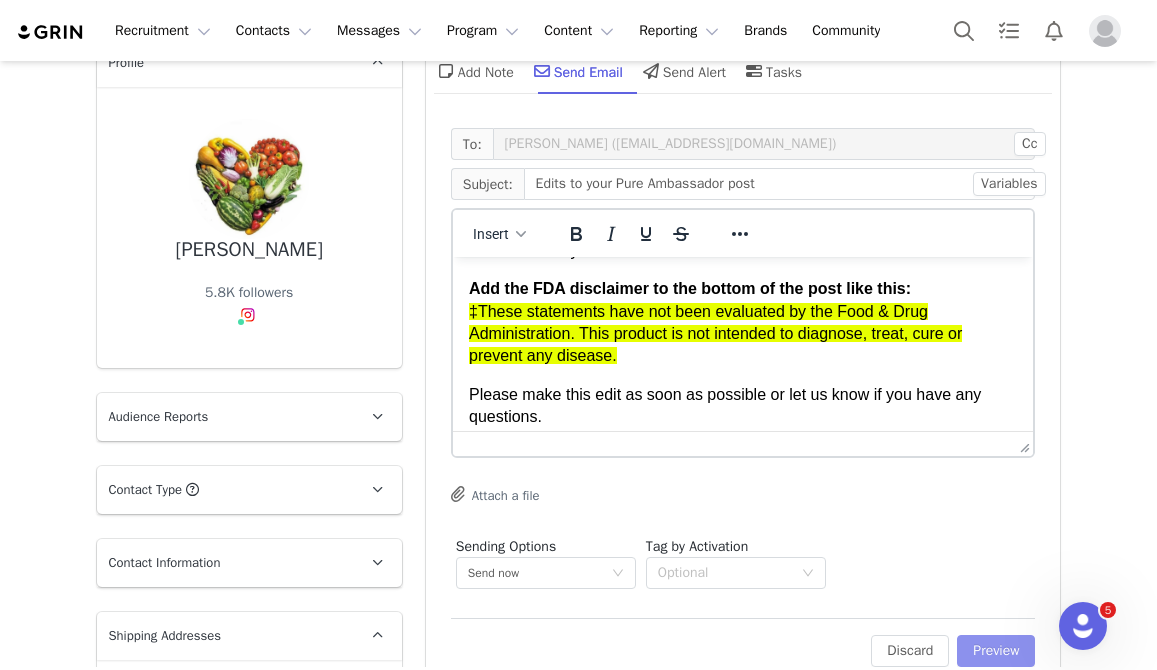 click on "Preview" at bounding box center (996, 651) 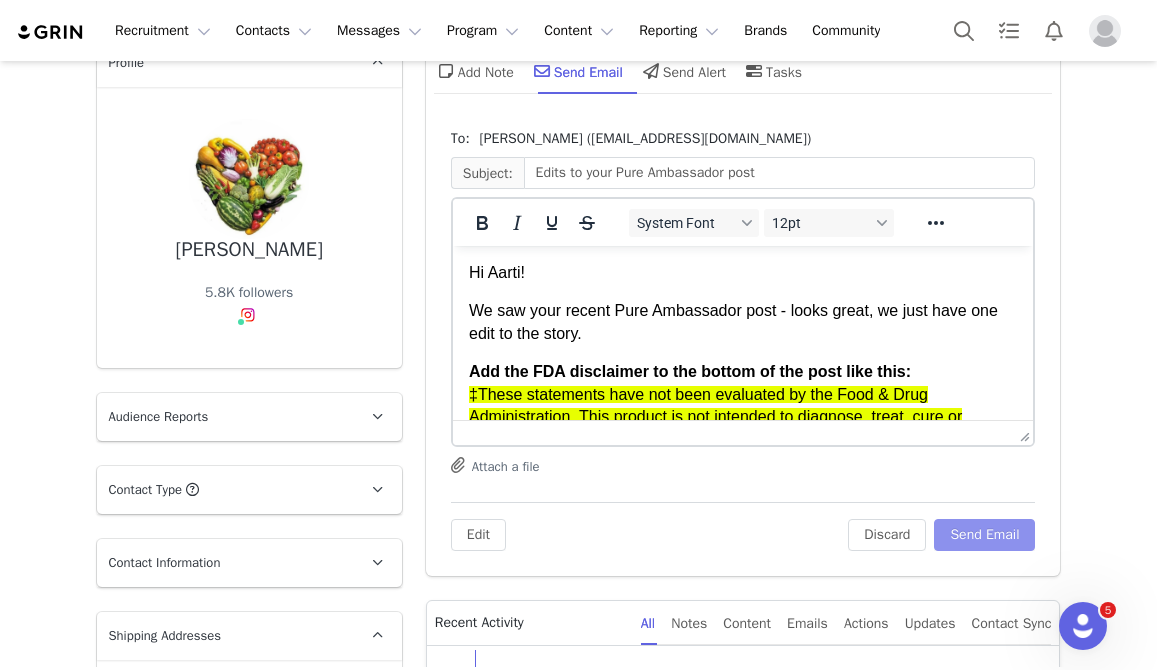 scroll, scrollTop: 0, scrollLeft: 0, axis: both 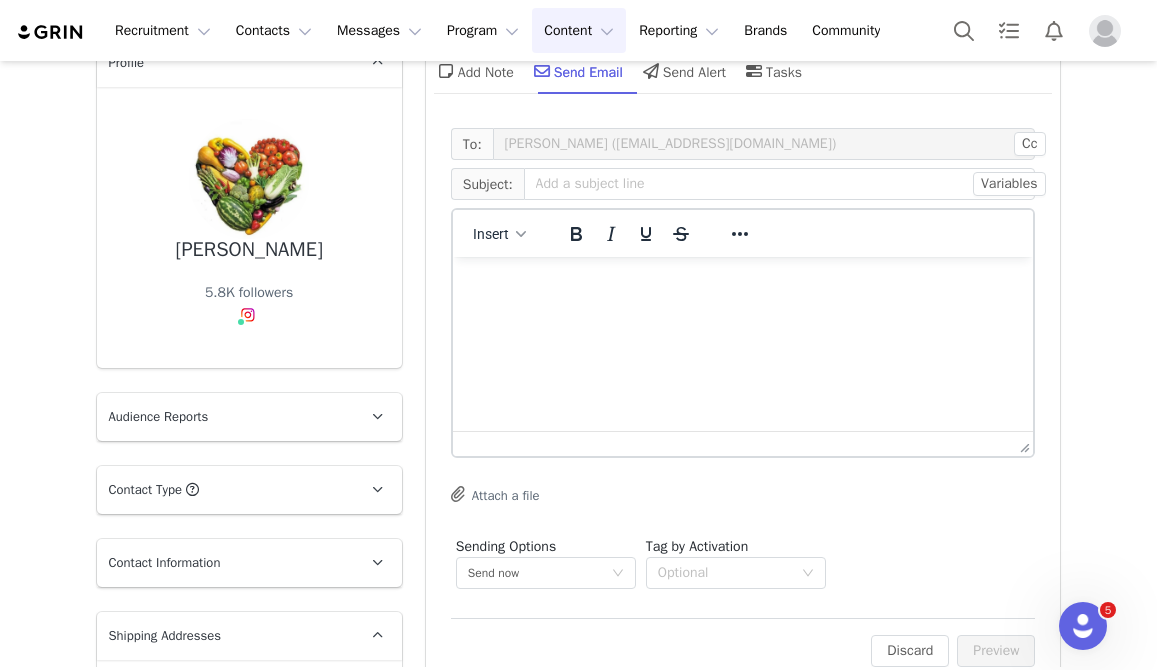 click on "Content Content" at bounding box center [579, 30] 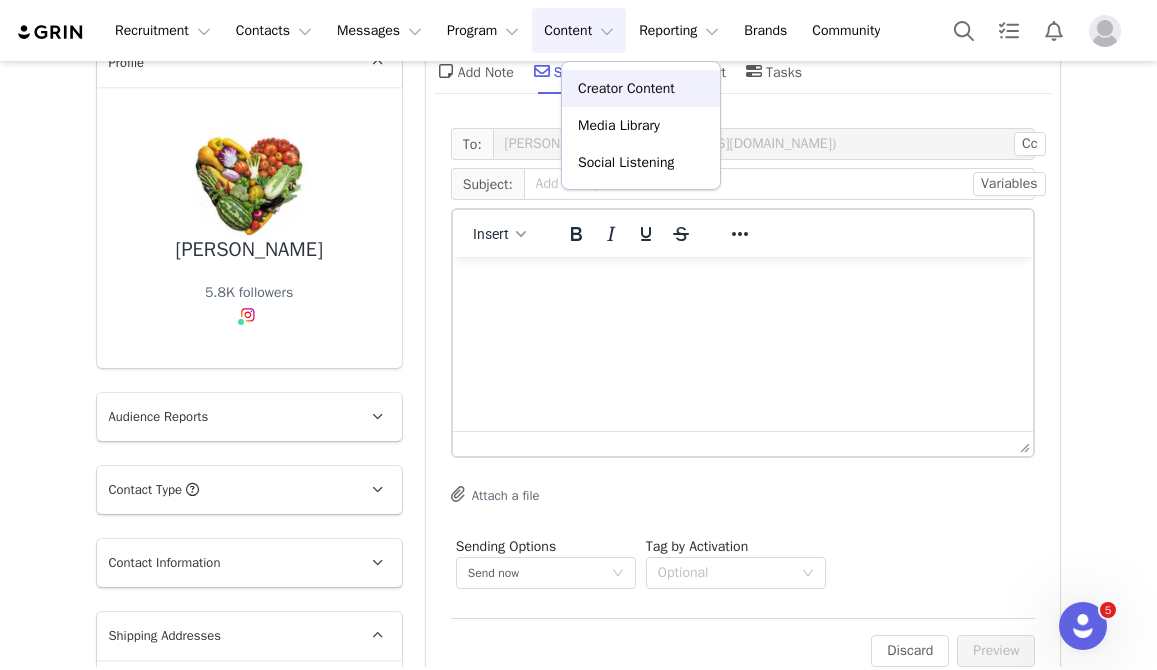 click on "Creator Content" at bounding box center (626, 88) 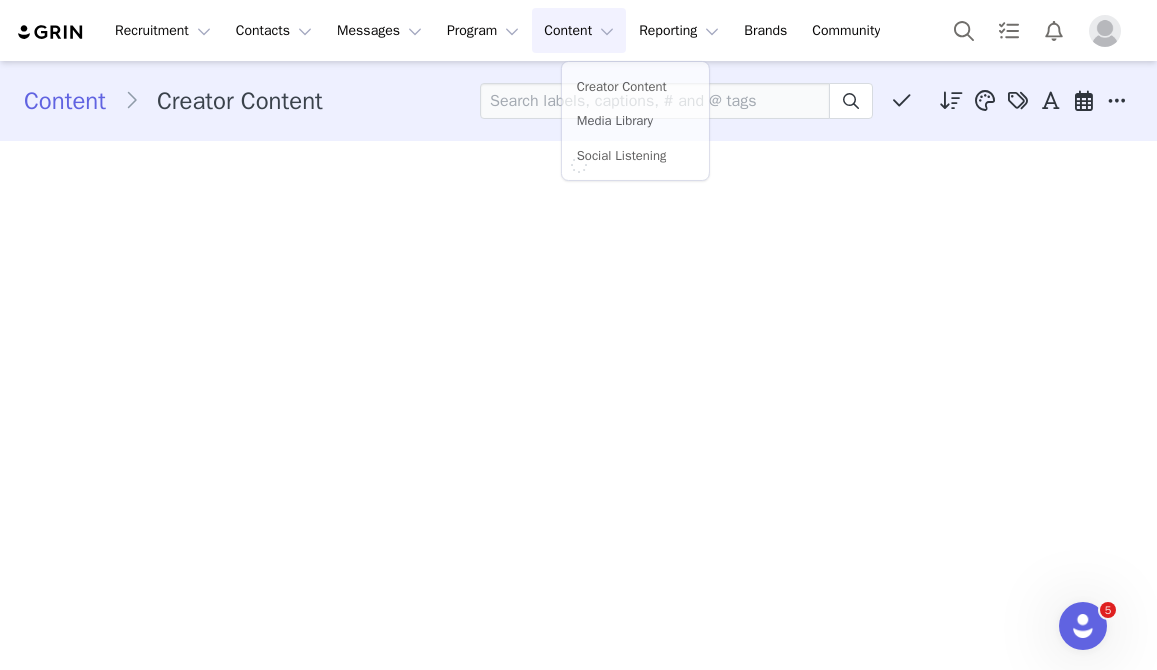 scroll, scrollTop: 0, scrollLeft: 0, axis: both 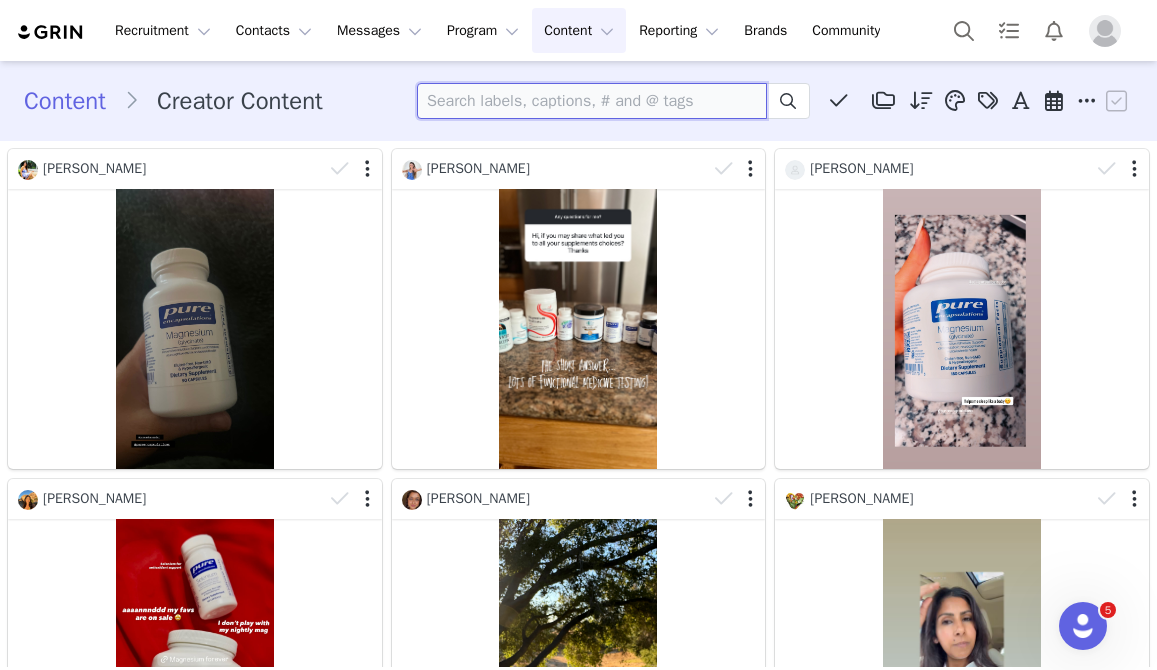 click at bounding box center (592, 101) 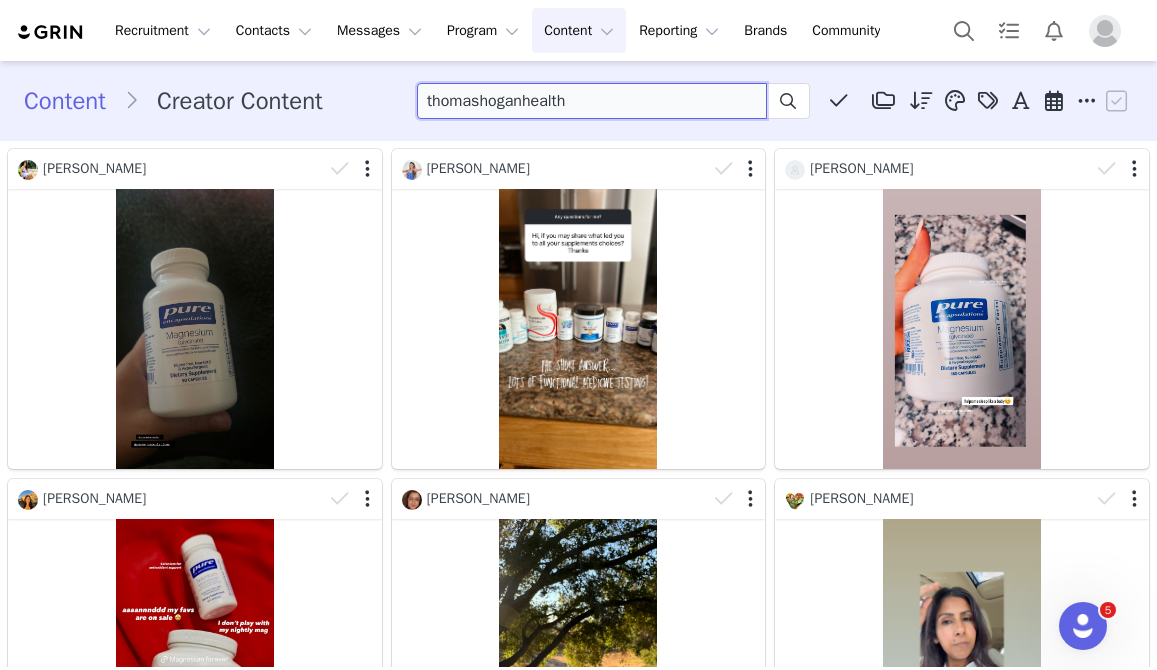 type on "thomashoganhealth" 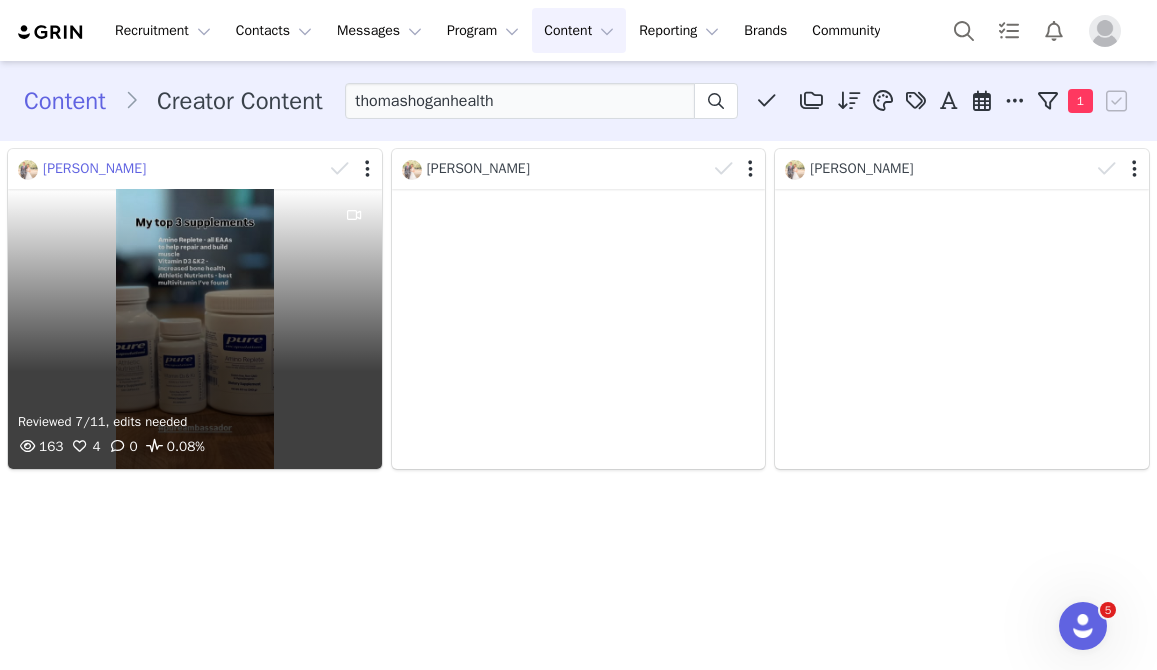 click on "[PERSON_NAME]" at bounding box center (94, 168) 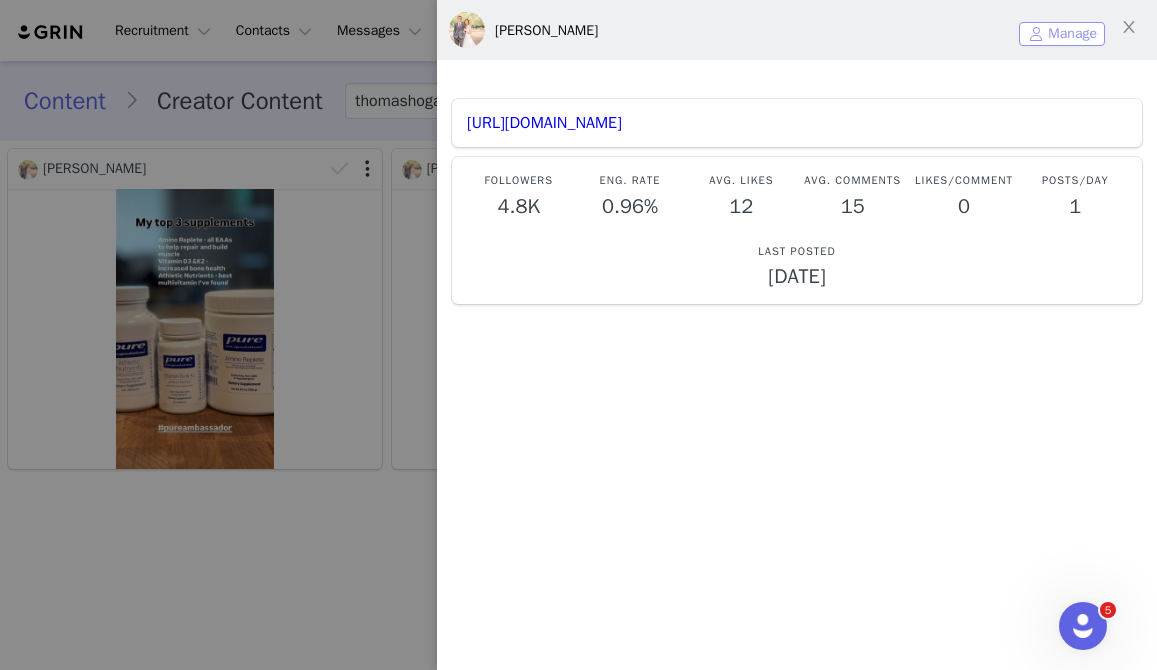 click on "Manage" at bounding box center (1062, 34) 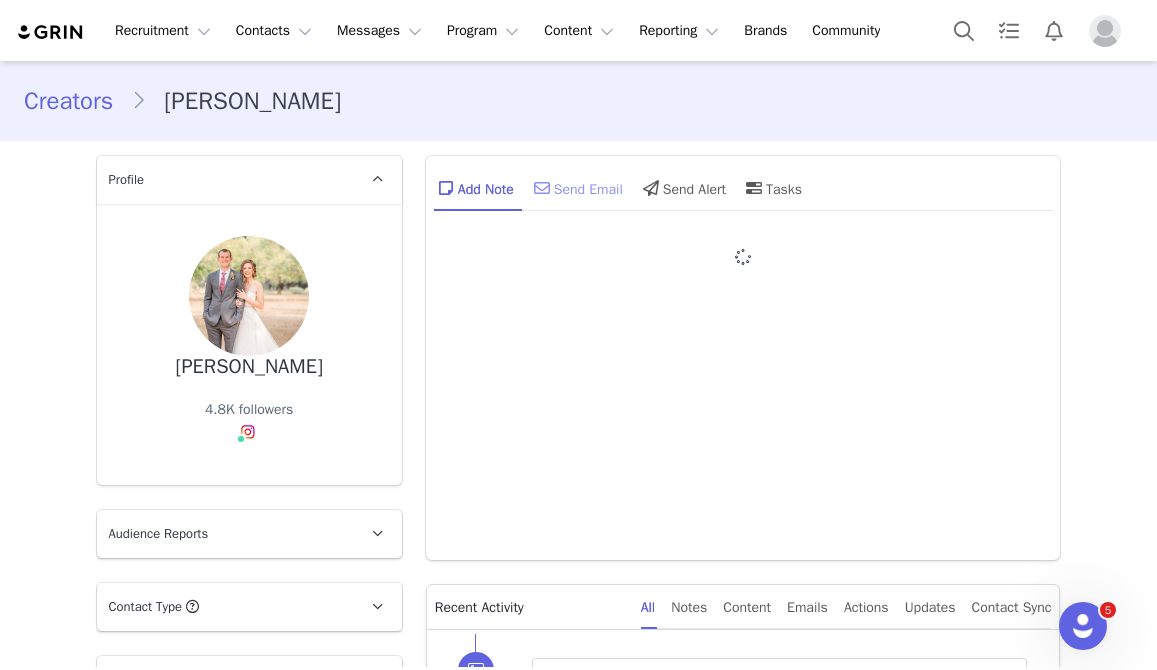 click on "Send Email" at bounding box center (576, 188) 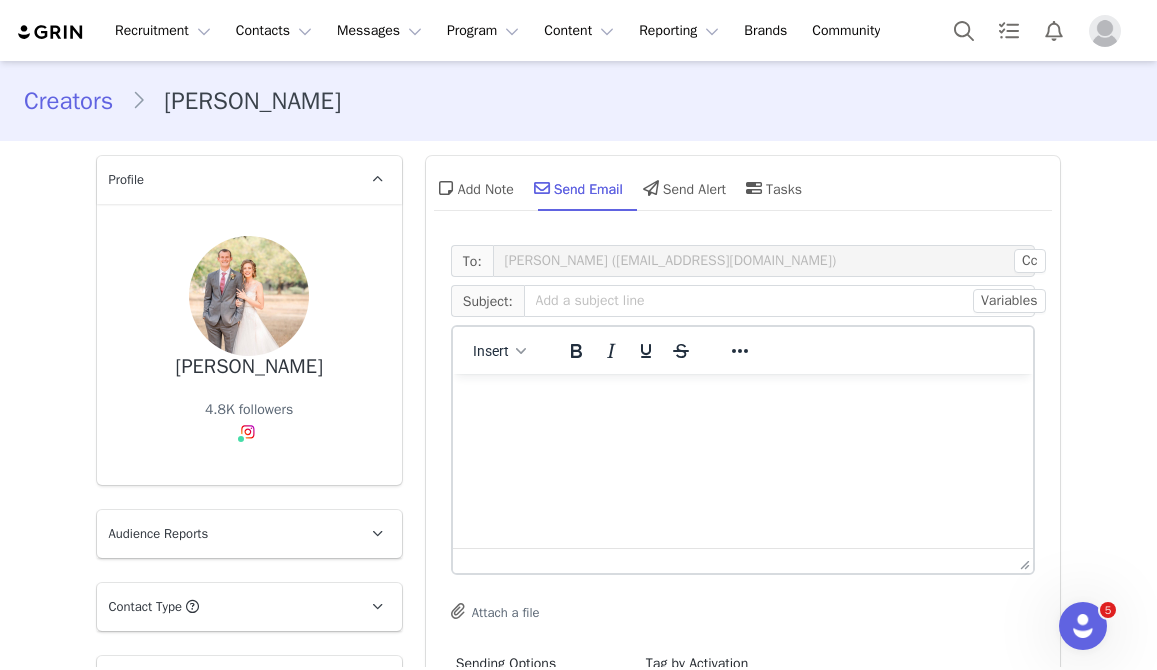scroll, scrollTop: 0, scrollLeft: 0, axis: both 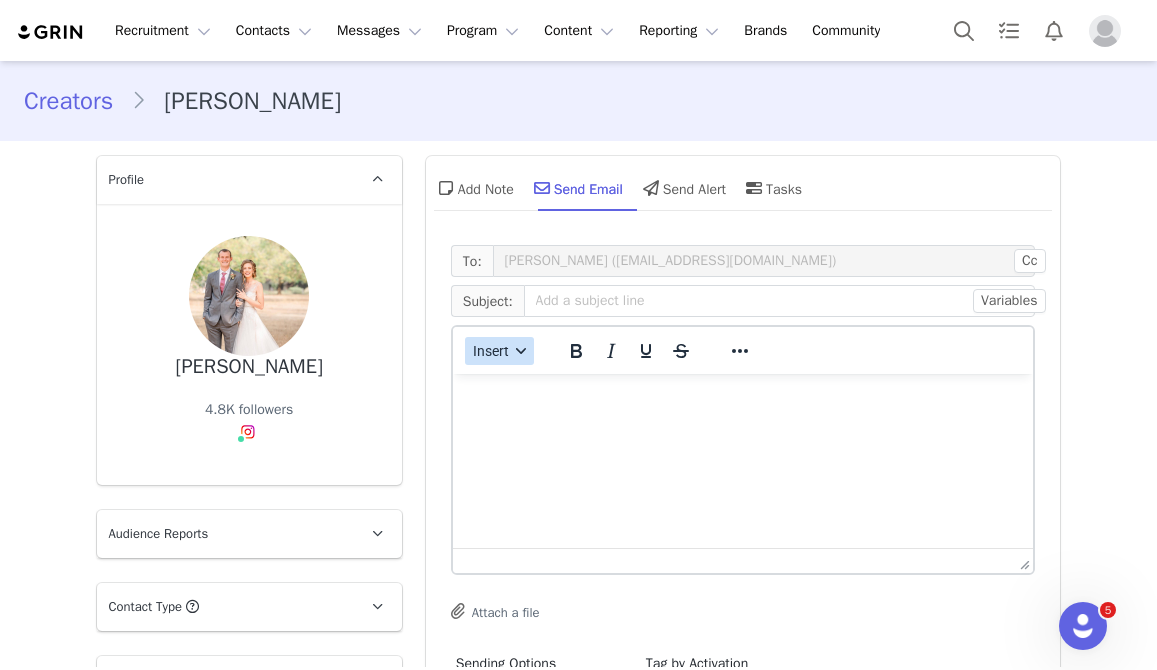 click on "Insert" at bounding box center [499, 351] 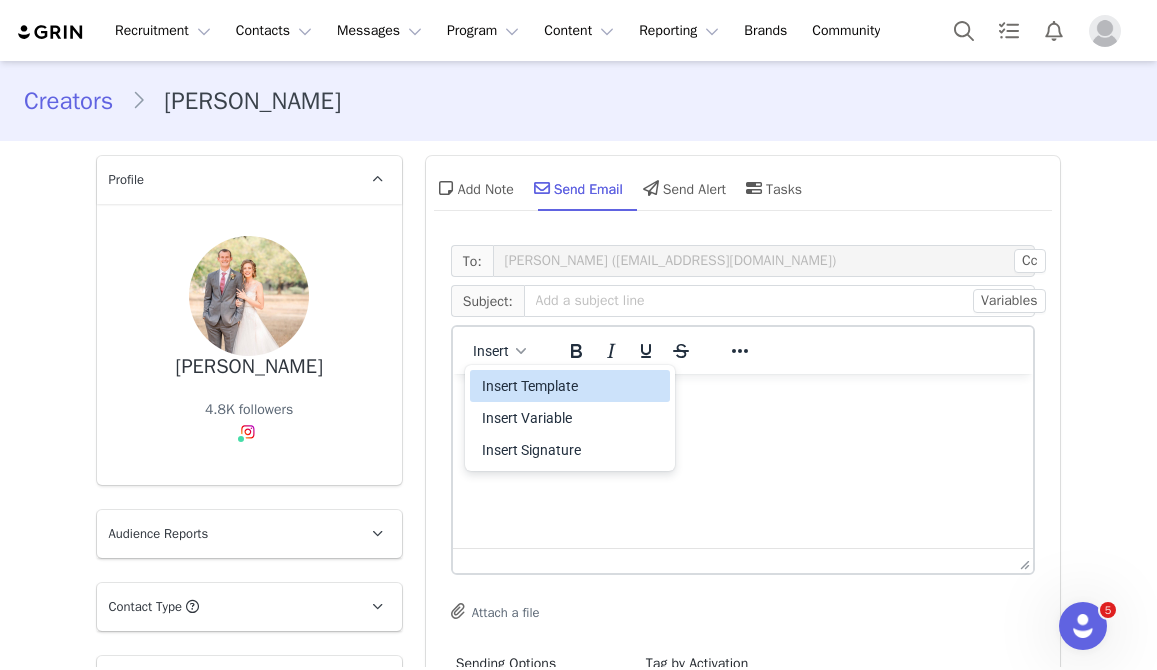 click on "Insert Template" at bounding box center [572, 386] 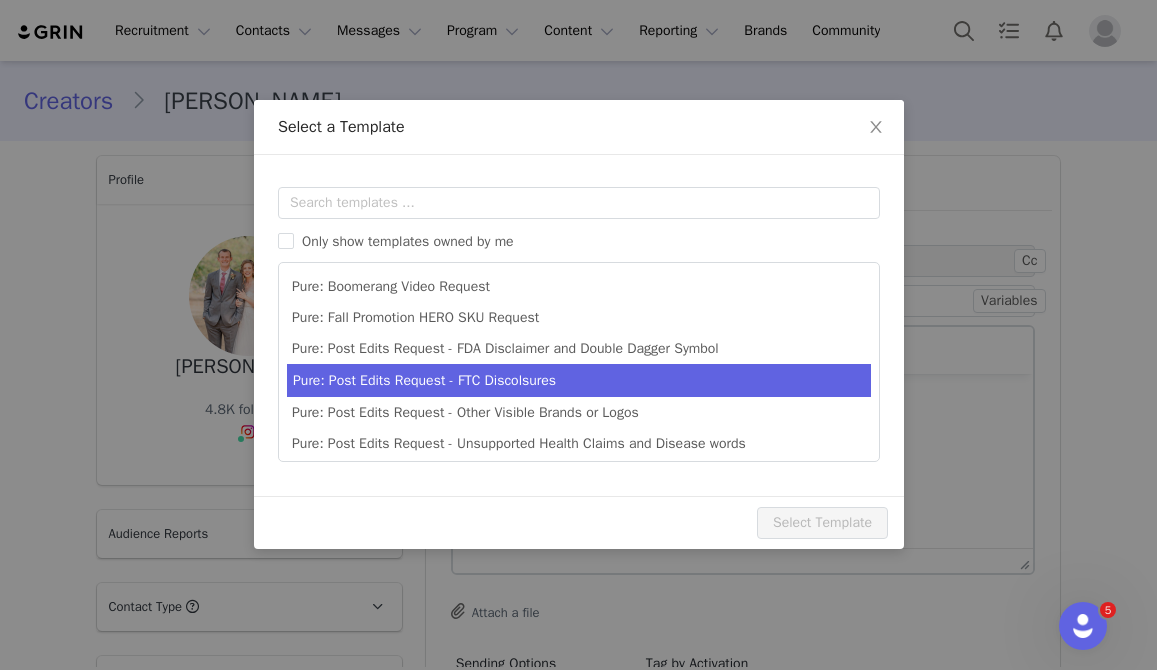 scroll, scrollTop: 0, scrollLeft: 0, axis: both 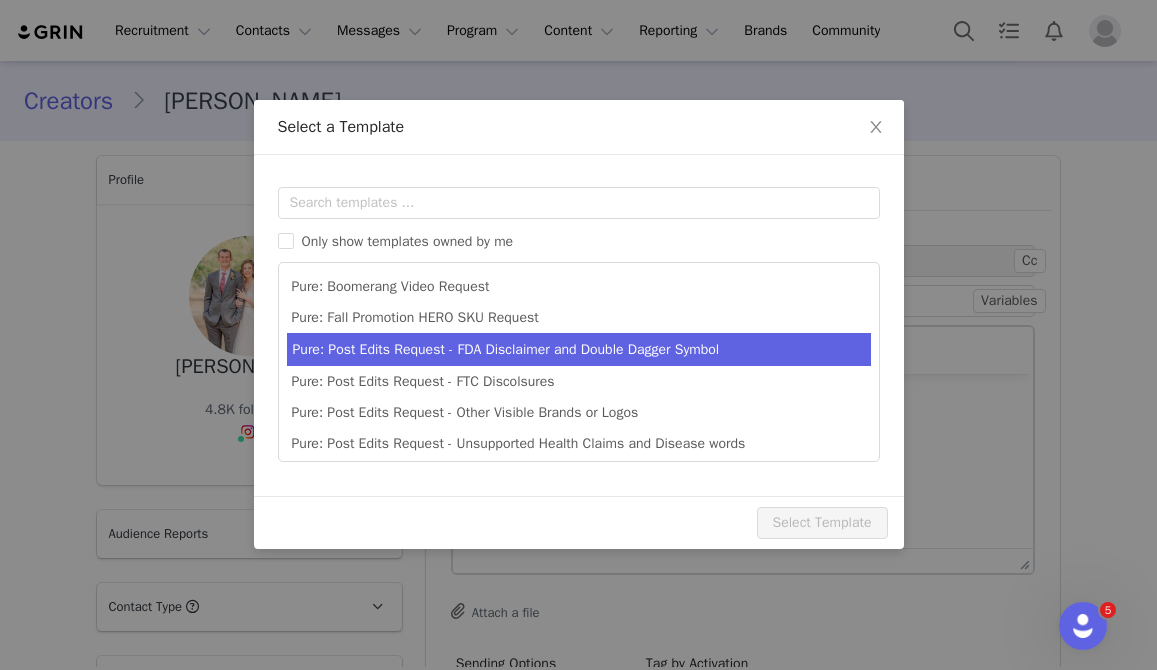 click on "Pure: Post Edits Request - FDA Disclaimer and Double Dagger Symbol" at bounding box center [579, 349] 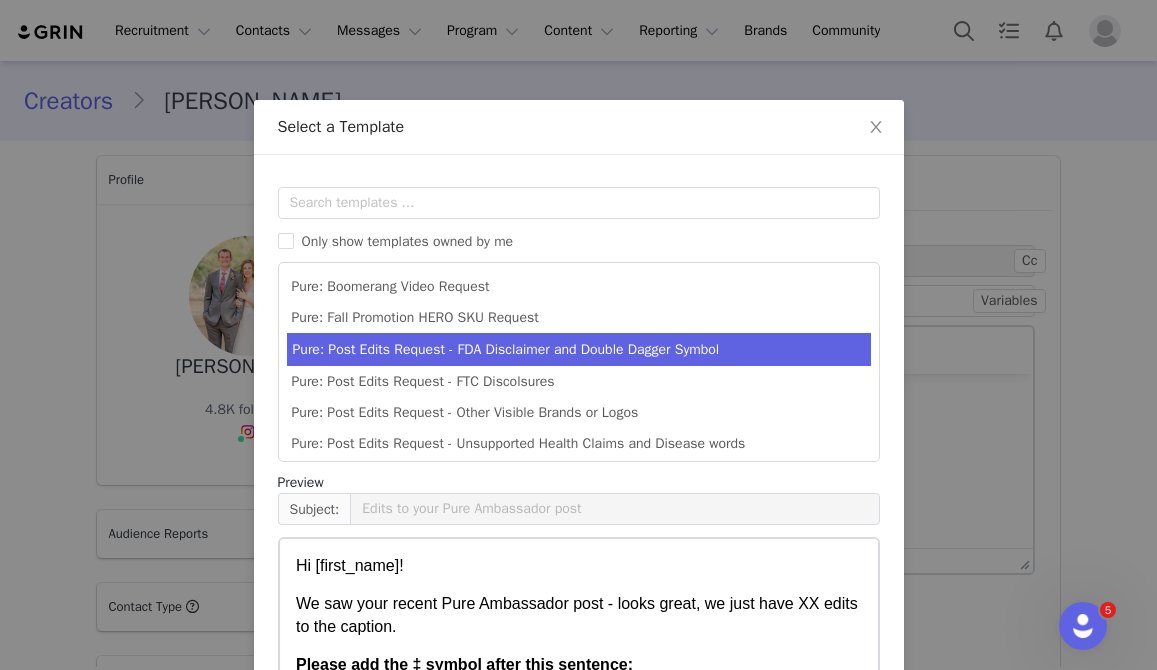 scroll, scrollTop: 218, scrollLeft: 0, axis: vertical 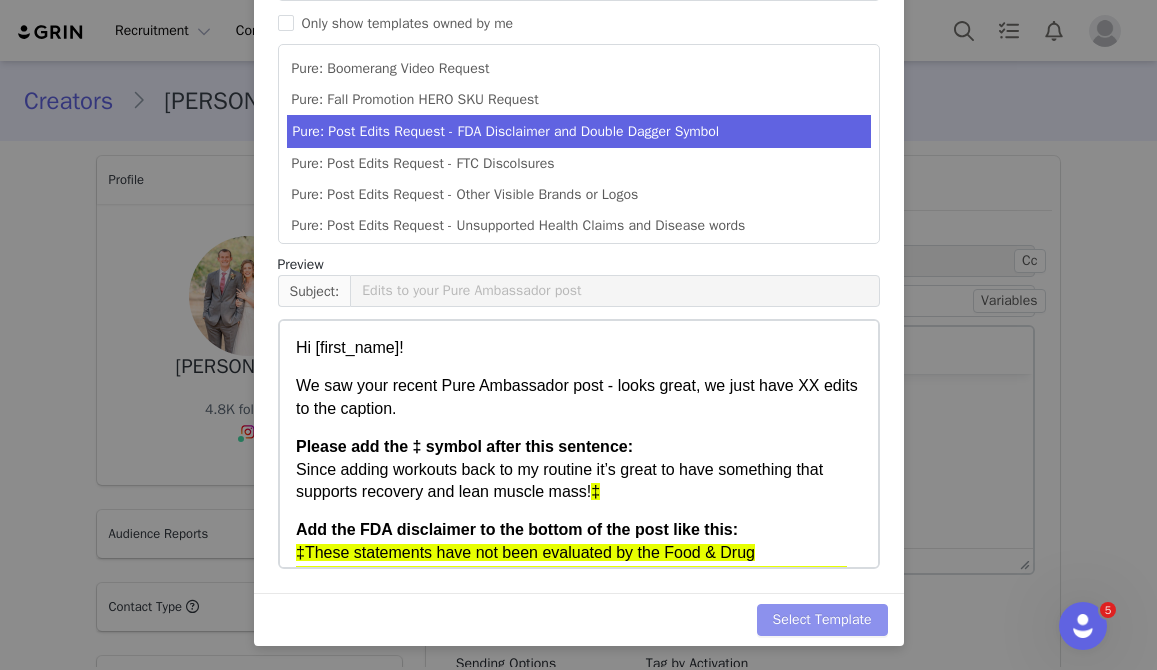 drag, startPoint x: 831, startPoint y: 619, endPoint x: 831, endPoint y: 630, distance: 11 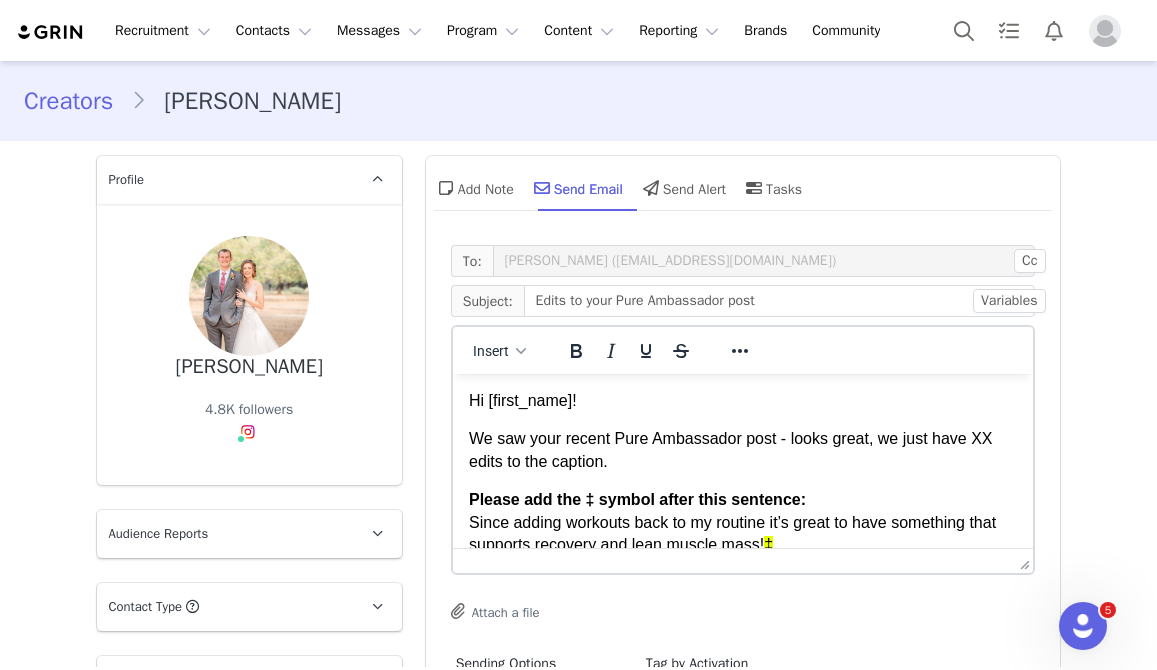 scroll, scrollTop: 0, scrollLeft: 0, axis: both 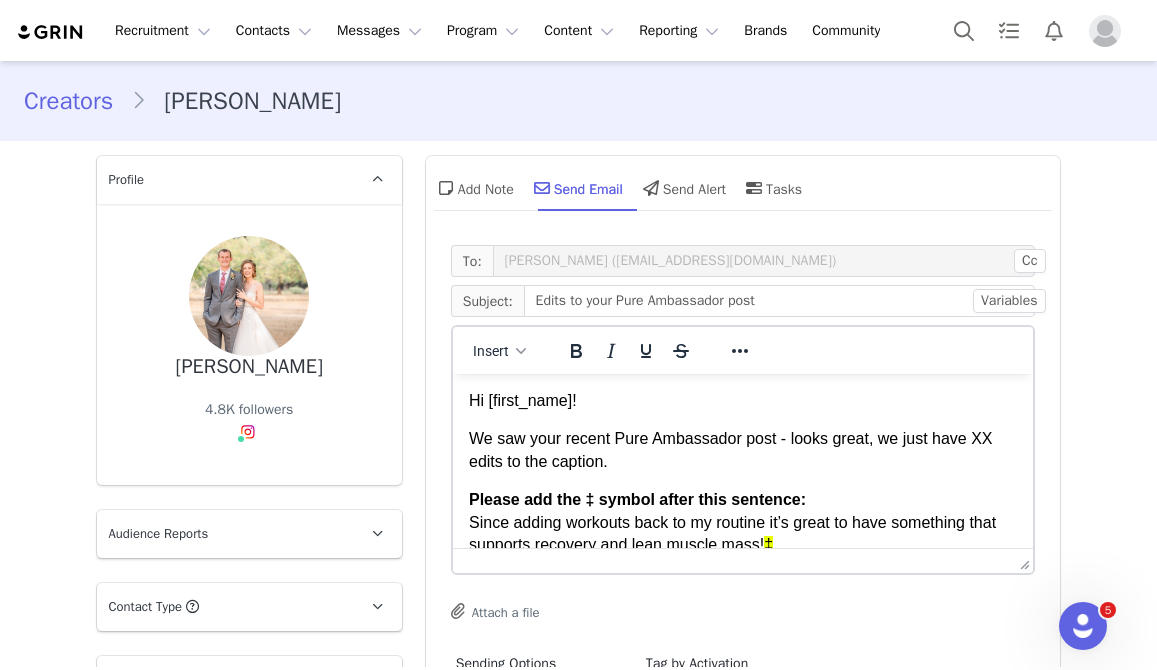 click on "Please add the ‡ symbol after this sentence: Since adding workouts back to my routine it’s great to have something that supports recovery and lean muscle mass! ‡" at bounding box center (742, 522) 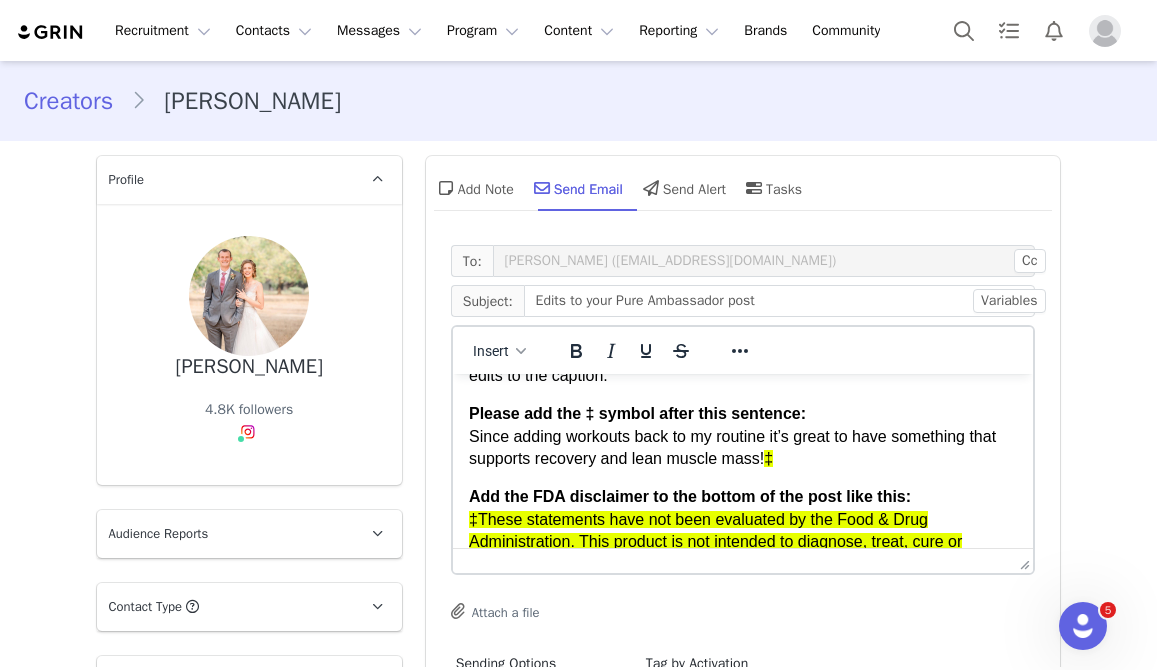 scroll, scrollTop: 94, scrollLeft: 0, axis: vertical 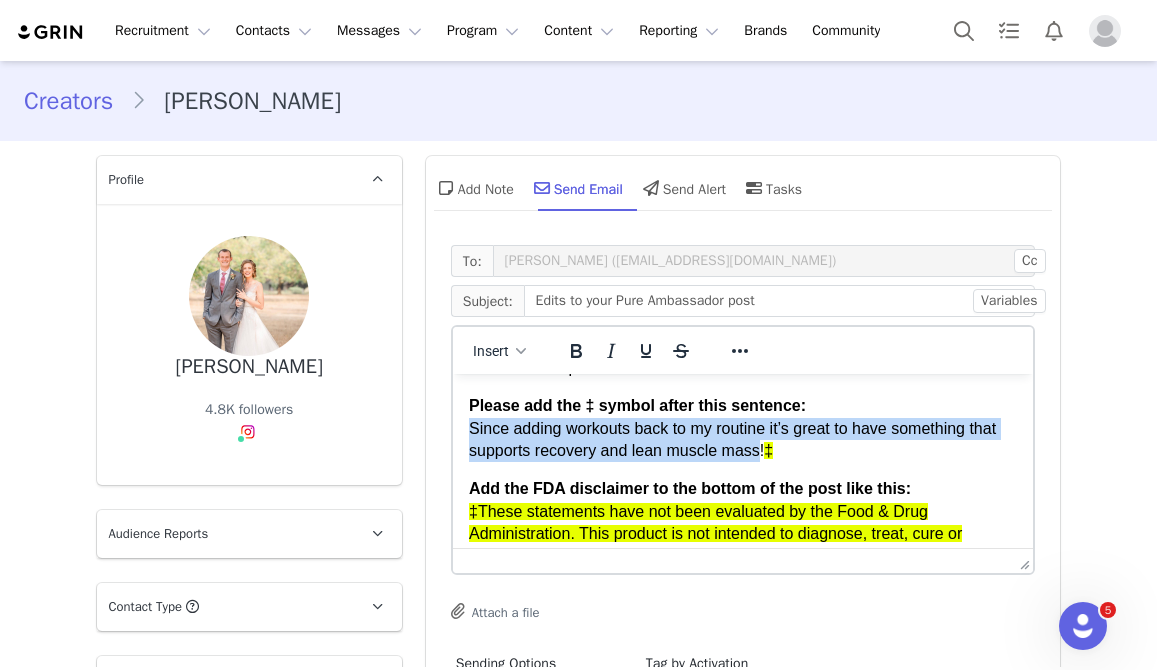 drag, startPoint x: 764, startPoint y: 456, endPoint x: 456, endPoint y: 428, distance: 309.2701 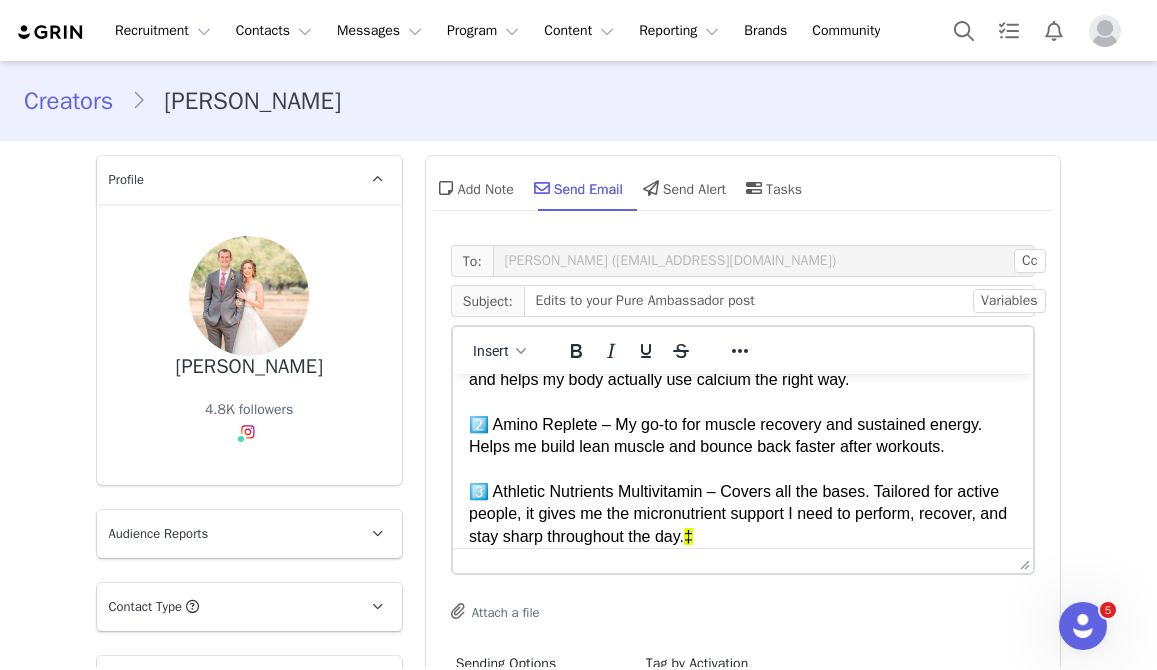 drag, startPoint x: 732, startPoint y: 533, endPoint x: 720, endPoint y: 535, distance: 12.165525 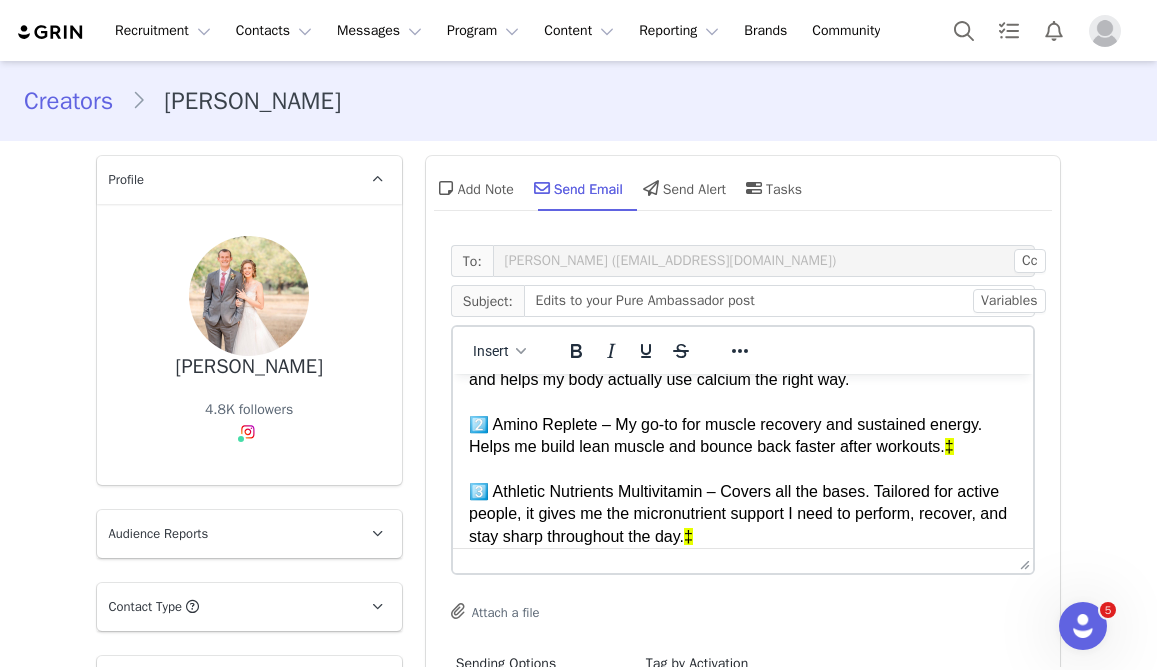 scroll, scrollTop: 105, scrollLeft: 0, axis: vertical 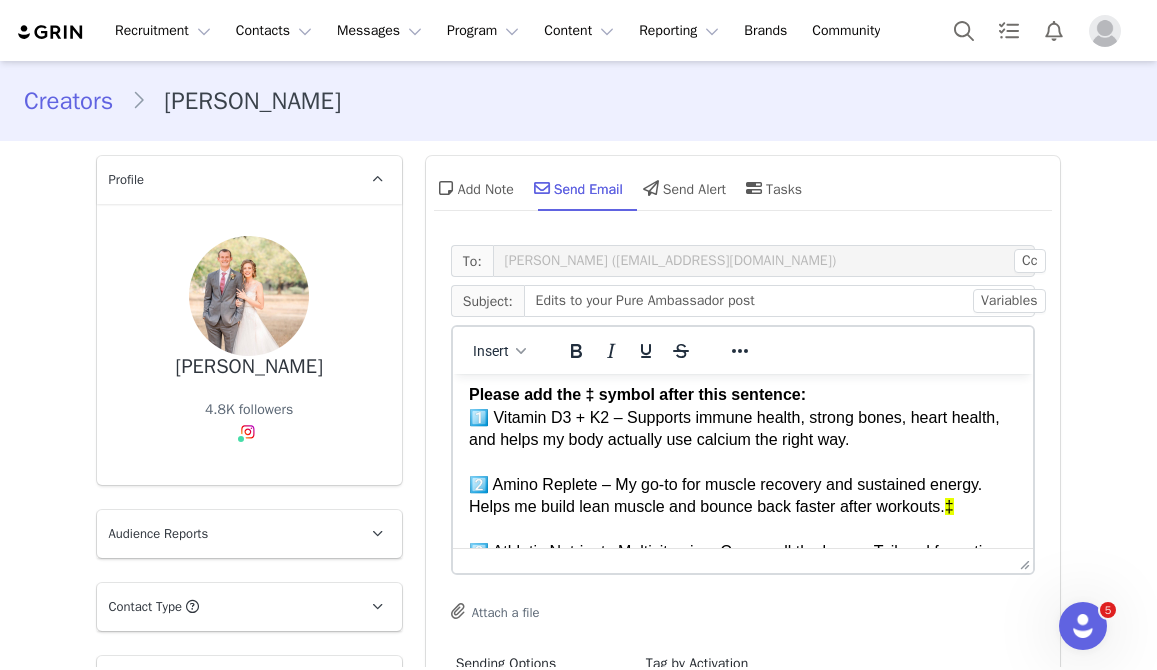 click on "Please add the ‡ symbol after this sentence: 1️⃣ Vitamin D3 + K2 – Supports immune health, strong bones, heart health, and helps my body actually use calcium the right way. 2️⃣ Amino Replete – My go-to for muscle recovery and sustained energy. Helps me build lean muscle and bounce back faster after workouts. ‡  3️⃣ Athletic Nutrients Multivitamin – Covers all the bases. Tailored for active people, it gives me the micronutrient support I need to perform, recover, and stay sharp throughout the day. ‡" at bounding box center (742, 496) 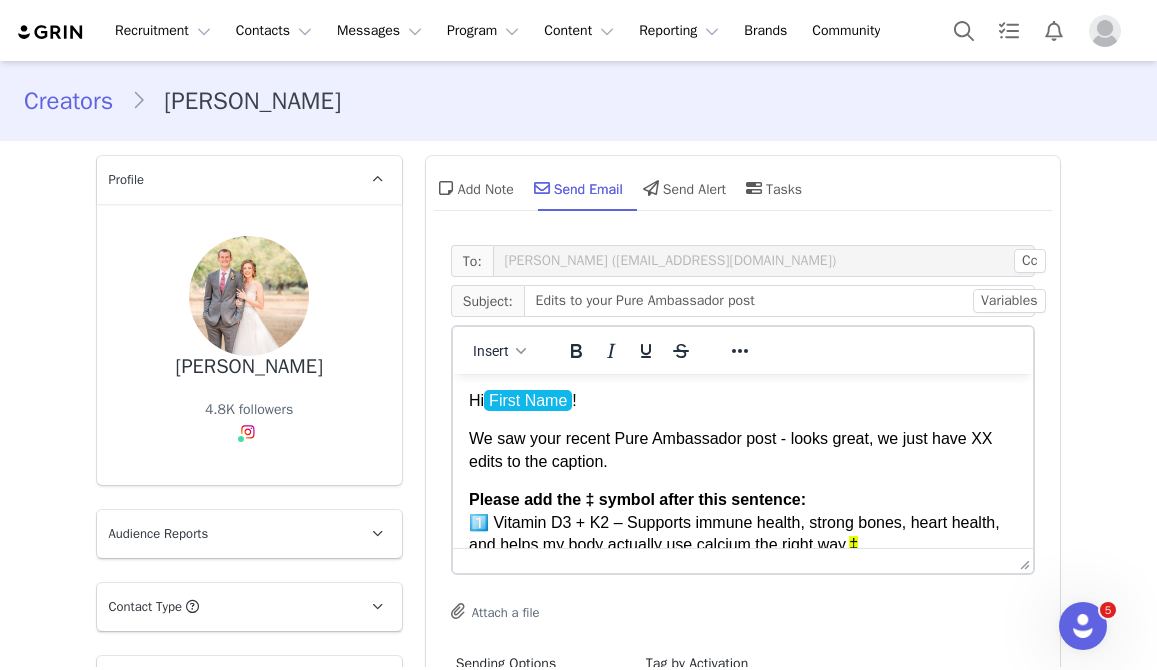 scroll, scrollTop: 2, scrollLeft: 0, axis: vertical 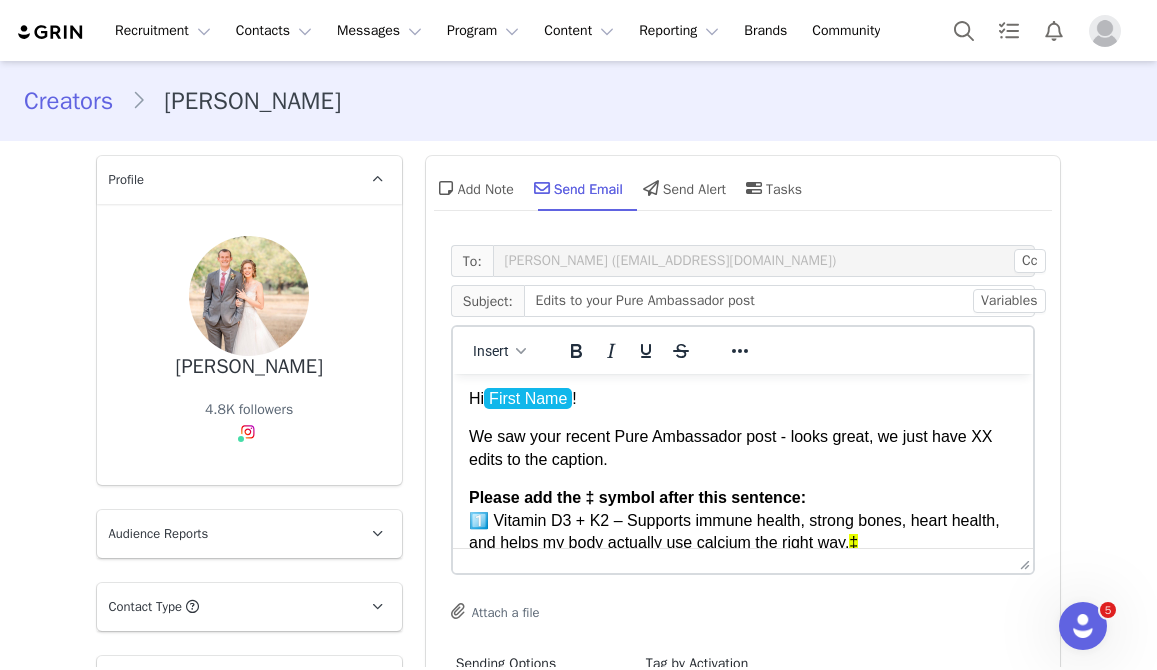 click on "We saw your recent Pure Ambassador post - looks great, we just have XX edits to the caption." at bounding box center (742, 448) 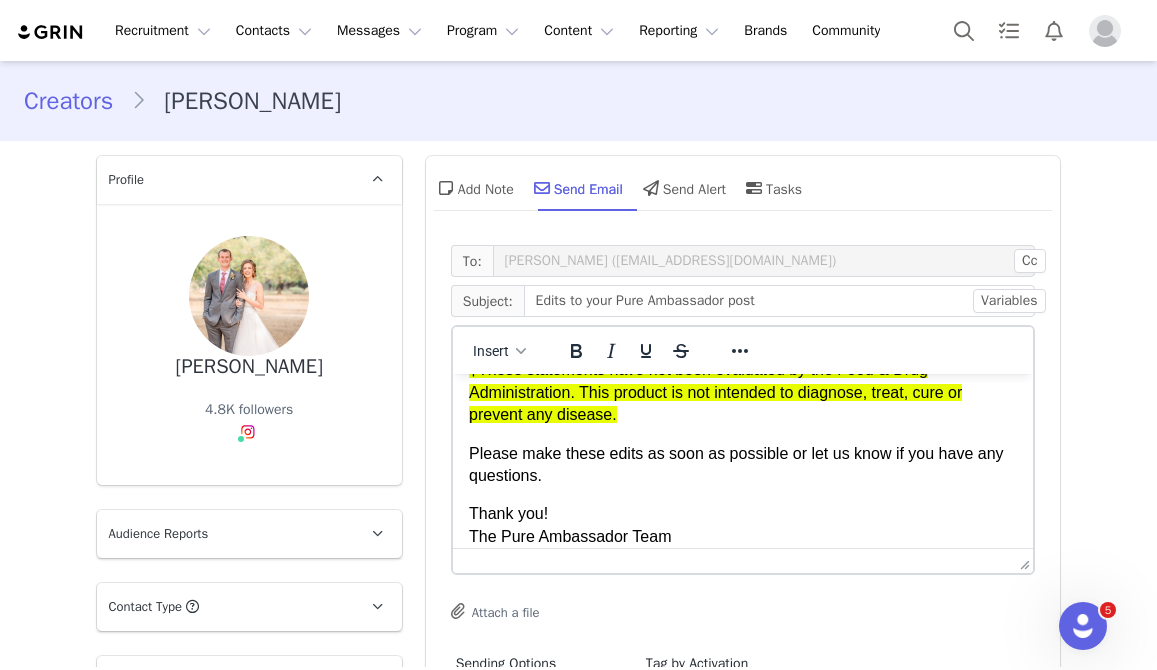 scroll, scrollTop: 408, scrollLeft: 0, axis: vertical 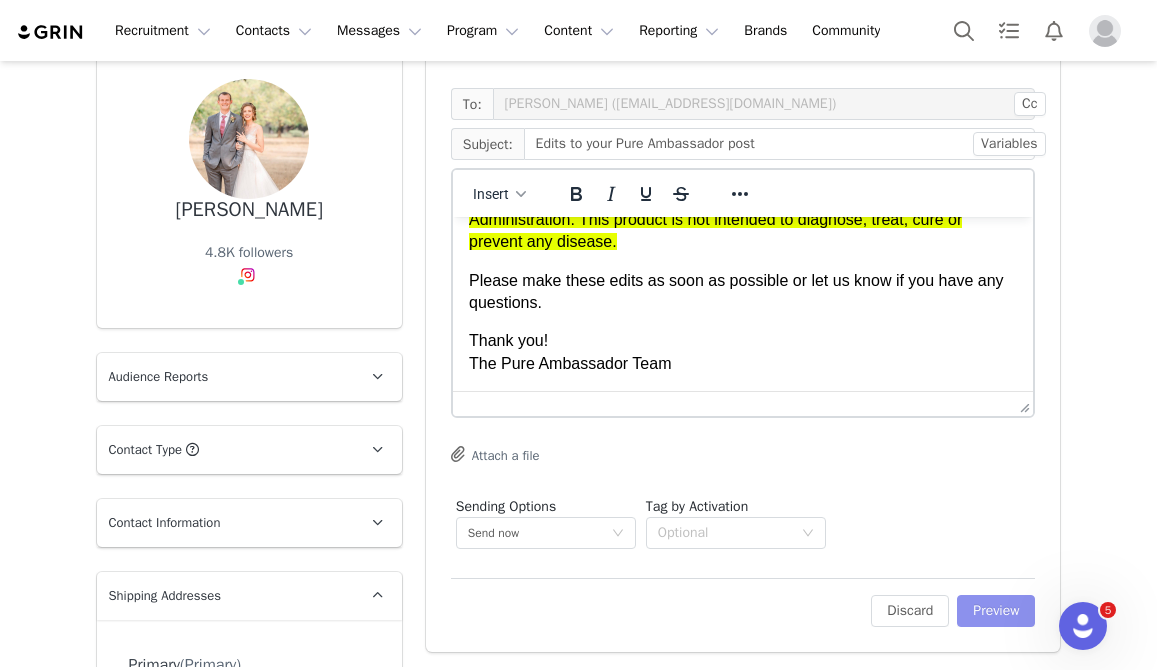click on "Preview" at bounding box center (996, 611) 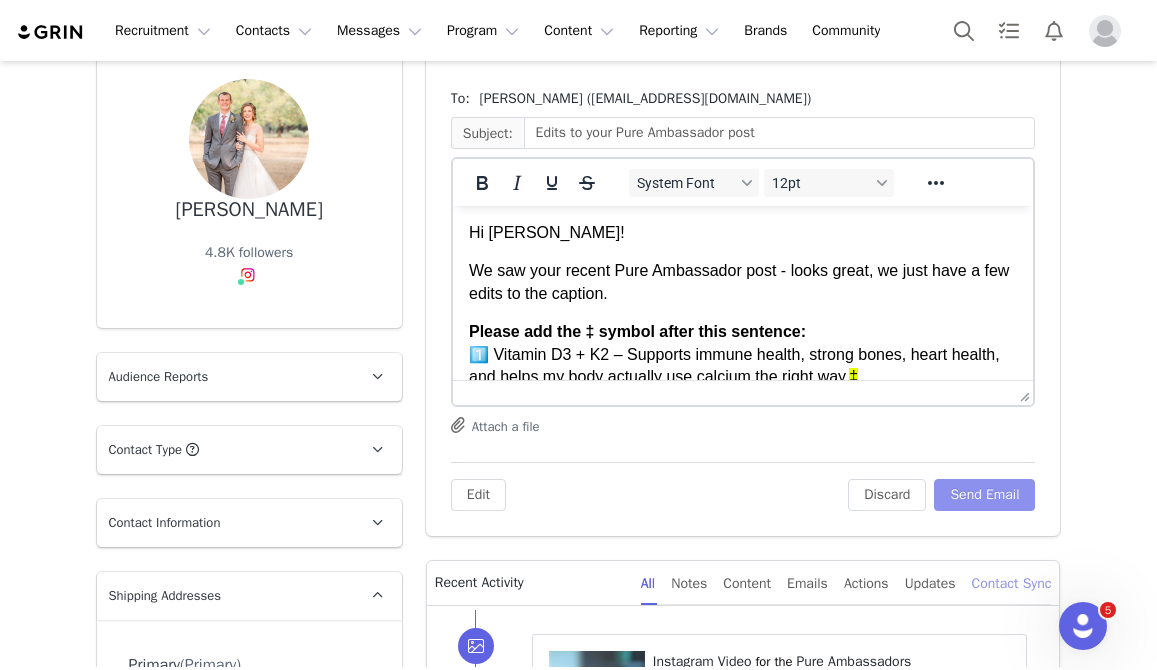 scroll, scrollTop: 0, scrollLeft: 0, axis: both 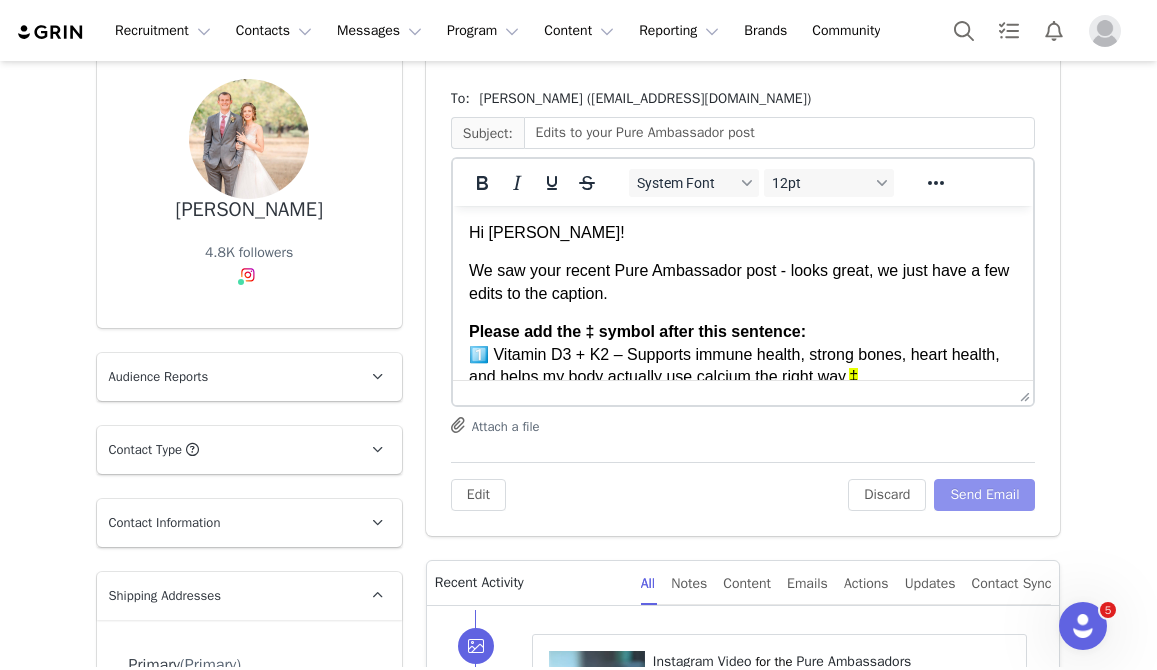 click on "Send Email" at bounding box center [984, 495] 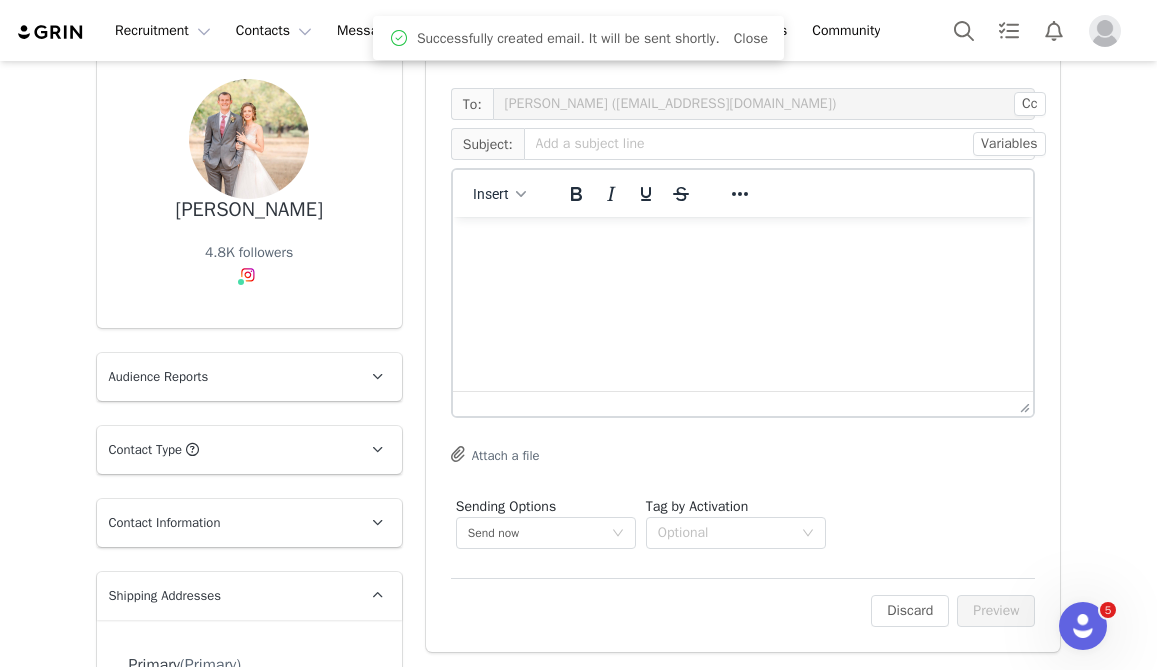scroll, scrollTop: 0, scrollLeft: 0, axis: both 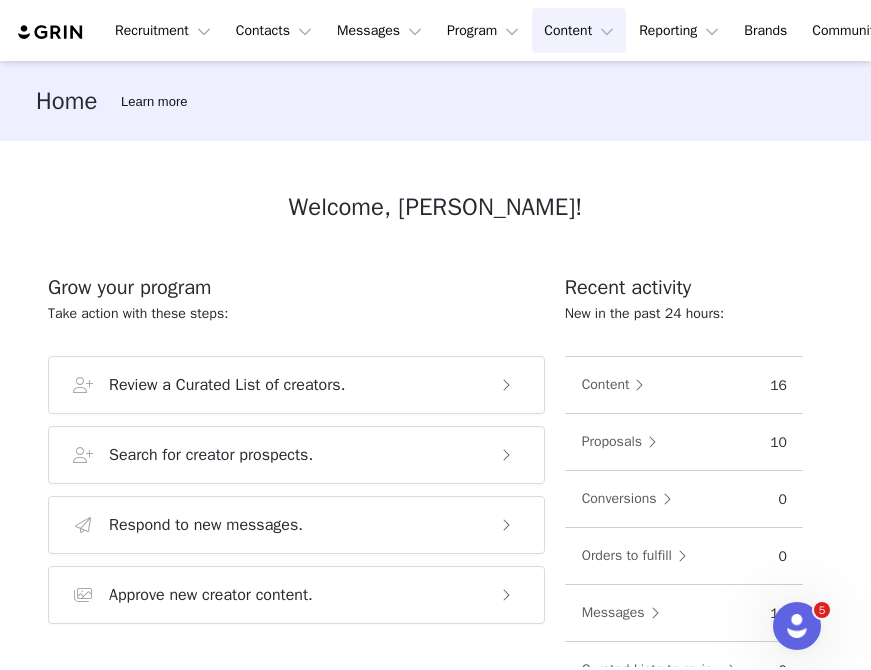 click on "Content Content" at bounding box center (579, 30) 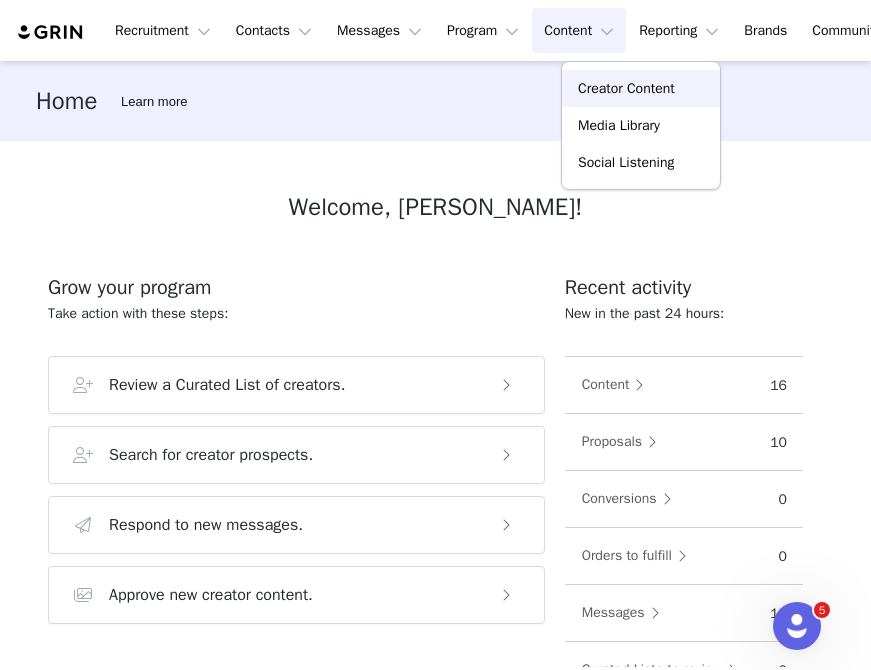 click on "Creator Content" at bounding box center [626, 88] 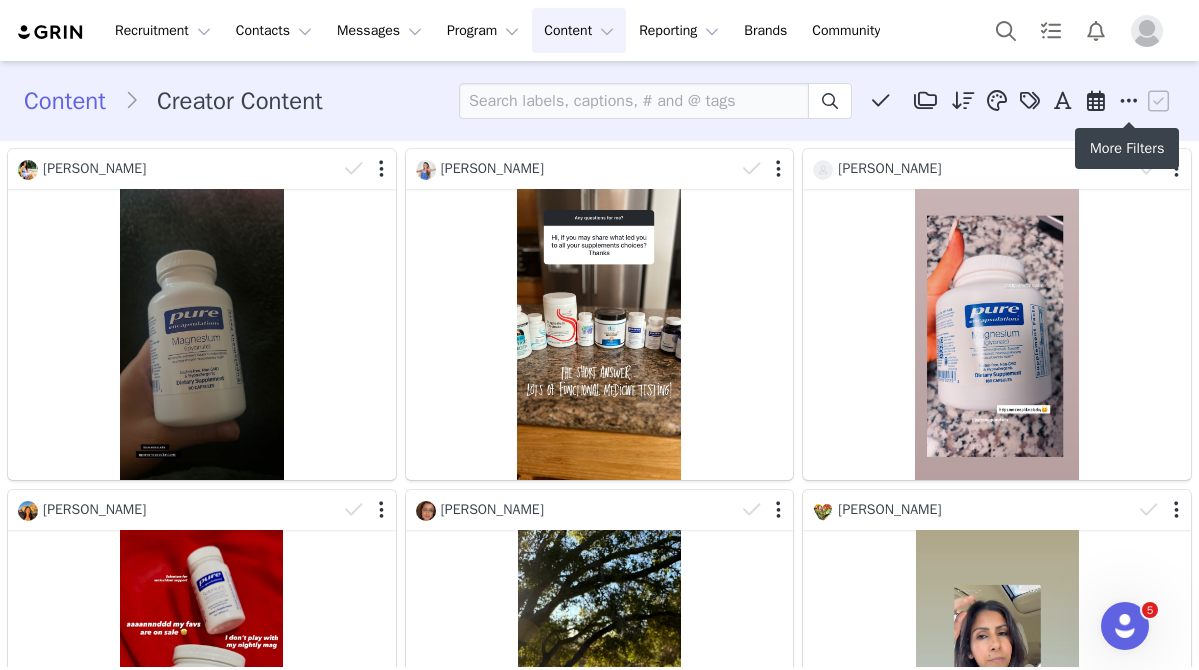 click at bounding box center (1129, 101) 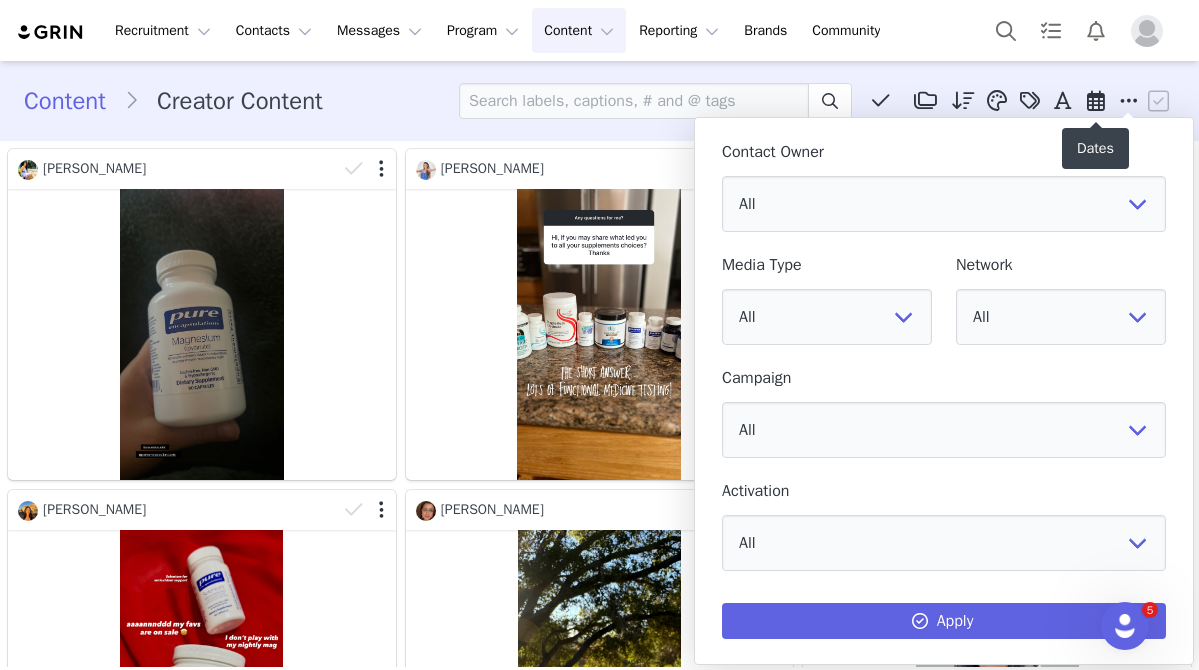 click at bounding box center (1096, 101) 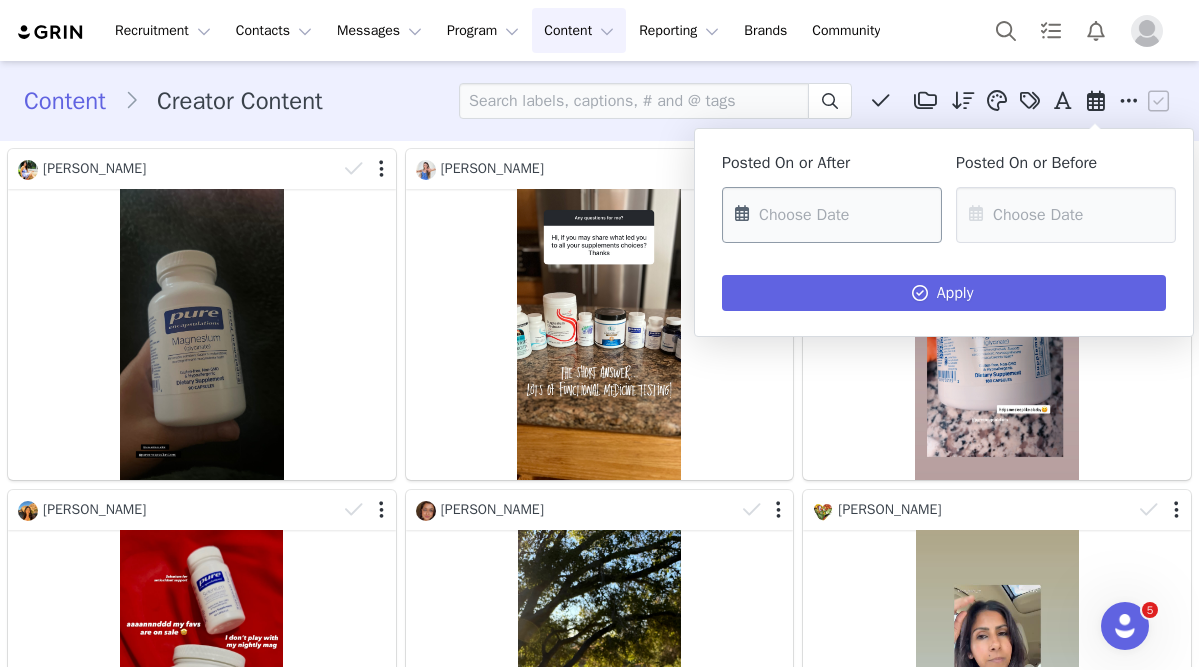 click at bounding box center [832, 215] 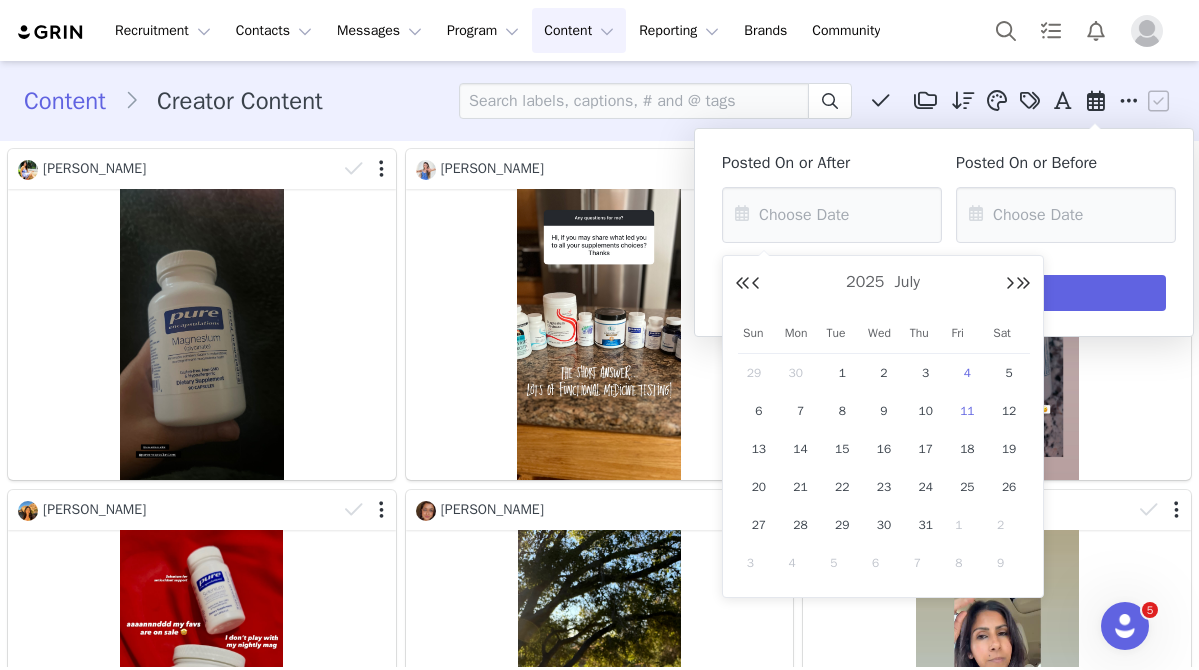 click on "4" at bounding box center [967, 373] 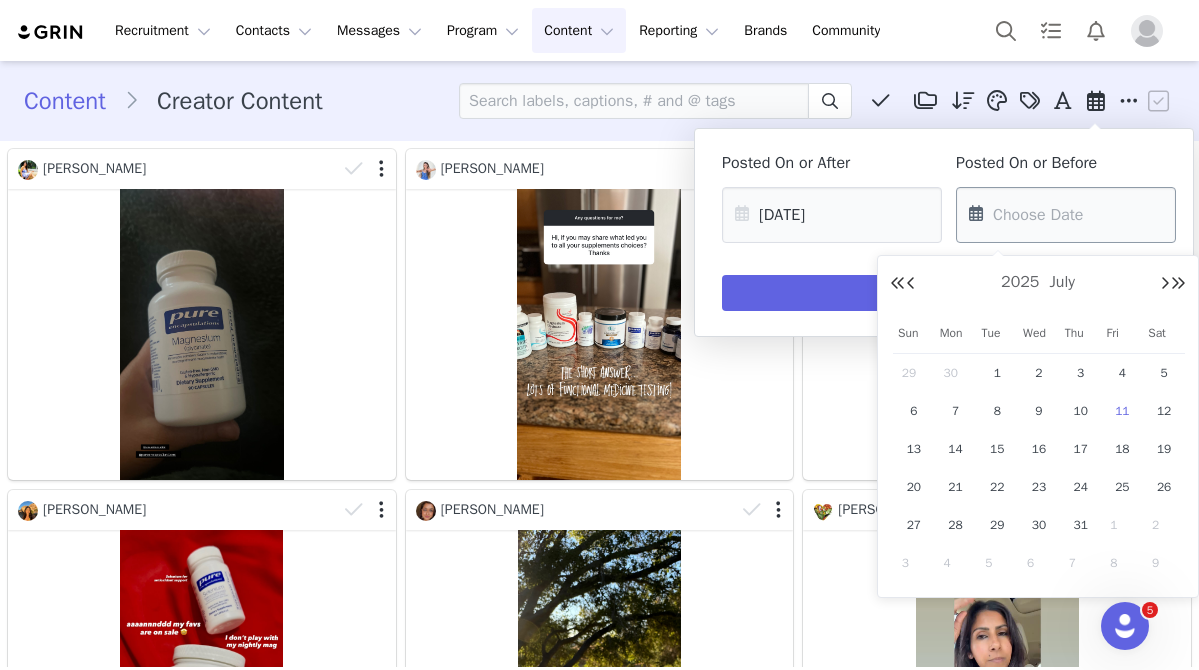 click at bounding box center (1066, 215) 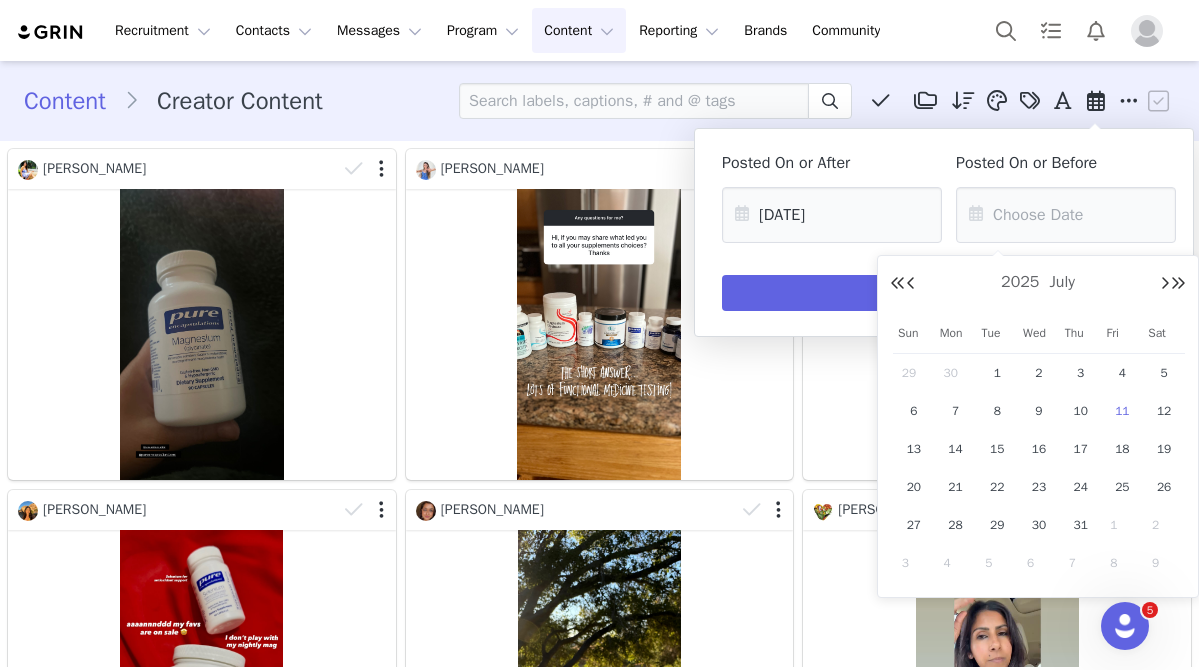 click on "11" at bounding box center (1122, 411) 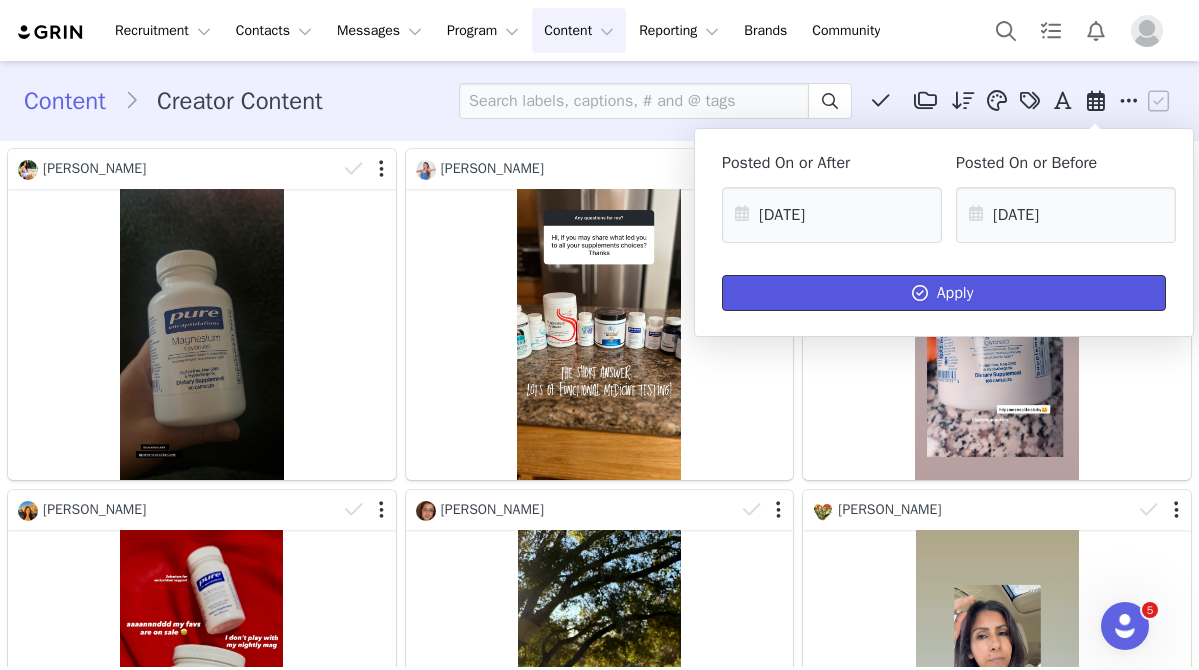 click on "Apply" at bounding box center (944, 293) 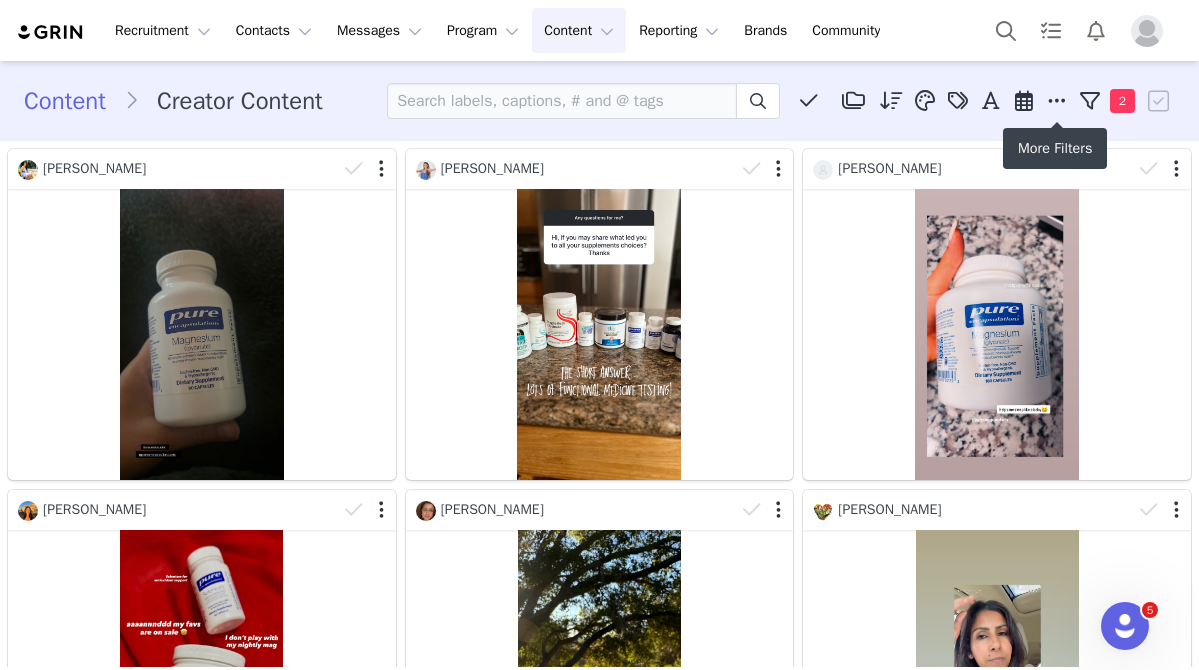 click at bounding box center (1057, 101) 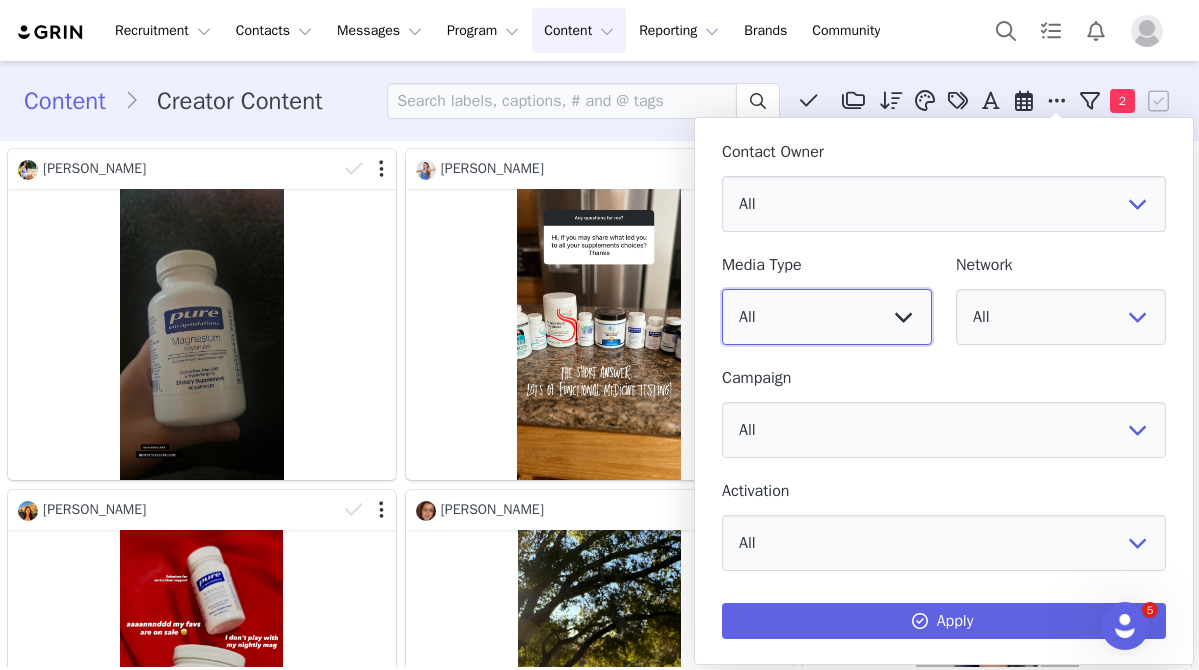 click on "All  Image   Video" at bounding box center (827, 317) 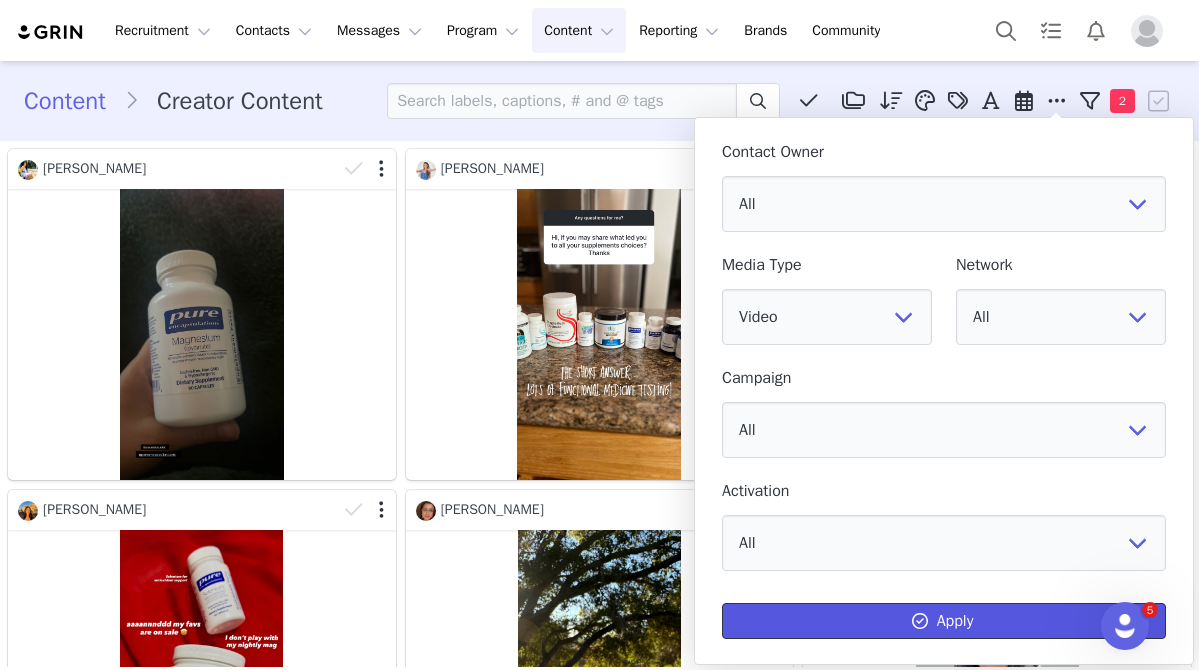 click at bounding box center (920, 621) 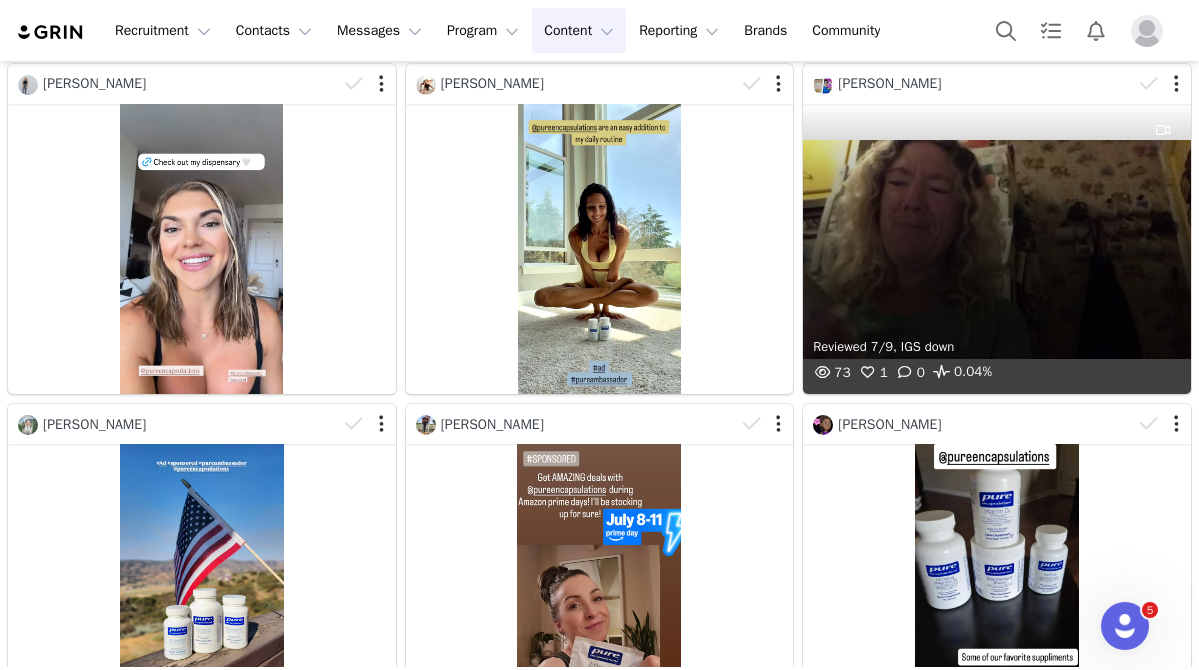 scroll, scrollTop: 1753, scrollLeft: 0, axis: vertical 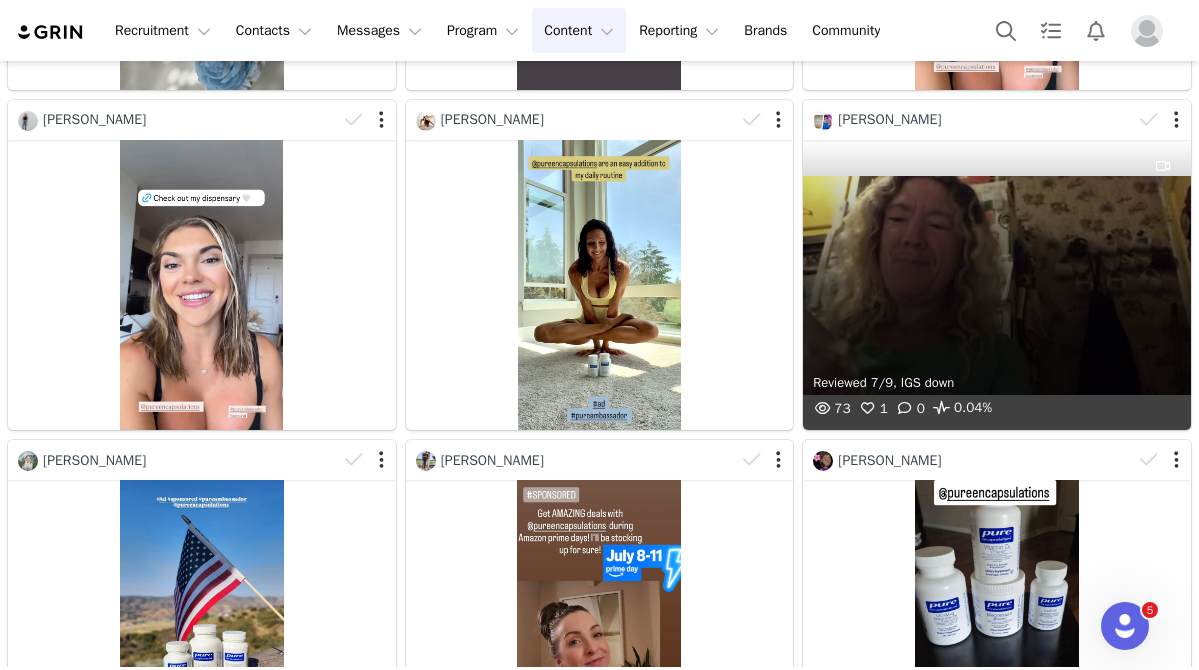 click on "Reviewed 7/9, IGS down 73  1  0  0.04%" at bounding box center (997, 285) 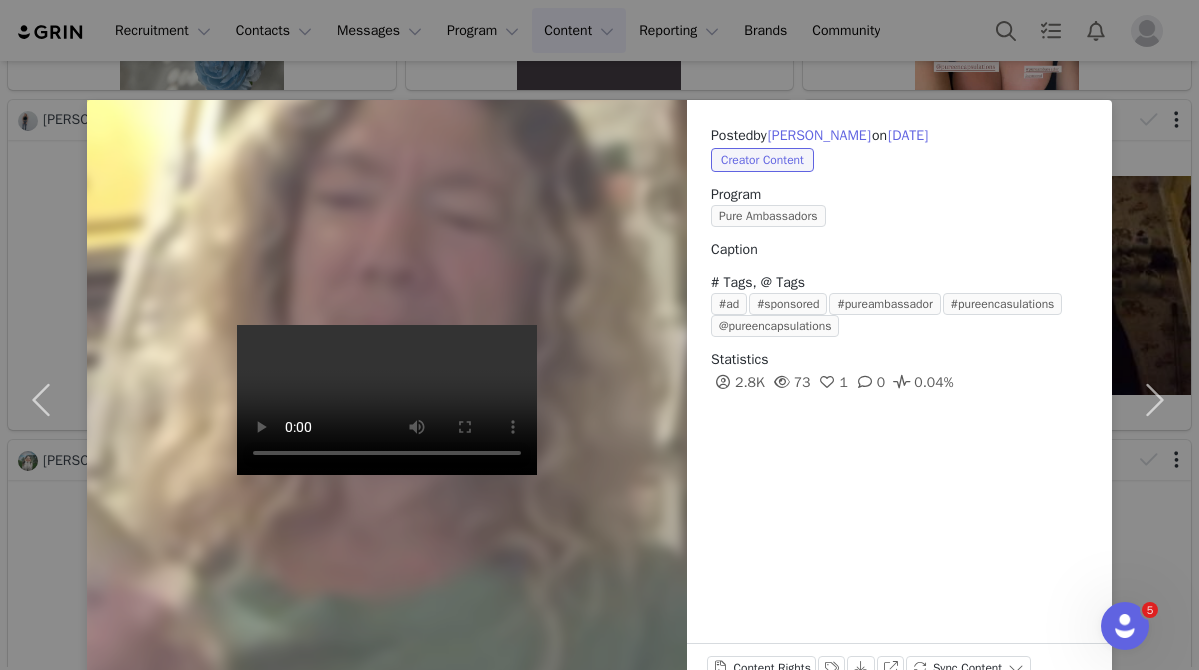 click on "Posted  by  Gayle Dee  on  Jul 5, 2025  Creator Content  Program Pure Ambassadors Caption       # Tags, @ Tags  #ad   #sponsored   #pureambassador   #pureencasulations   @pureencapsulations      Statistics 2.8K  73  1  0  0.04%  Content Rights Labels & Tags Download View on Instagram Sync Content" at bounding box center [599, 335] 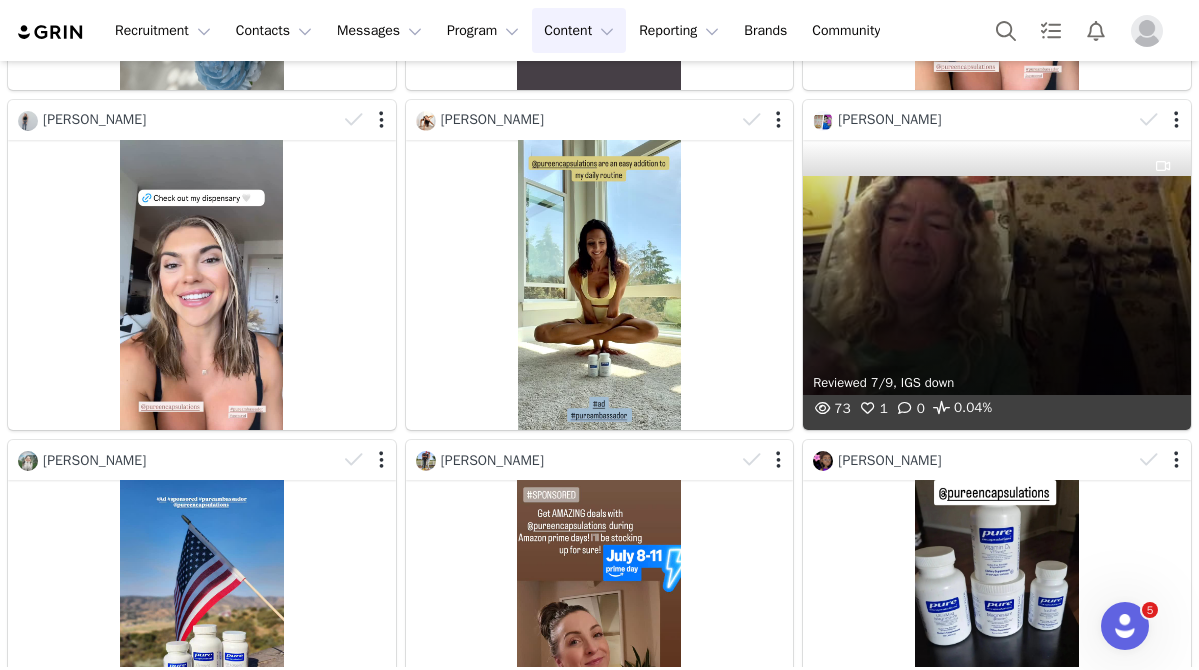 click on "Reviewed 7/9, IGS down 73  1  0  0.04%" at bounding box center [997, 285] 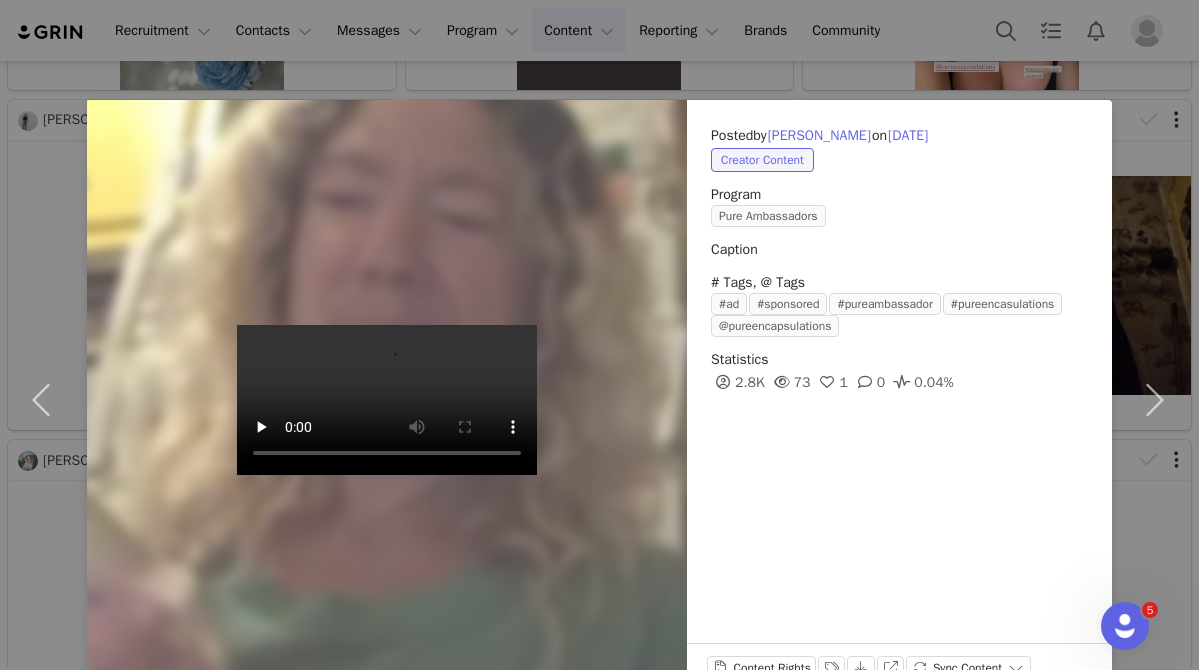 scroll, scrollTop: 54, scrollLeft: 0, axis: vertical 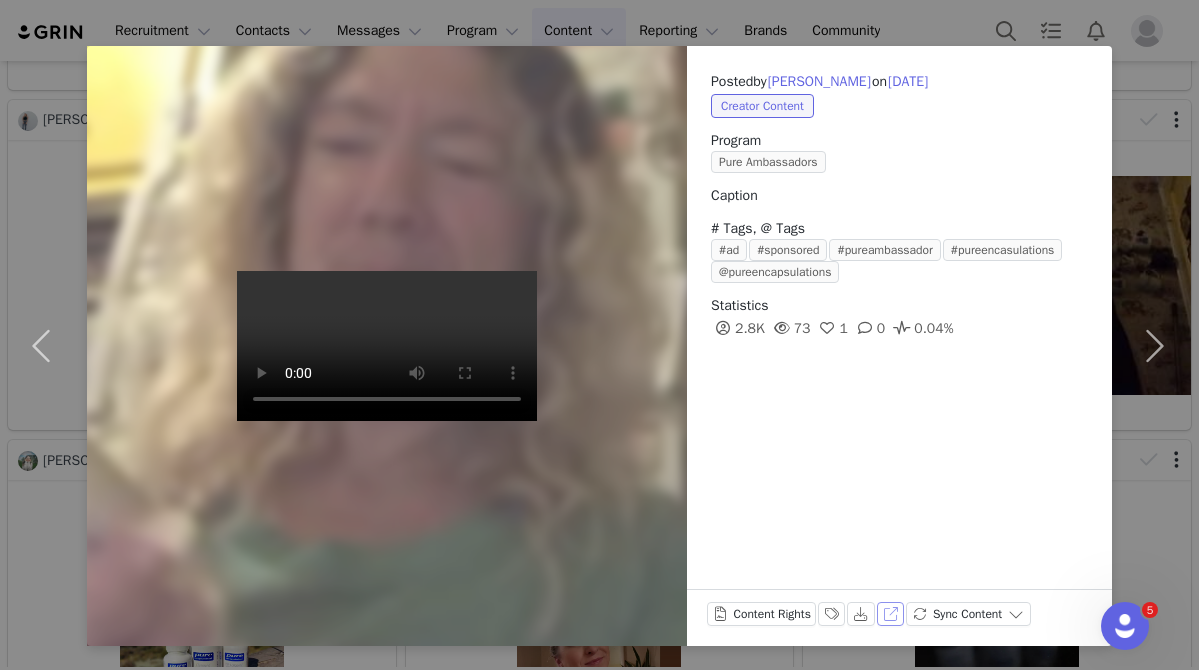 click on "View on Instagram" at bounding box center (891, 614) 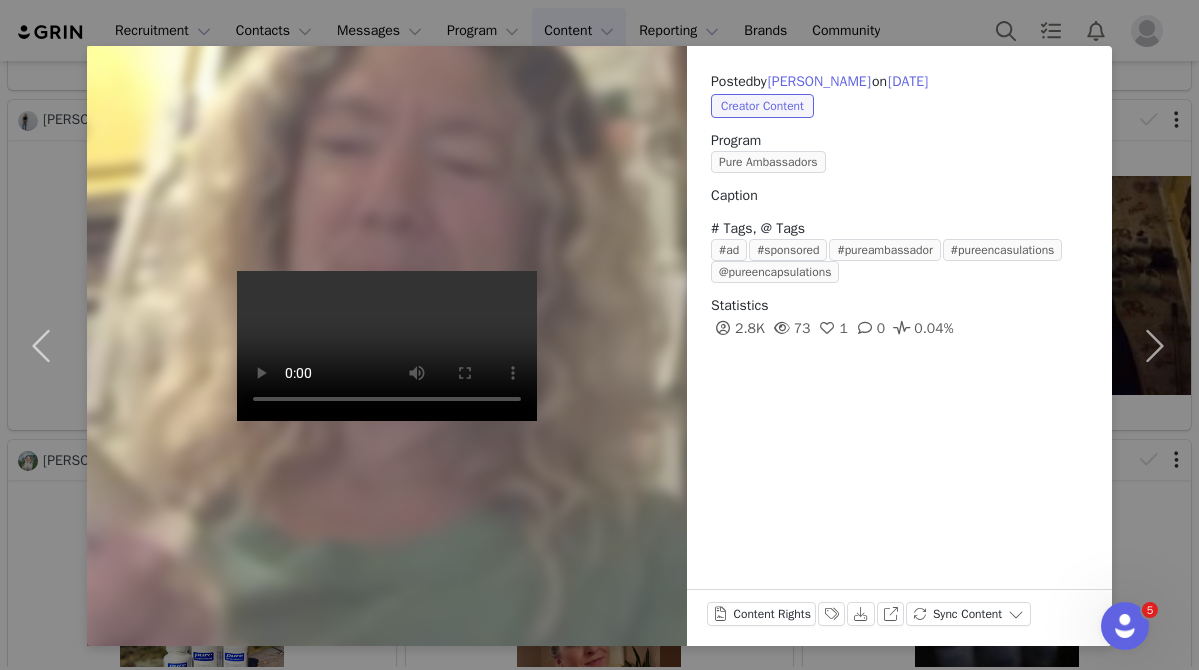 type 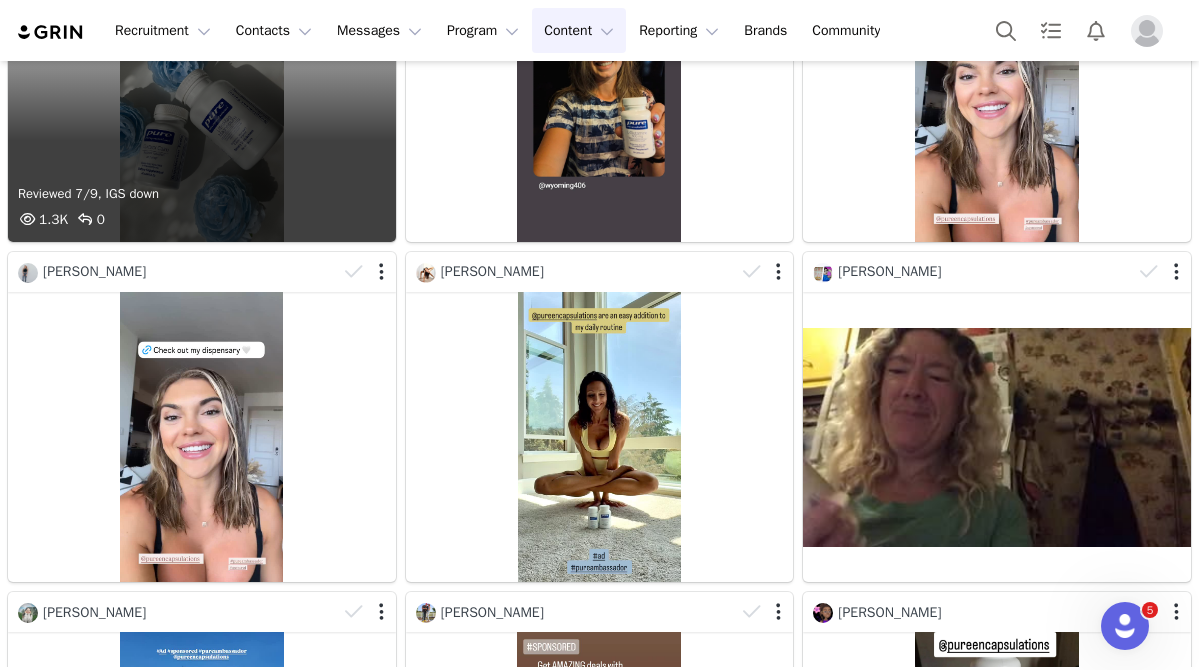scroll, scrollTop: 1678, scrollLeft: 0, axis: vertical 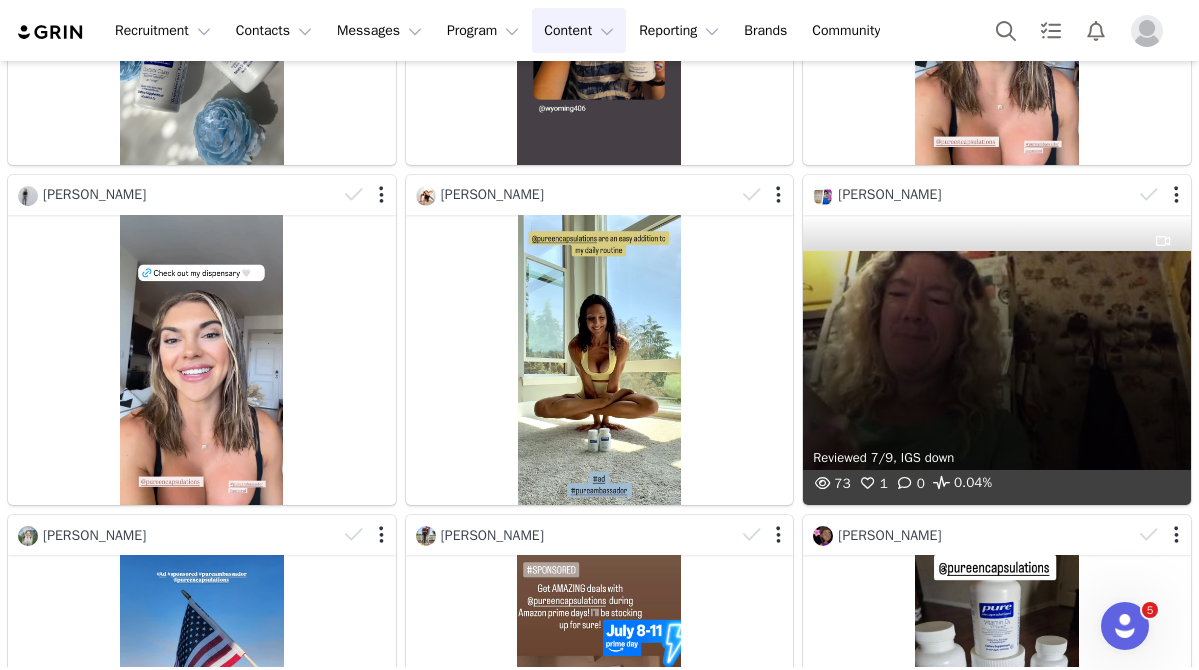 click on "Reviewed 7/9, IGS down 73  1  0  0.04%" at bounding box center [997, 360] 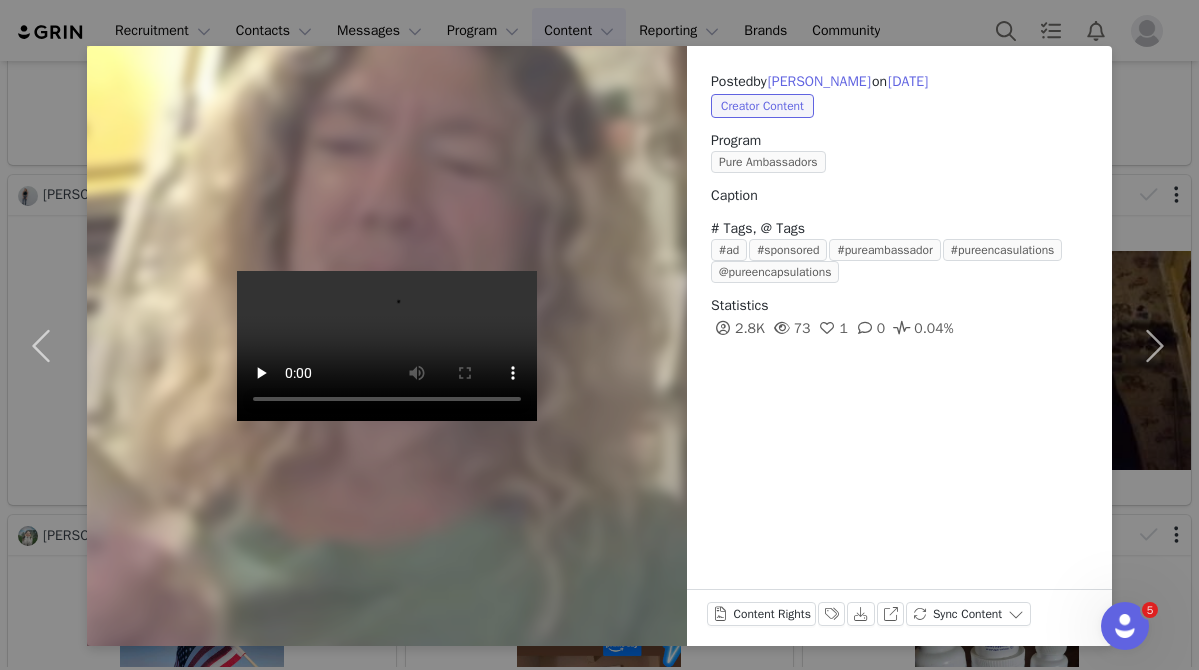 scroll, scrollTop: 52, scrollLeft: 0, axis: vertical 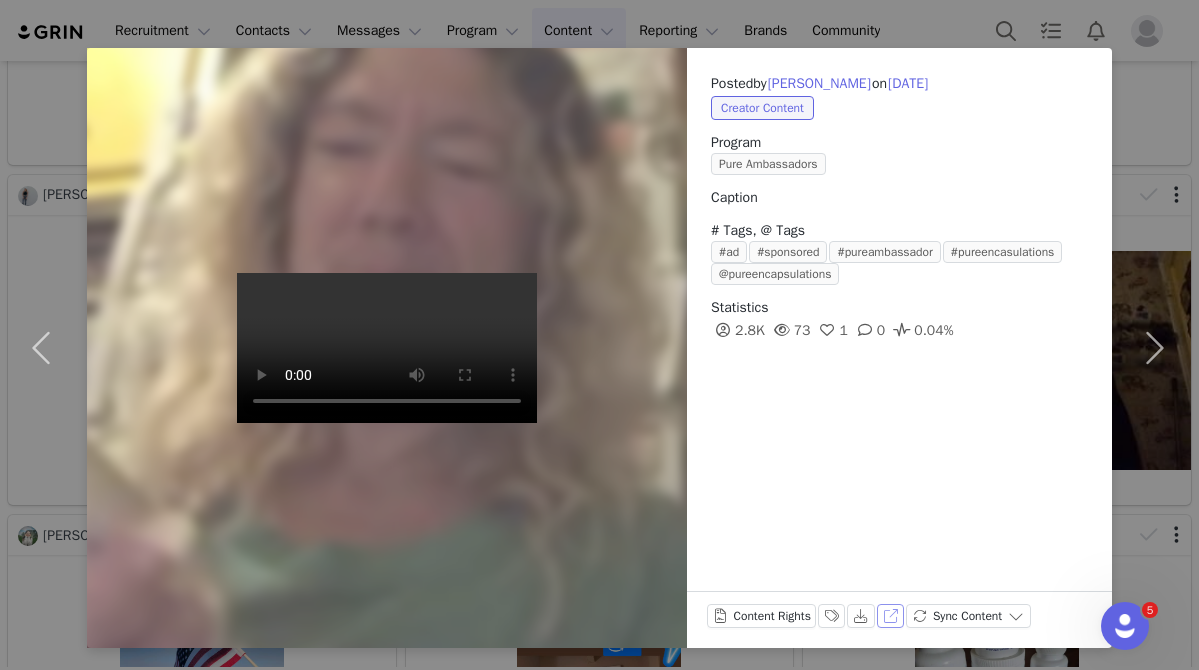 click on "View on Instagram" at bounding box center [891, 616] 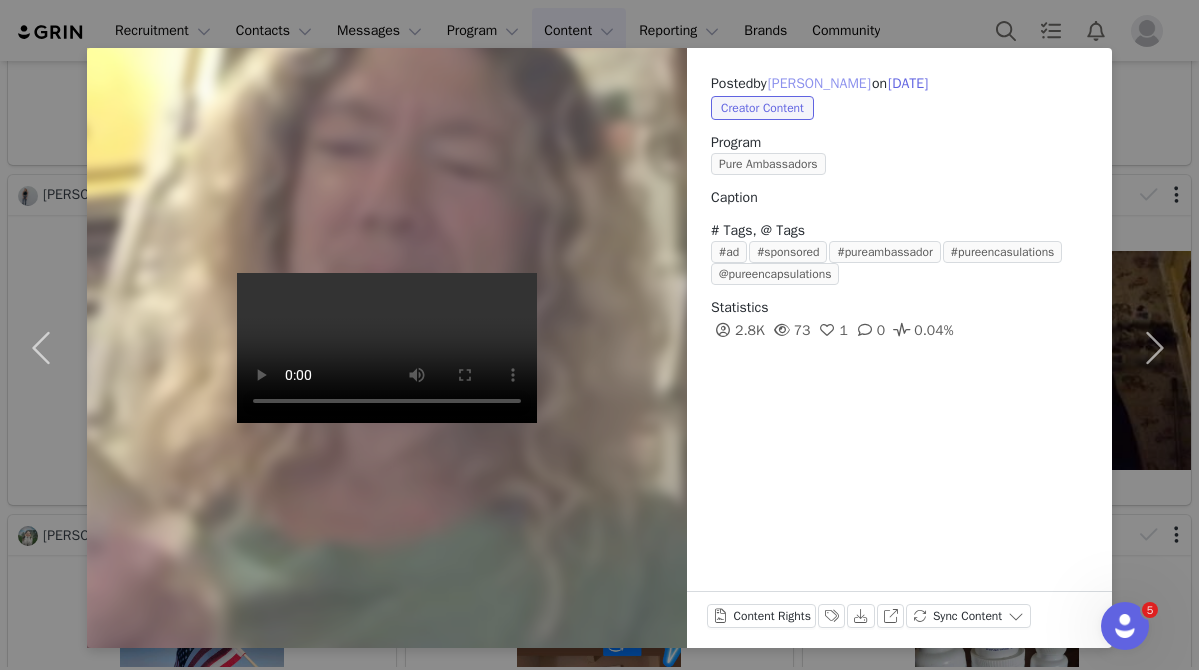 click on "Gayle Dee" at bounding box center (819, 84) 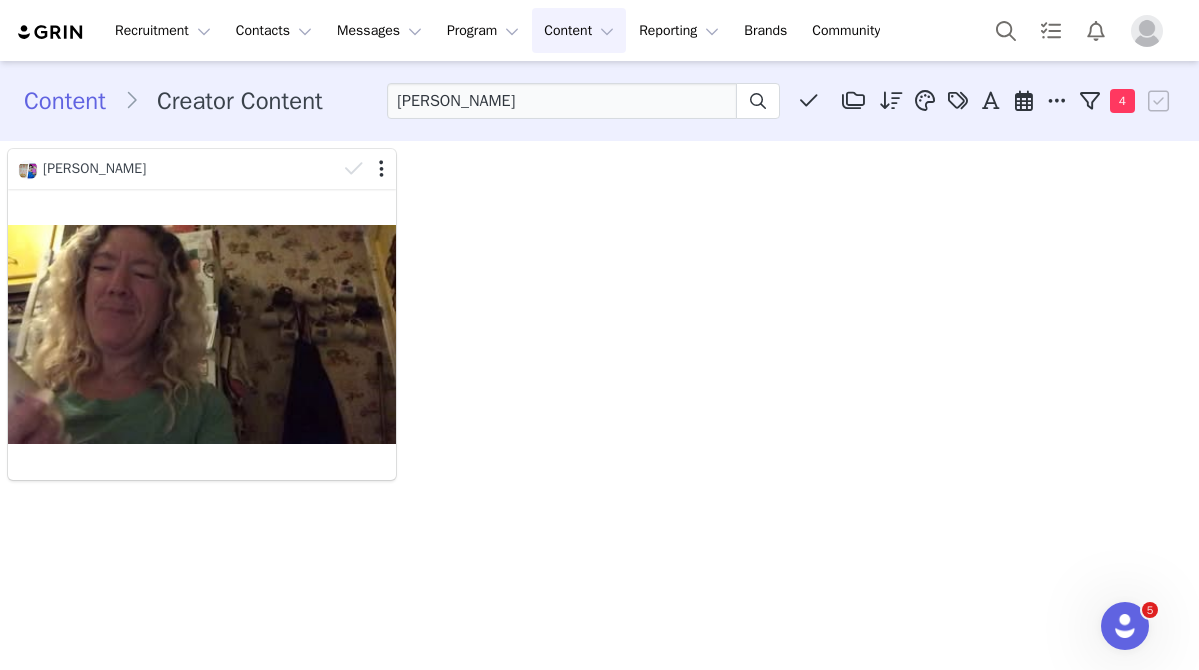 scroll, scrollTop: 0, scrollLeft: 0, axis: both 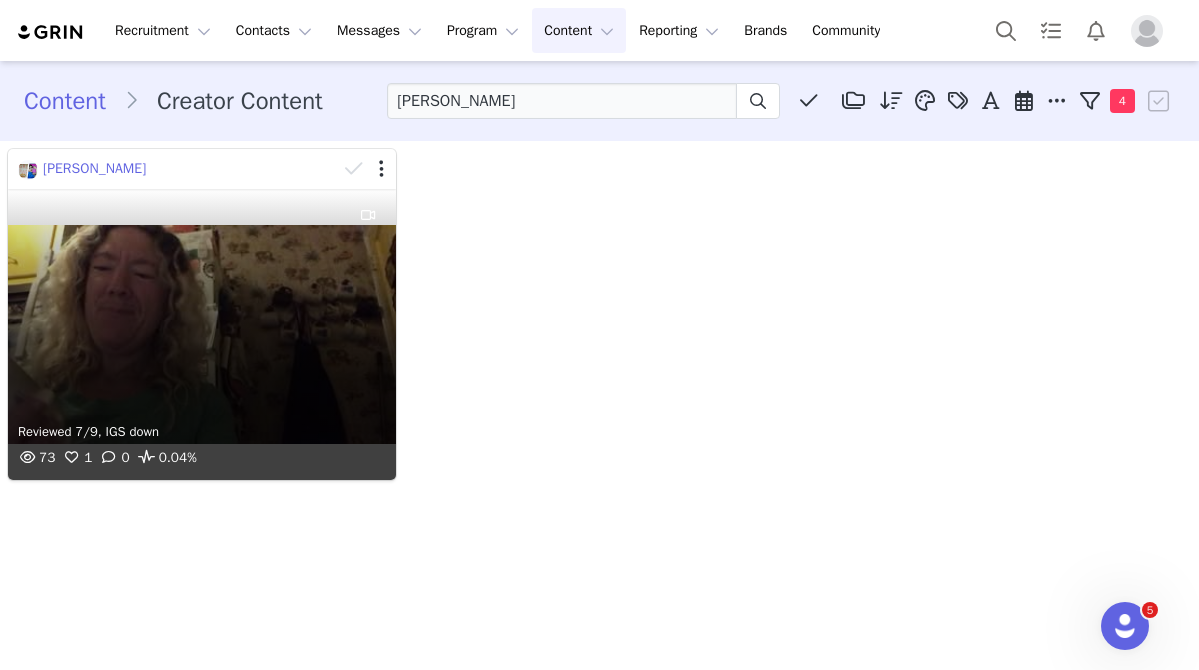 click on "Gayle Dee" at bounding box center (94, 168) 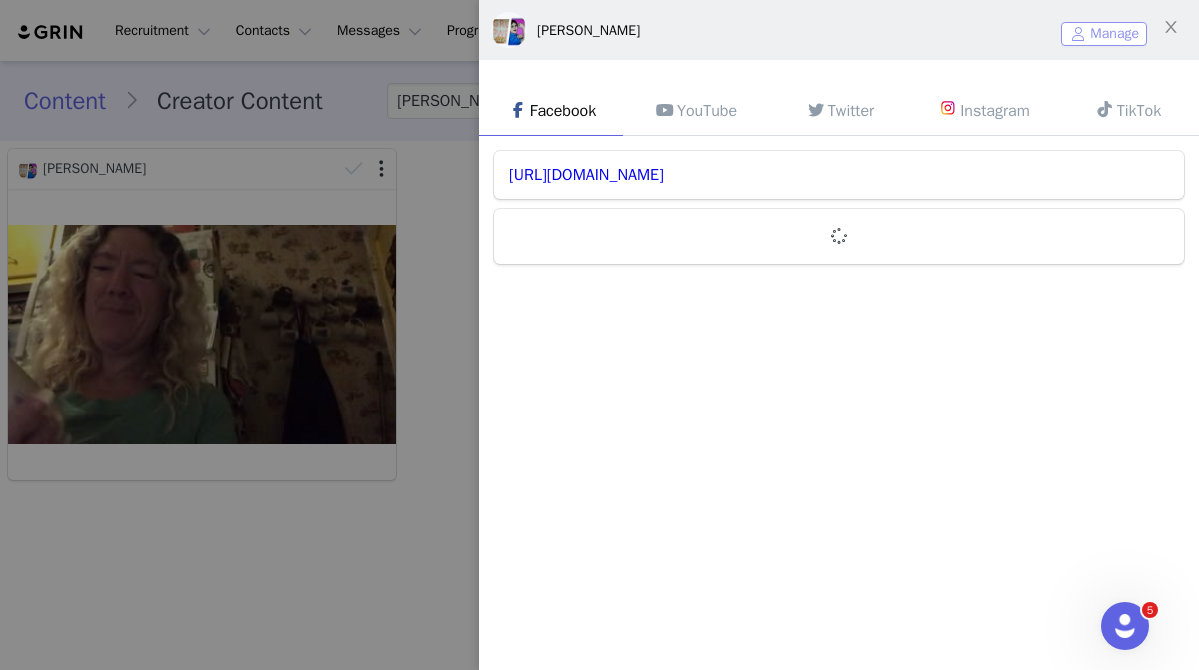 click on "Manage" at bounding box center (1104, 34) 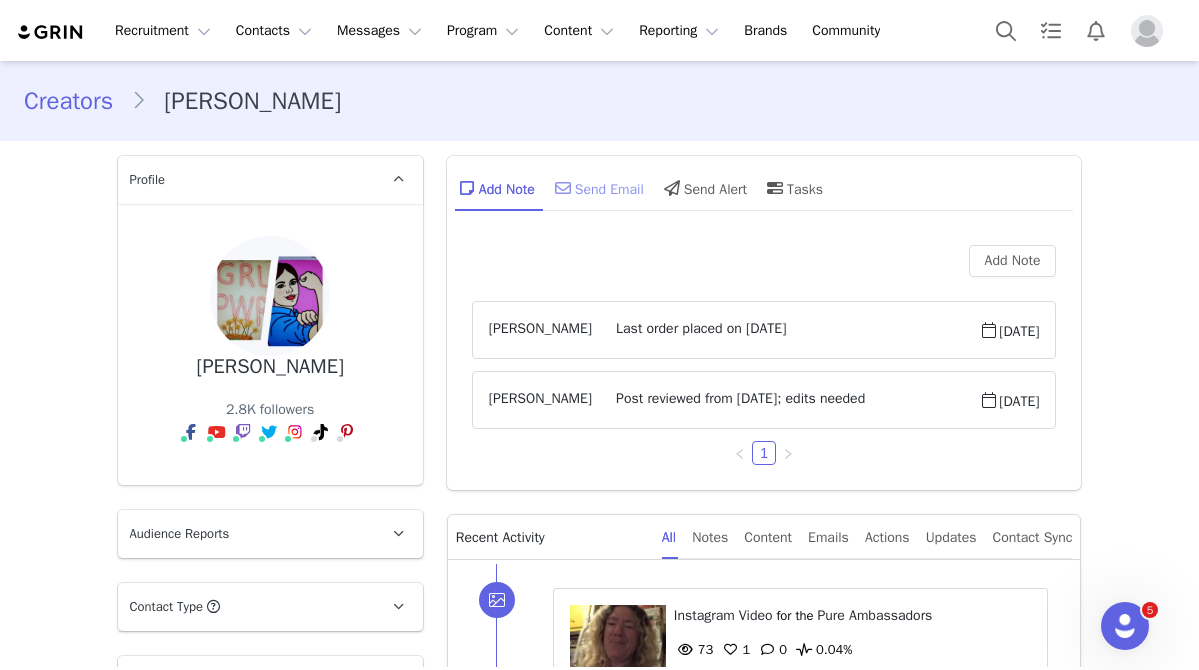 scroll, scrollTop: 0, scrollLeft: 0, axis: both 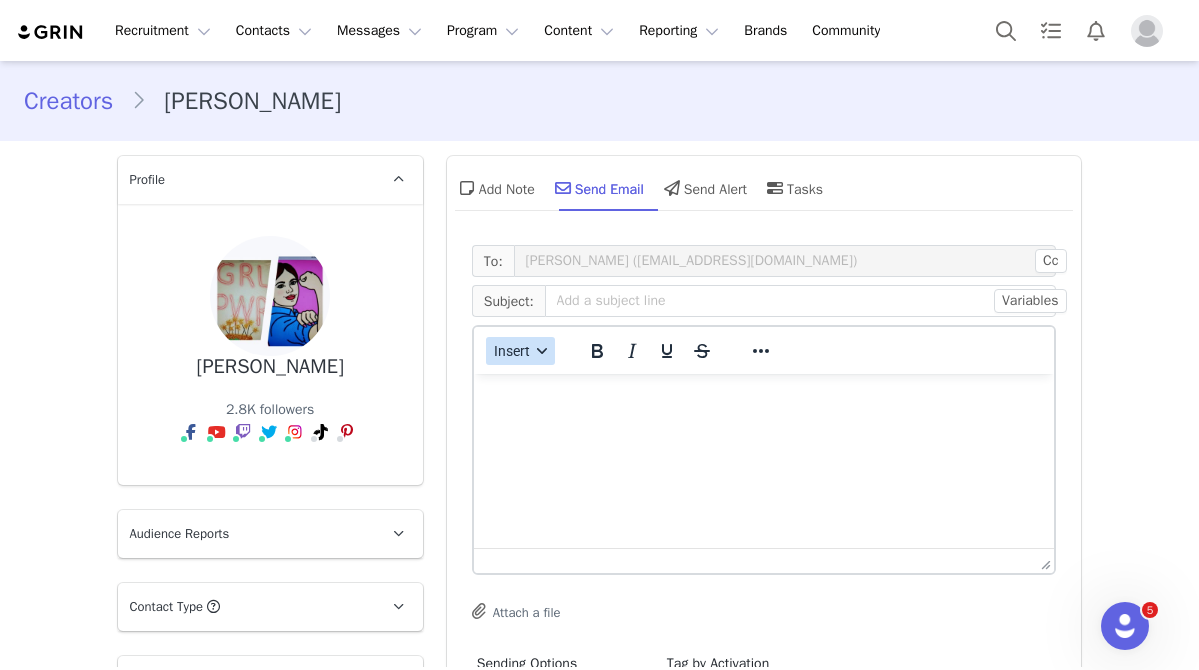 click on "Insert" at bounding box center (512, 351) 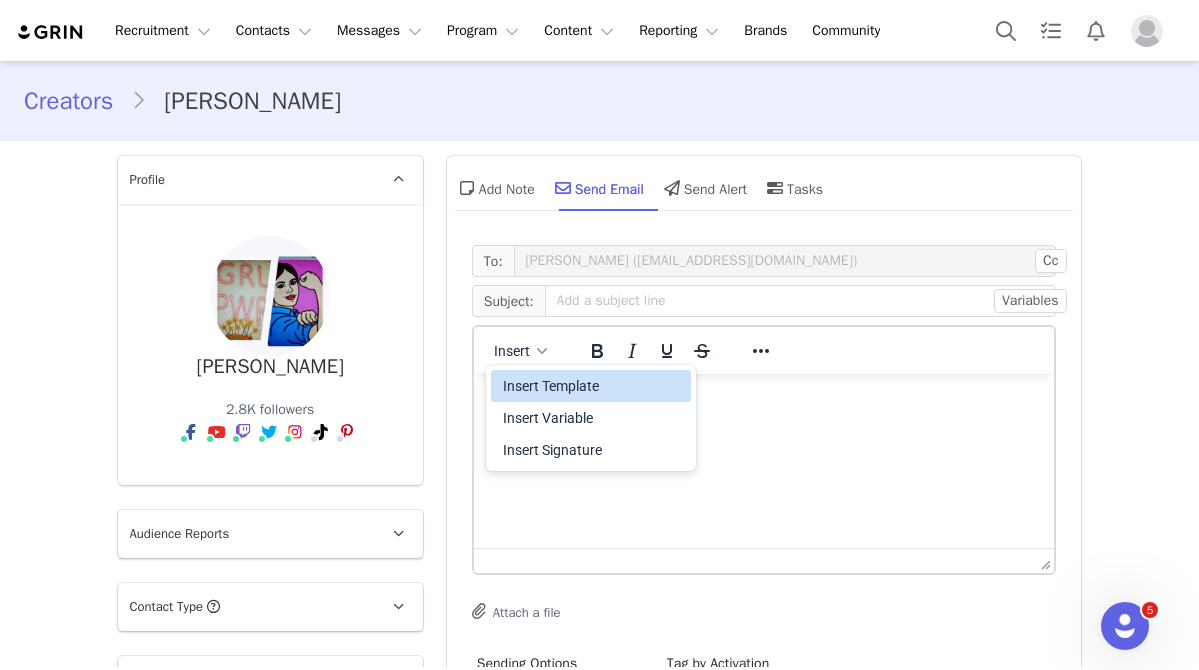 click on "Insert Template" at bounding box center (593, 386) 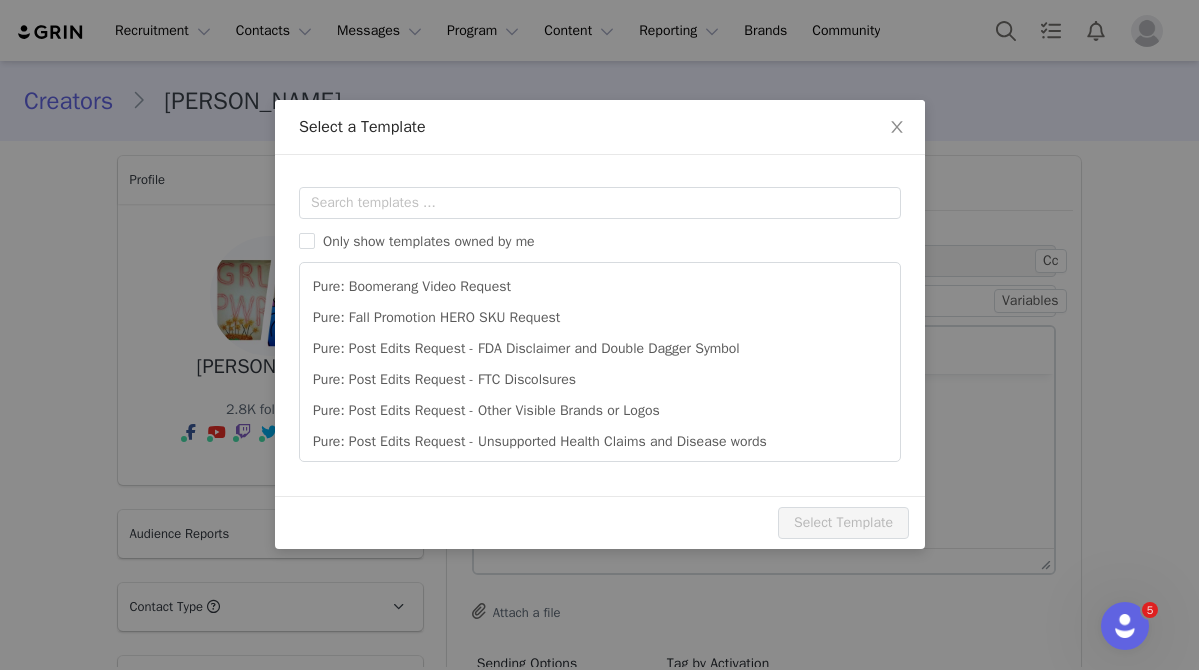 scroll, scrollTop: 0, scrollLeft: 0, axis: both 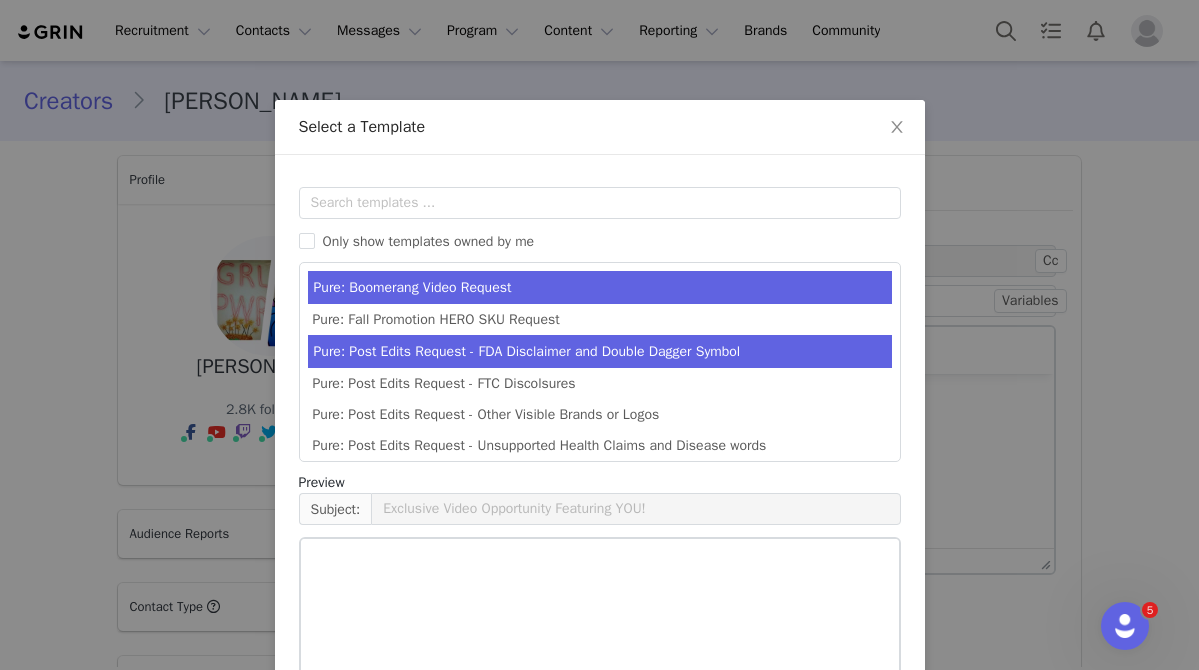 click on "Pure: Post Edits Request - FDA Disclaimer and Double Dagger Symbol" at bounding box center [600, 351] 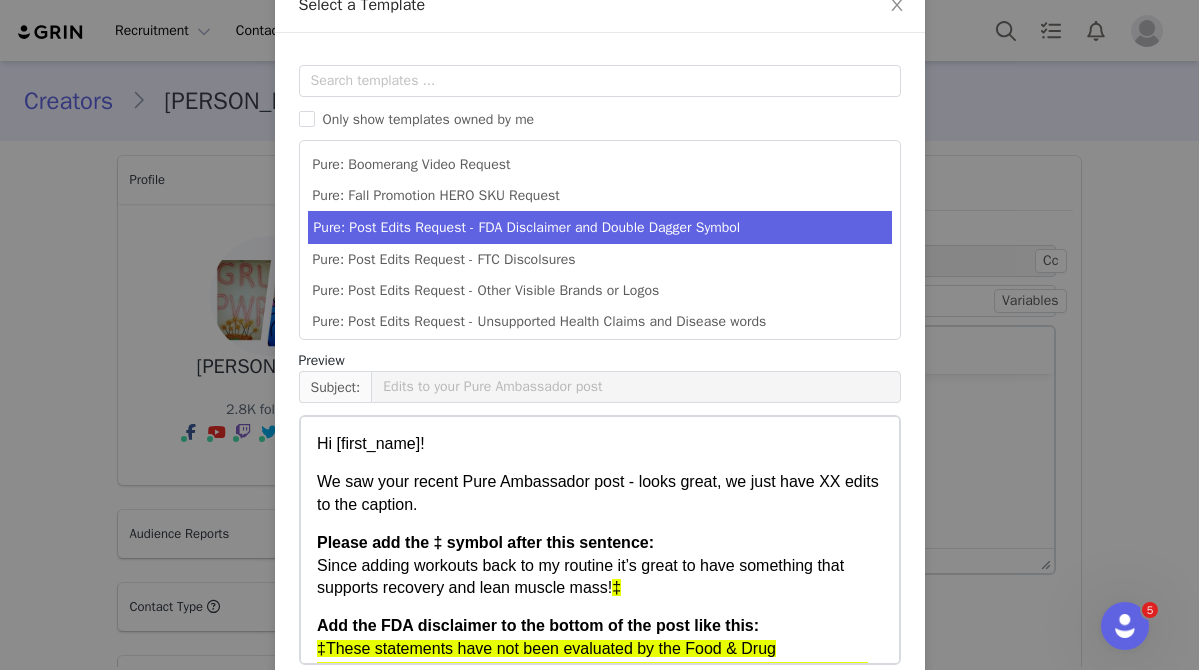 scroll, scrollTop: 218, scrollLeft: 0, axis: vertical 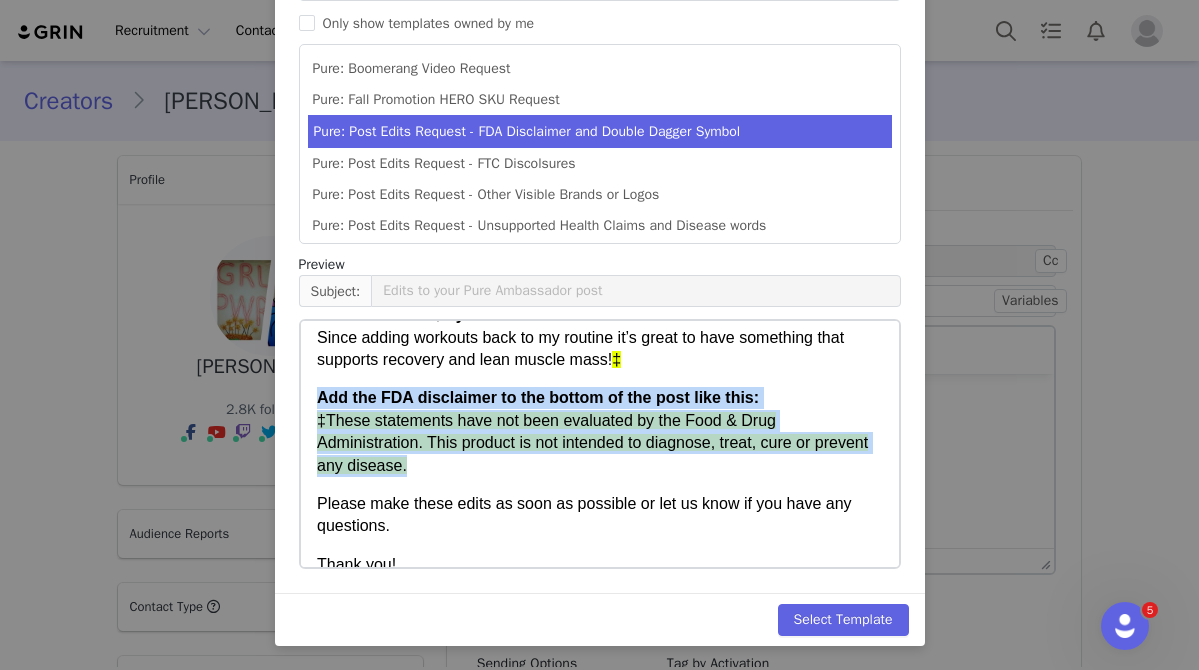 drag, startPoint x: 317, startPoint y: 533, endPoint x: 514, endPoint y: 473, distance: 205.93445 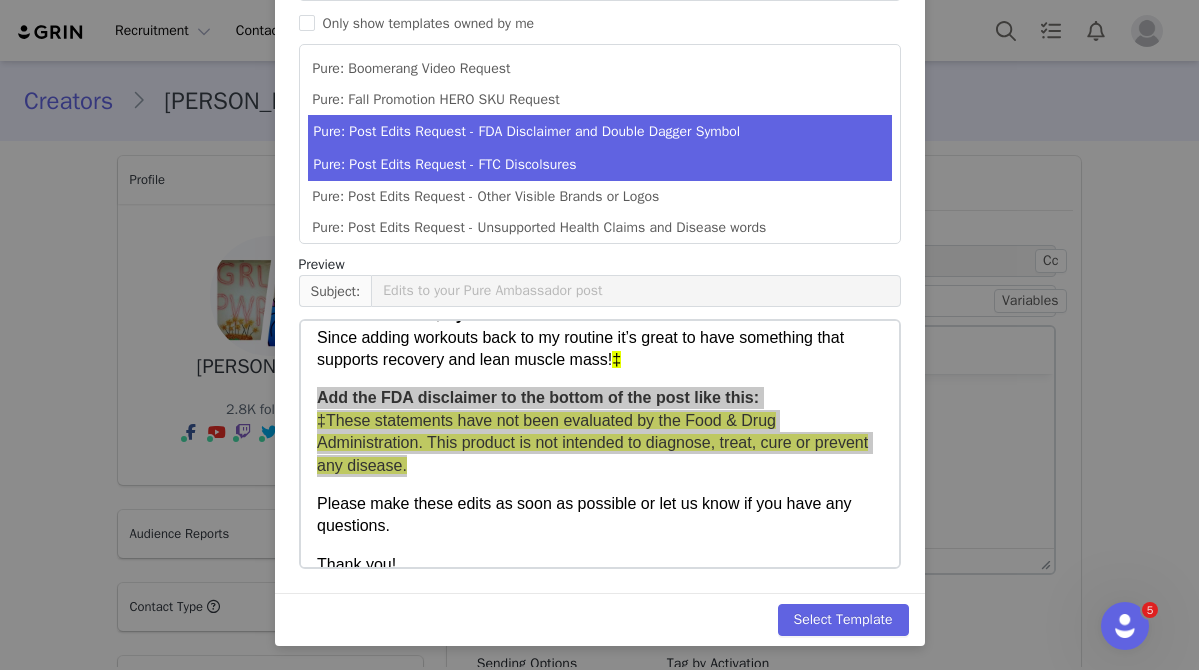 click on "Pure: Post Edits Request - FTC Discolsures" at bounding box center [600, 164] 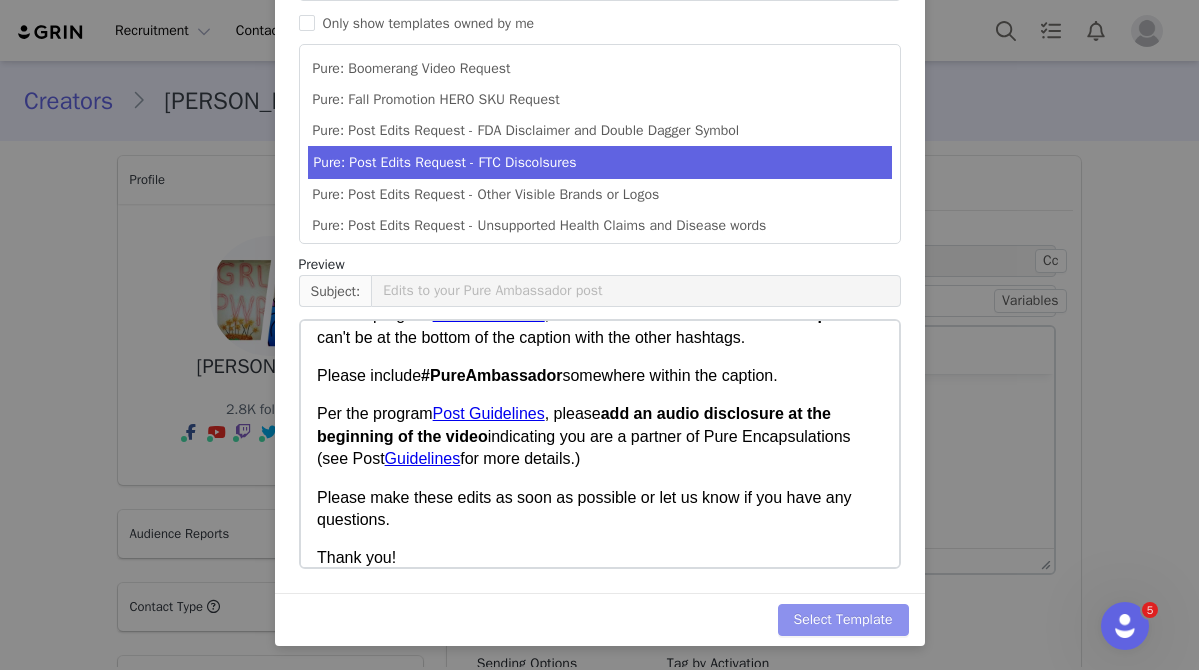 click on "Select Template" at bounding box center (843, 620) 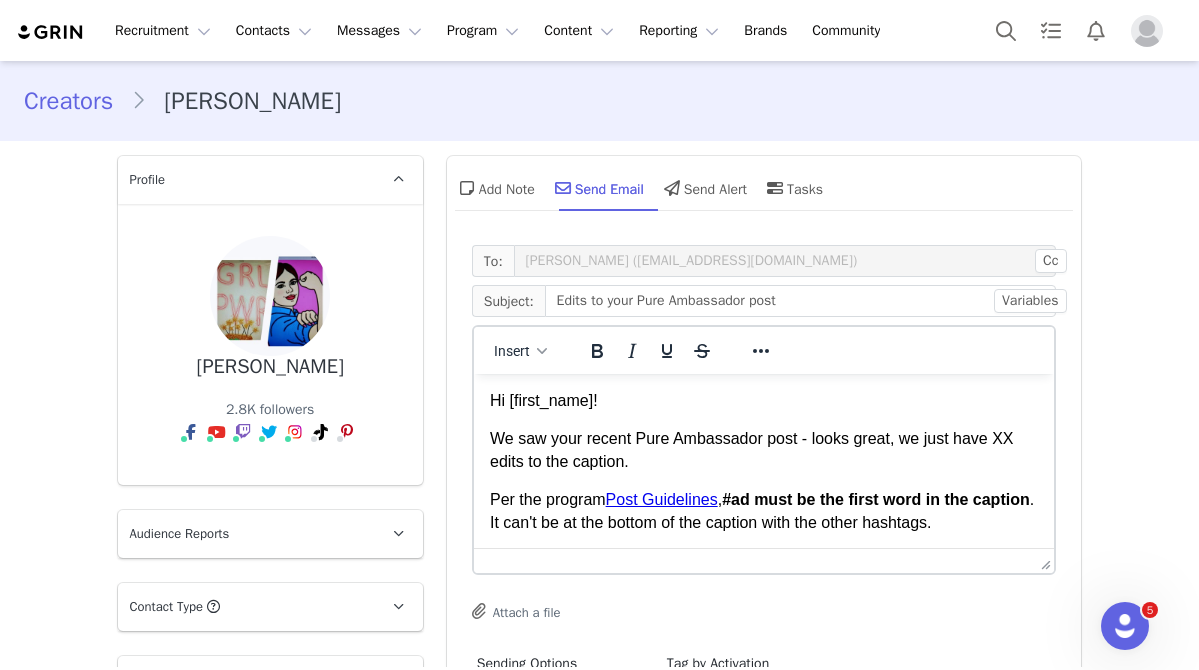 scroll, scrollTop: 0, scrollLeft: 0, axis: both 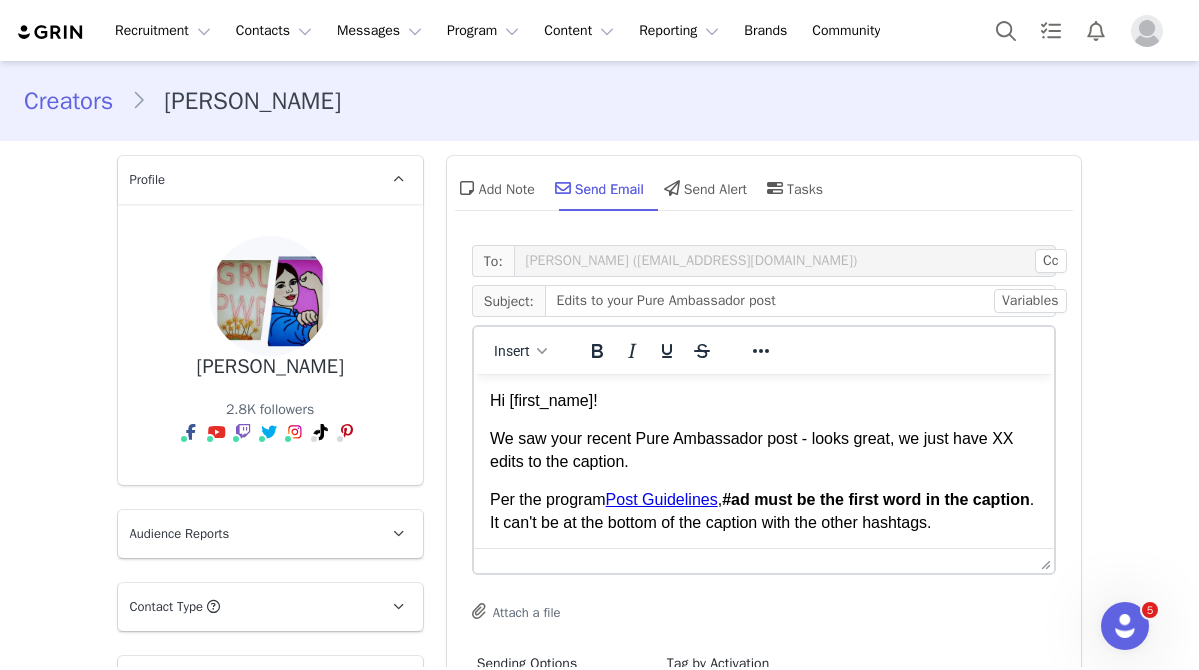 click on "We saw your recent Pure Ambassador post - looks great, we just have XX edits to the caption." at bounding box center (763, 450) 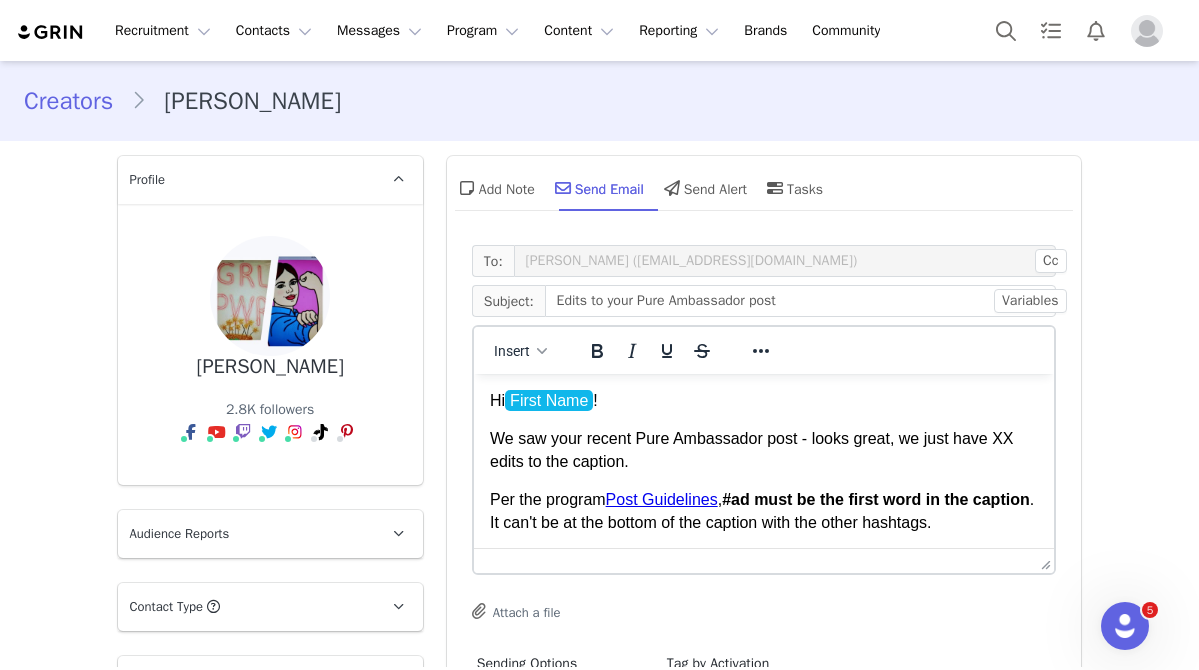 click on "We saw your recent Pure Ambassador post - looks great, we just have XX edits to the caption." at bounding box center [763, 450] 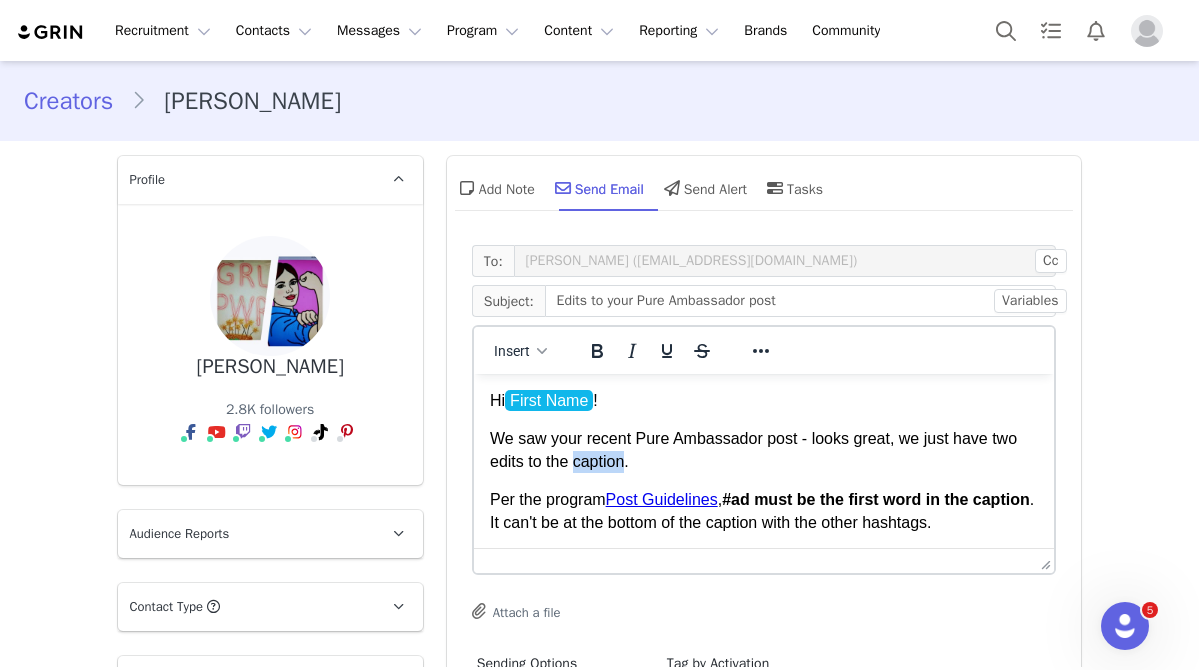 drag, startPoint x: 627, startPoint y: 464, endPoint x: 574, endPoint y: 465, distance: 53.009434 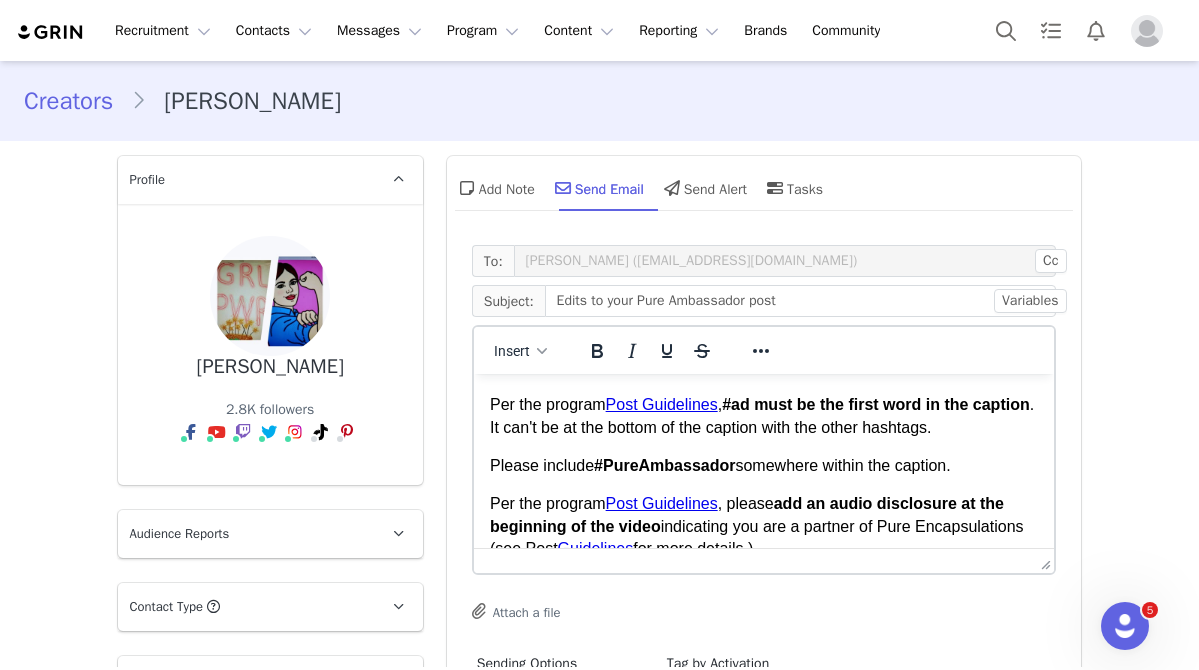 scroll, scrollTop: 108, scrollLeft: 0, axis: vertical 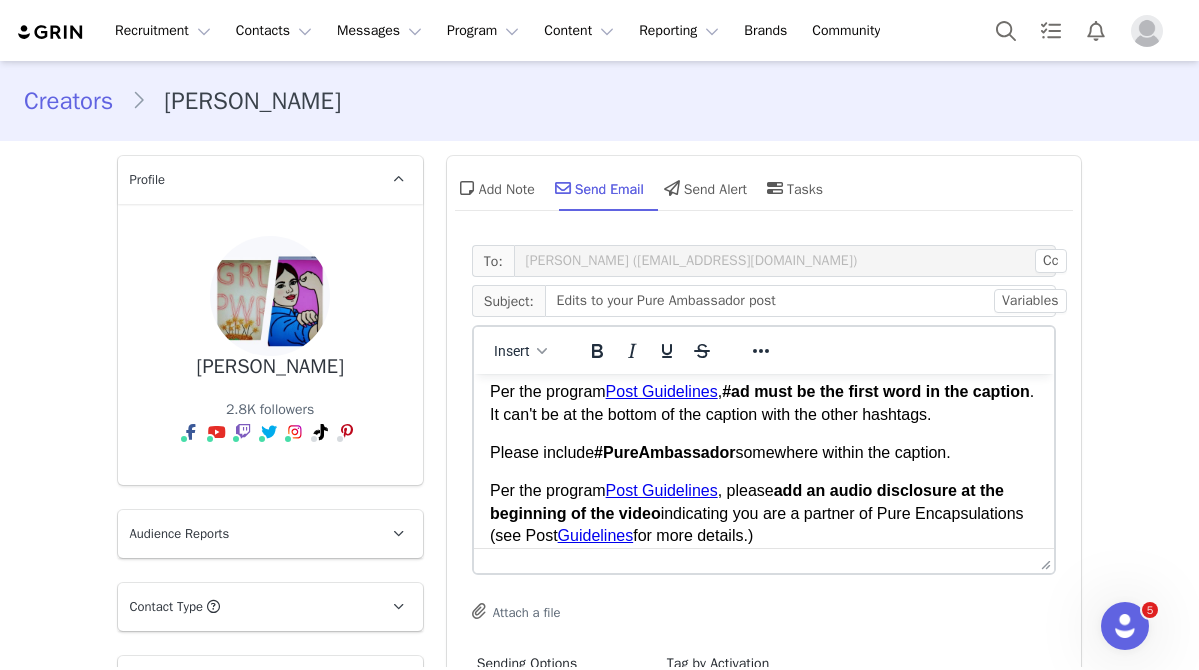 drag, startPoint x: 973, startPoint y: 456, endPoint x: 487, endPoint y: 400, distance: 489.2157 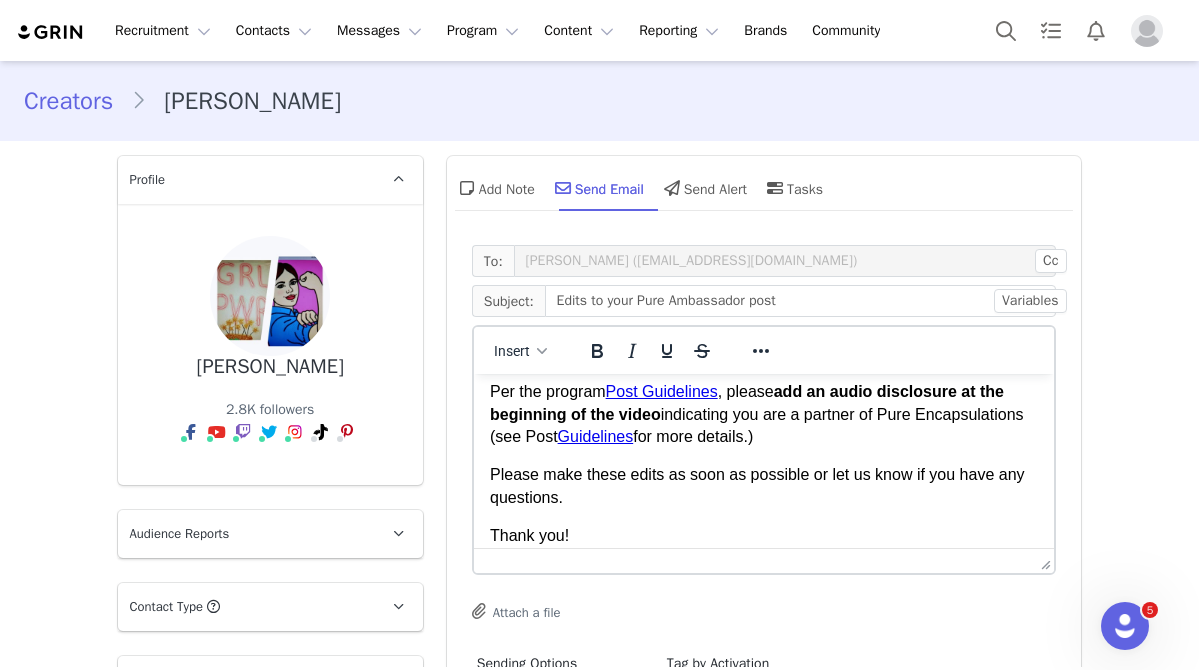 click on "Per the program  Post Guidelines , please  add an audio disclosure at the beginning of the video  indicating you are a partner of Pure Encapsulations (see Post  Guidelines  for more details.)" at bounding box center (763, 414) 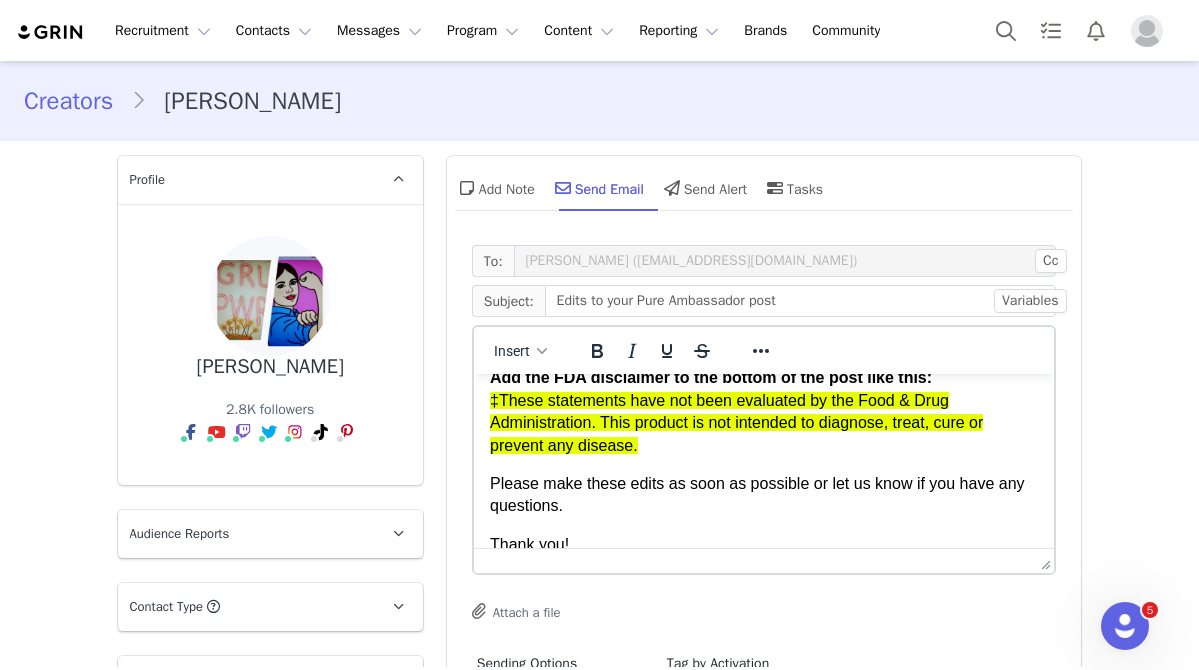 scroll, scrollTop: 251, scrollLeft: 0, axis: vertical 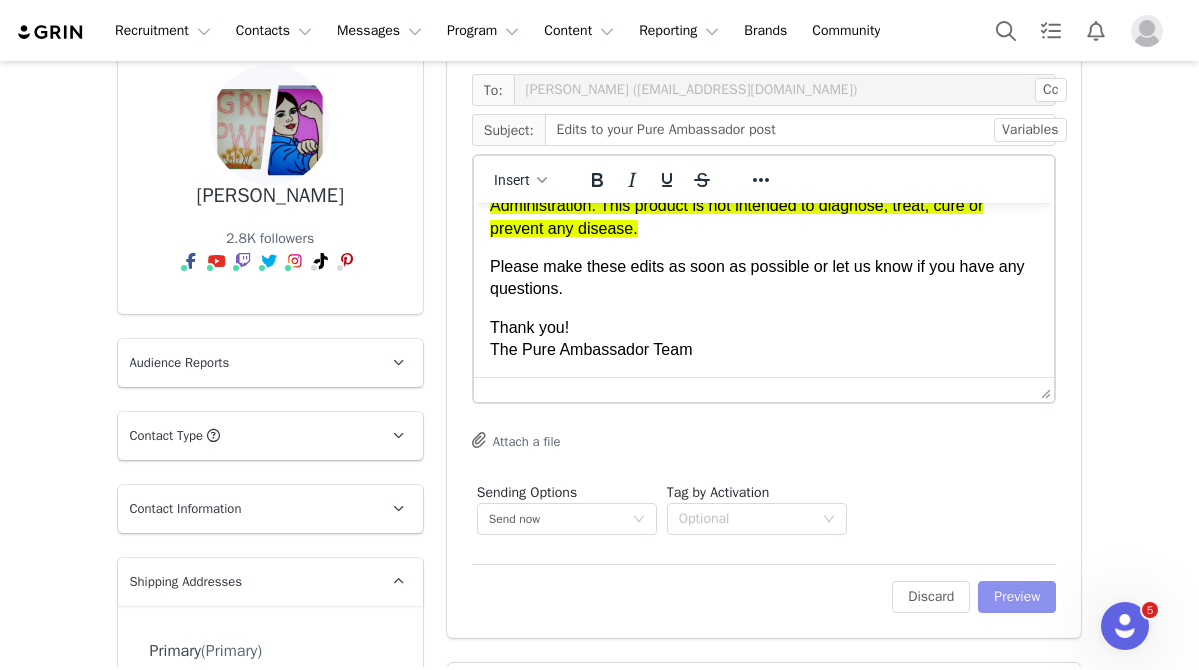 click on "Preview" at bounding box center [1017, 597] 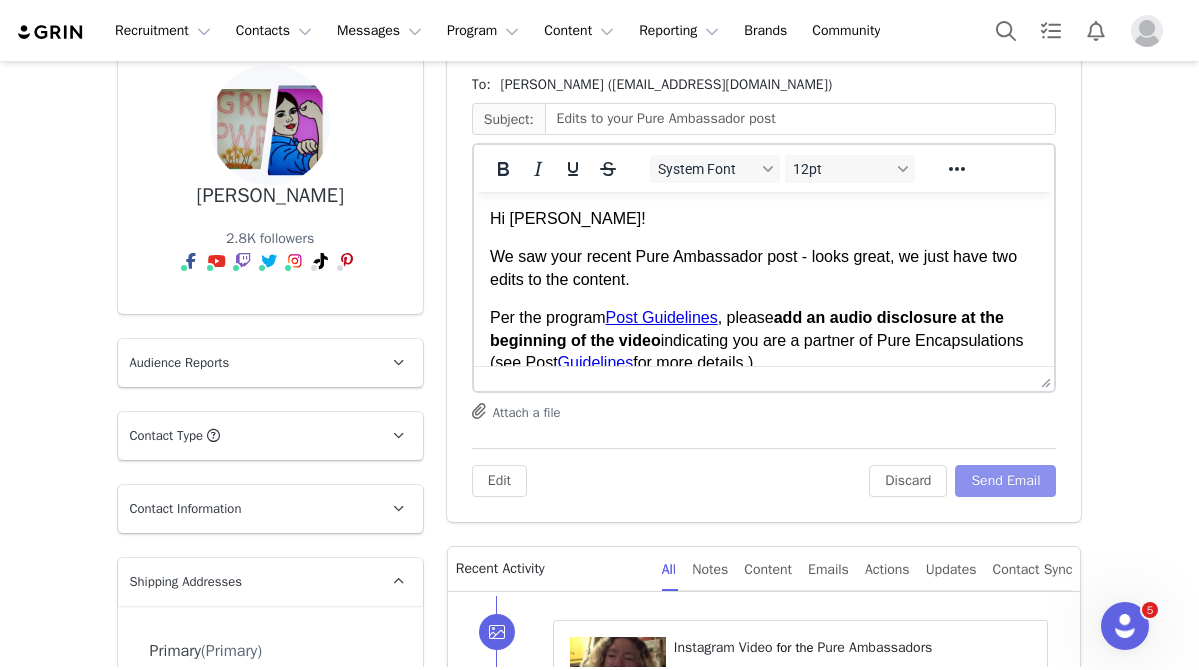 scroll, scrollTop: 0, scrollLeft: 0, axis: both 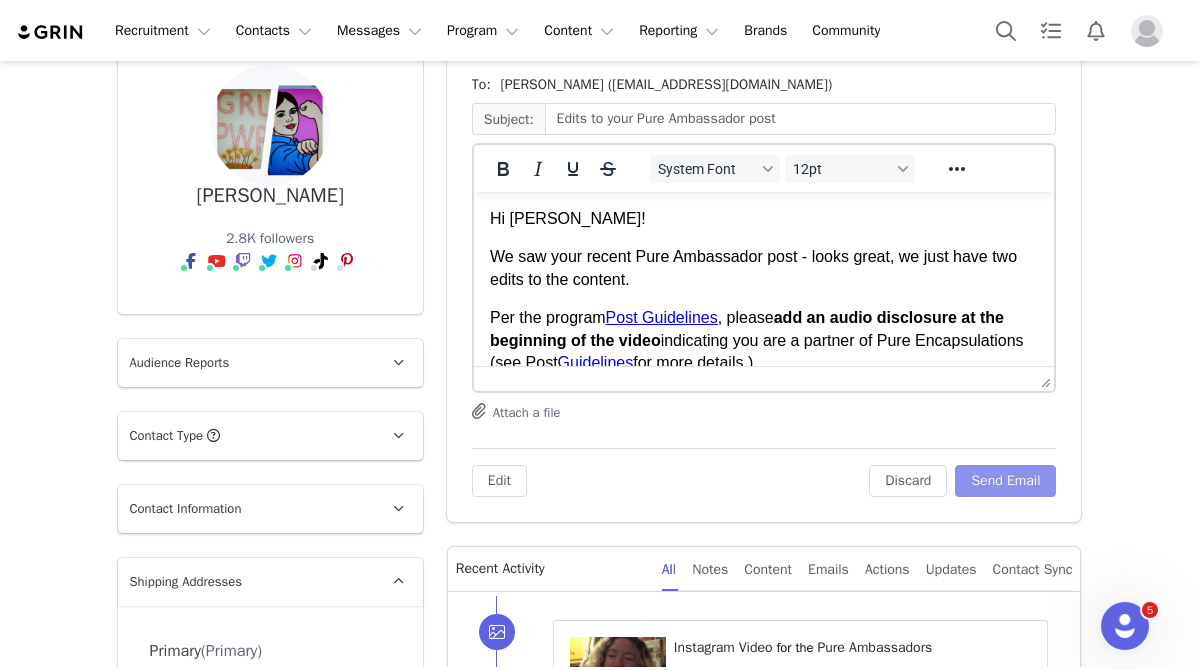 click on "Send Email" at bounding box center (1005, 481) 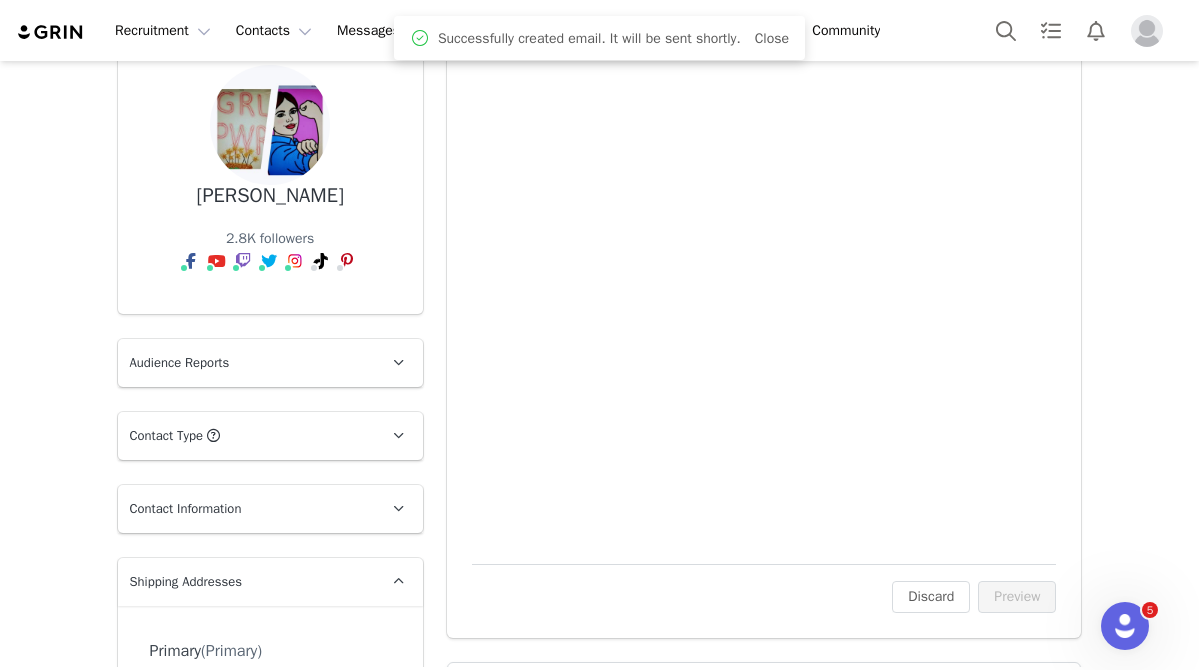 scroll, scrollTop: 0, scrollLeft: 0, axis: both 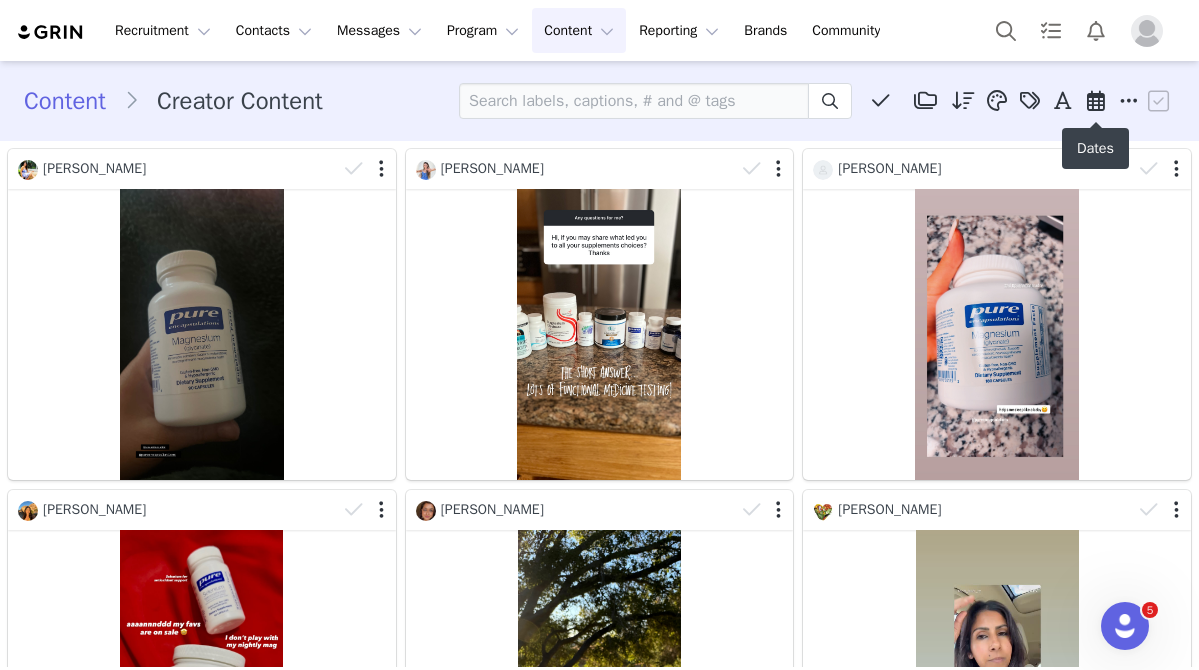 click at bounding box center [1096, 101] 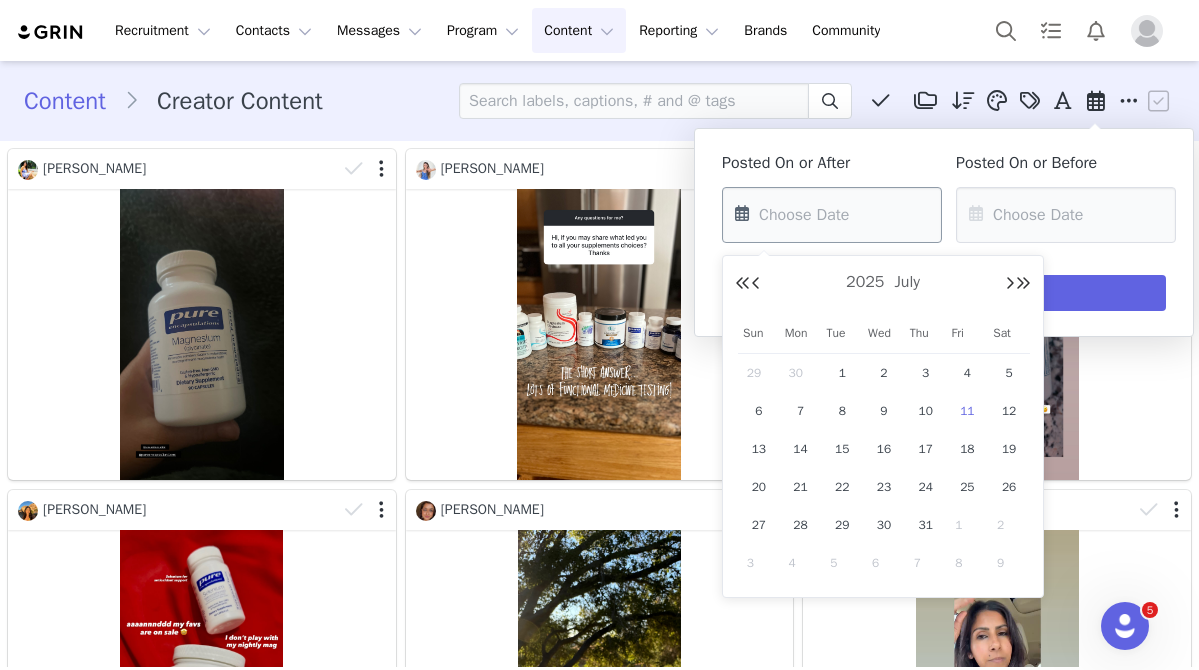 click at bounding box center [832, 215] 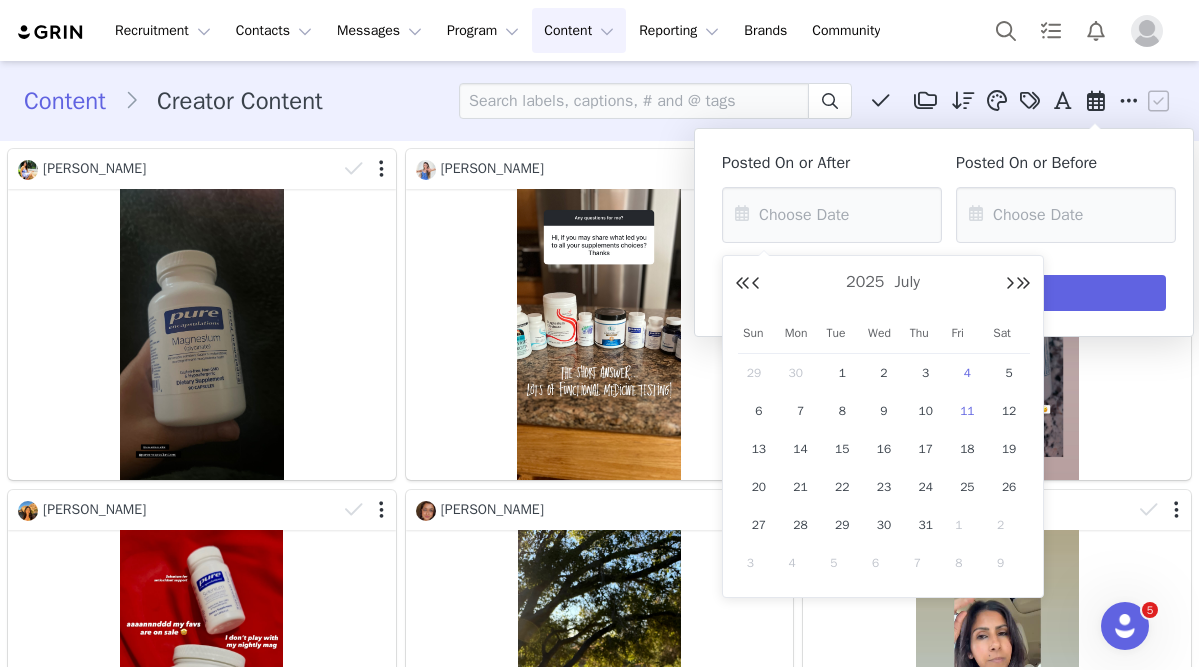 click on "4" at bounding box center [967, 373] 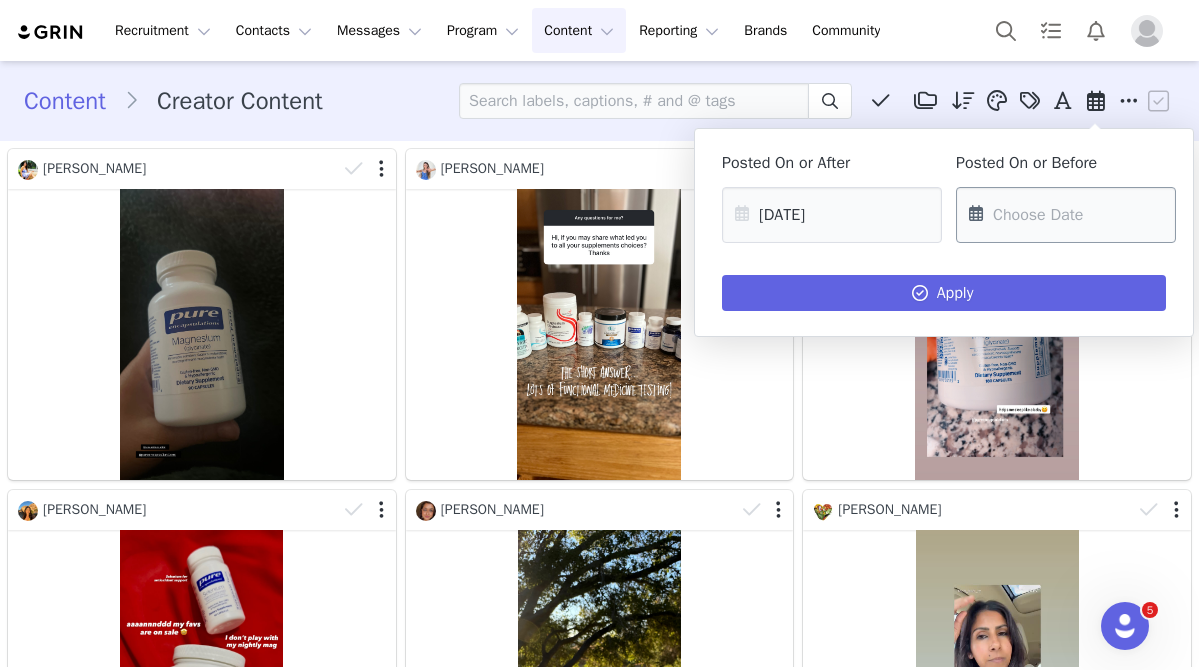 click at bounding box center (1066, 215) 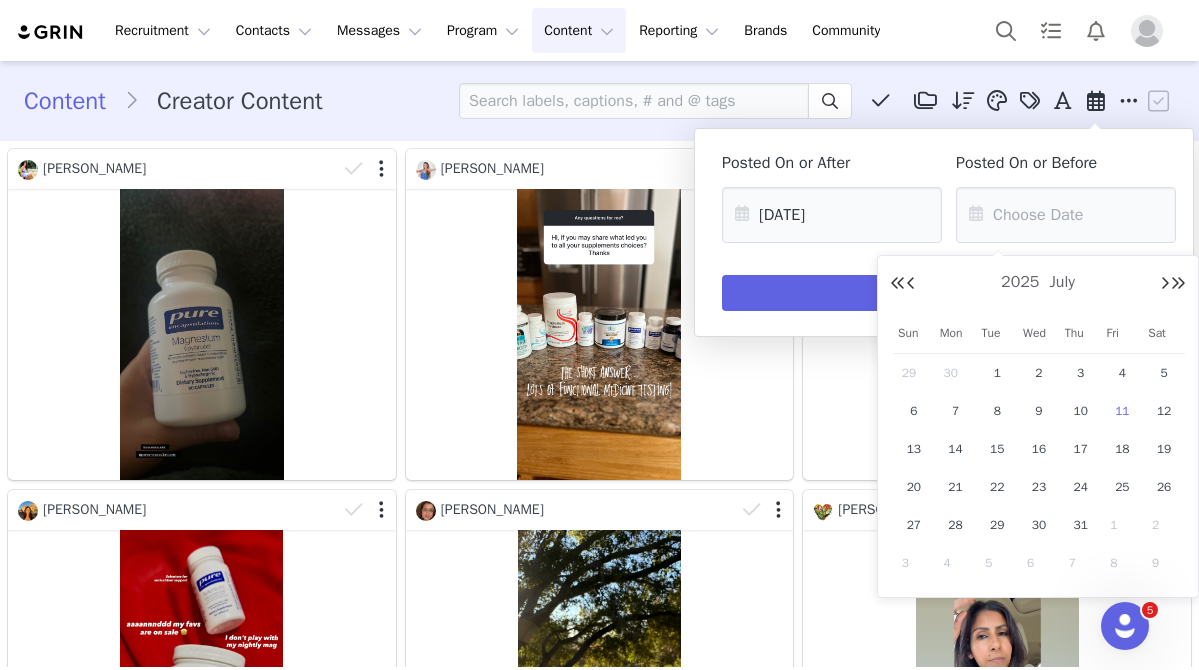 click on "11" at bounding box center (1122, 411) 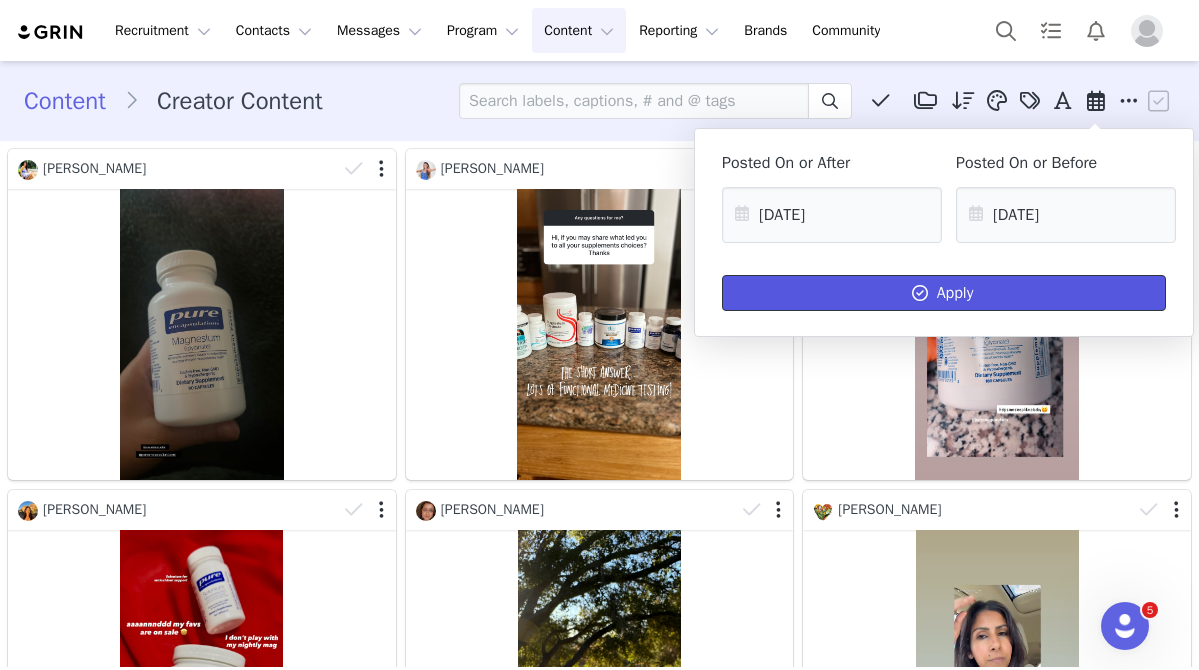 click on "Apply" at bounding box center (944, 293) 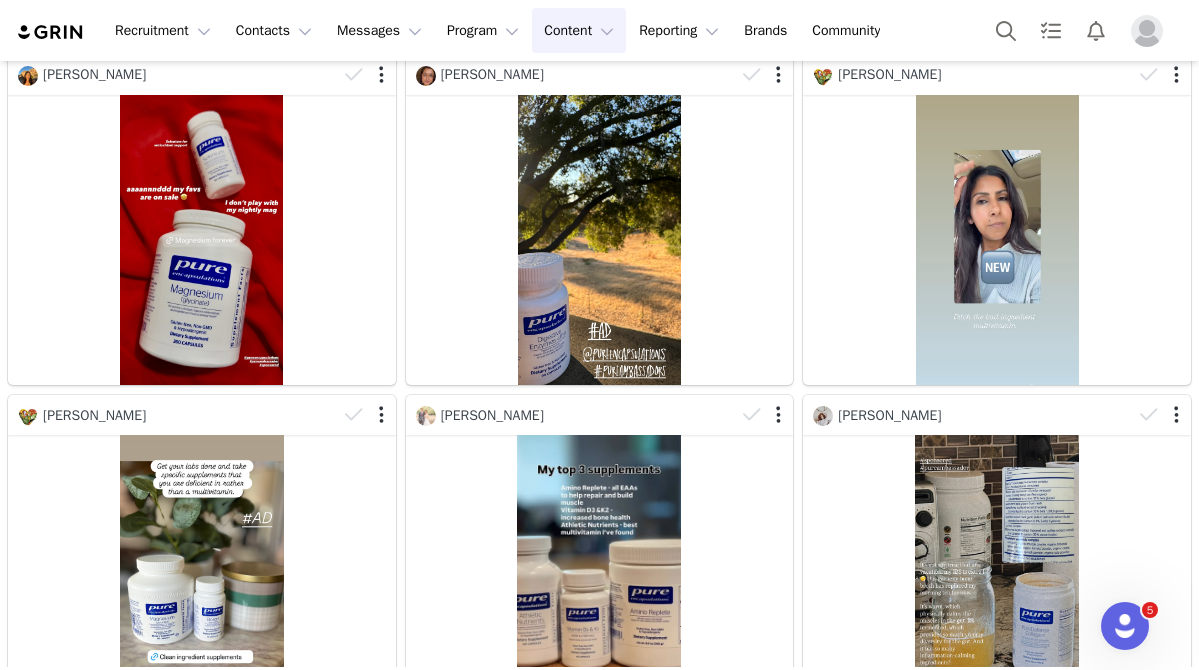 scroll, scrollTop: 1207, scrollLeft: 0, axis: vertical 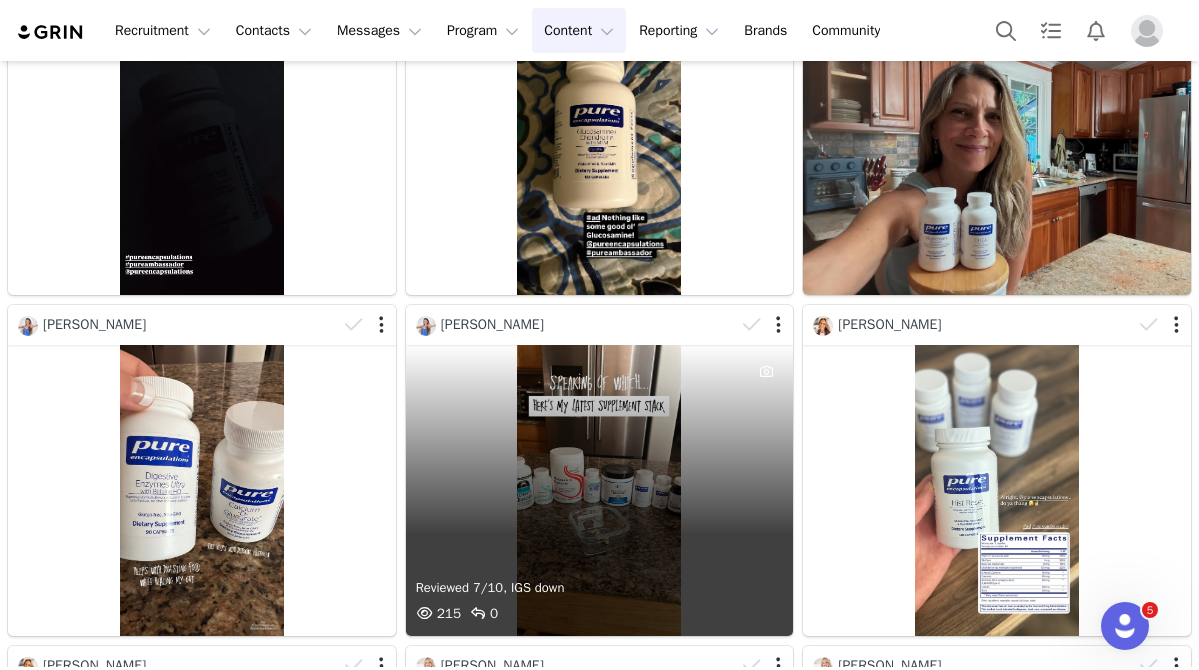 click on "Reviewed 7/10, IGS down 215  0" at bounding box center [600, 490] 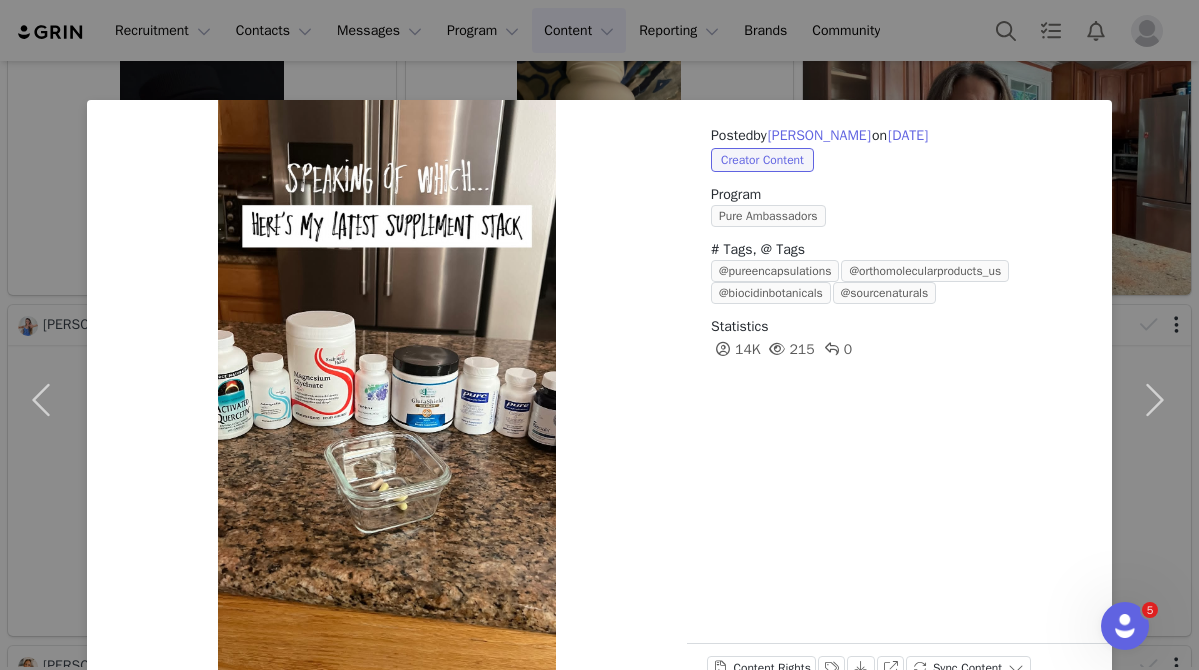 click on "Posted  by  Michele Weinstein  on  Jul 9, 2025  Creator Content  Program Pure Ambassadors # Tags, @ Tags  @pureencapsulations   @orthomolecularproducts_us   @biocidinbotanicals   @sourcenaturals      Statistics 14K  215  0  Content Rights Labels & Tags Download View on Instagram Sync Content" at bounding box center [599, 335] 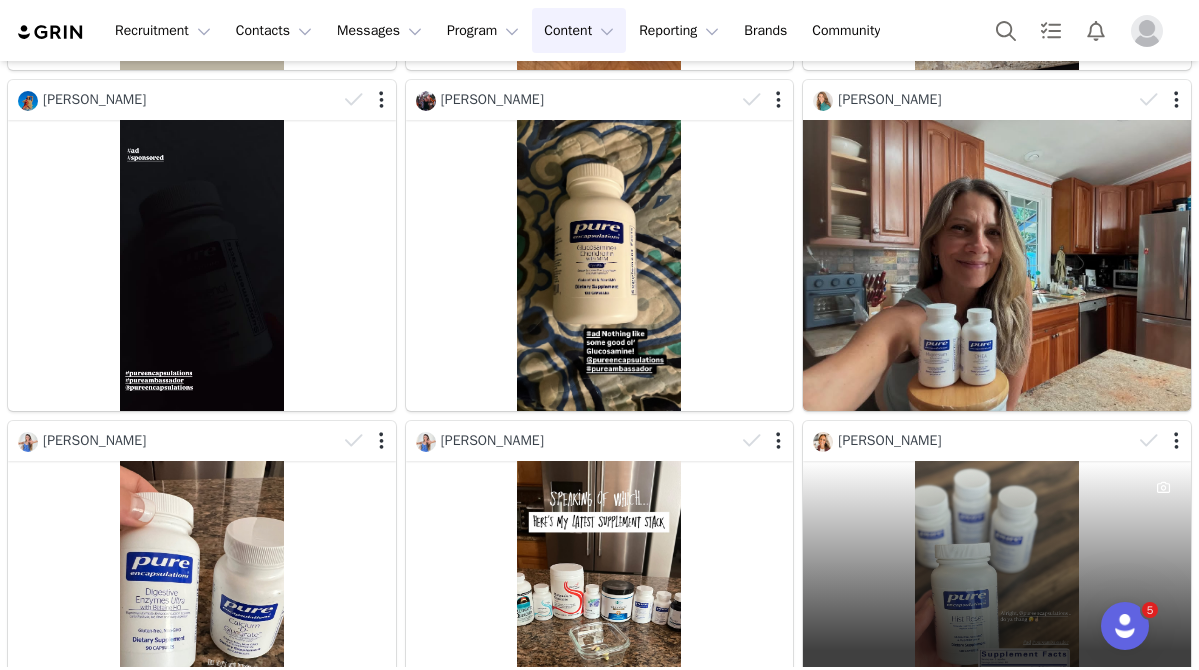 scroll, scrollTop: 1091, scrollLeft: 0, axis: vertical 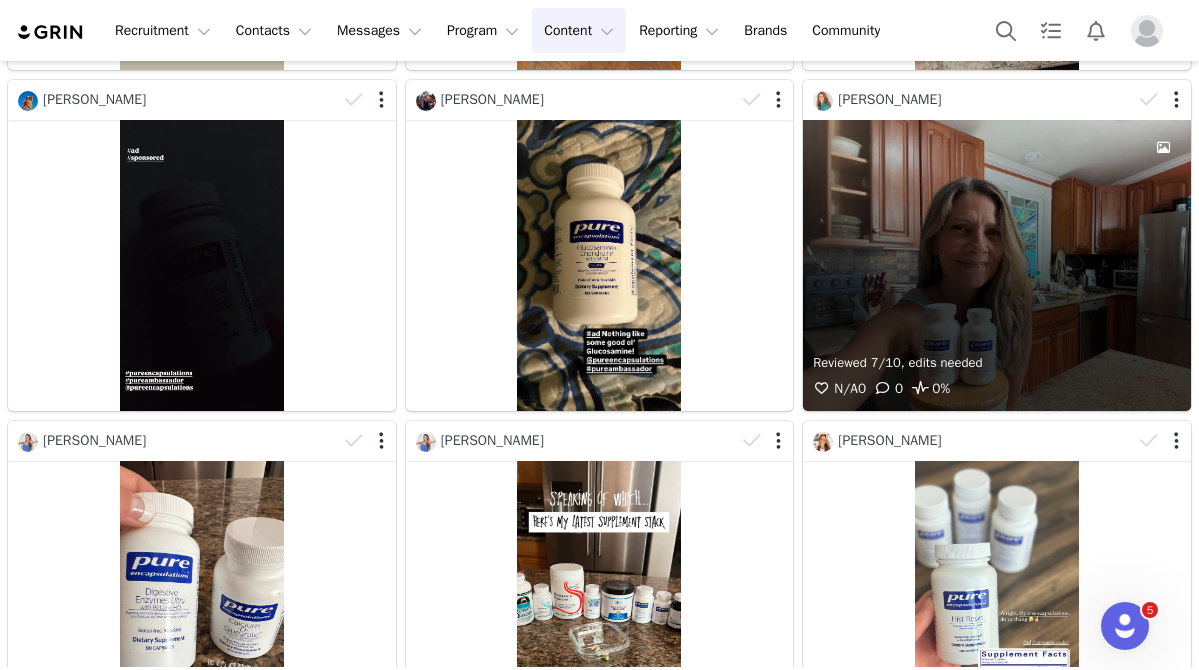click on "Reviewed 7/10, edits needed  N/A  0  0  0%" at bounding box center [997, 265] 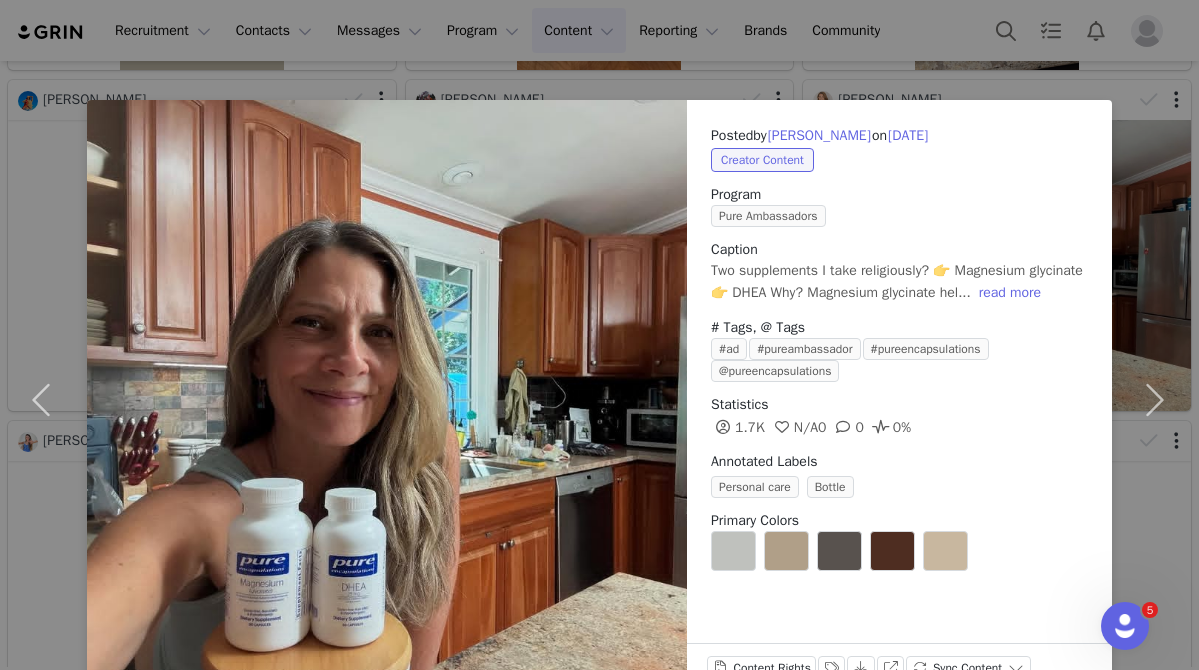 click on "Posted  by  Angie Gallagher  on  Jul 9, 2025  Creator Content  Program Pure Ambassadors Caption   Two  supplements I take religiously?
👉 Magnesium glycinate
👉 DHEA
Why?
Magnesium glycinate hel... read more # Tags, @ Tags  #ad   #pureambassador   #pureencapsulations   @pureencapsulations      Statistics 1.7K   N/A  0  0  0%  Annotated Labels  Personal care   Bottle  Primary Colors Content Rights Labels & Tags Download View on Instagram Sync Content" at bounding box center (599, 335) 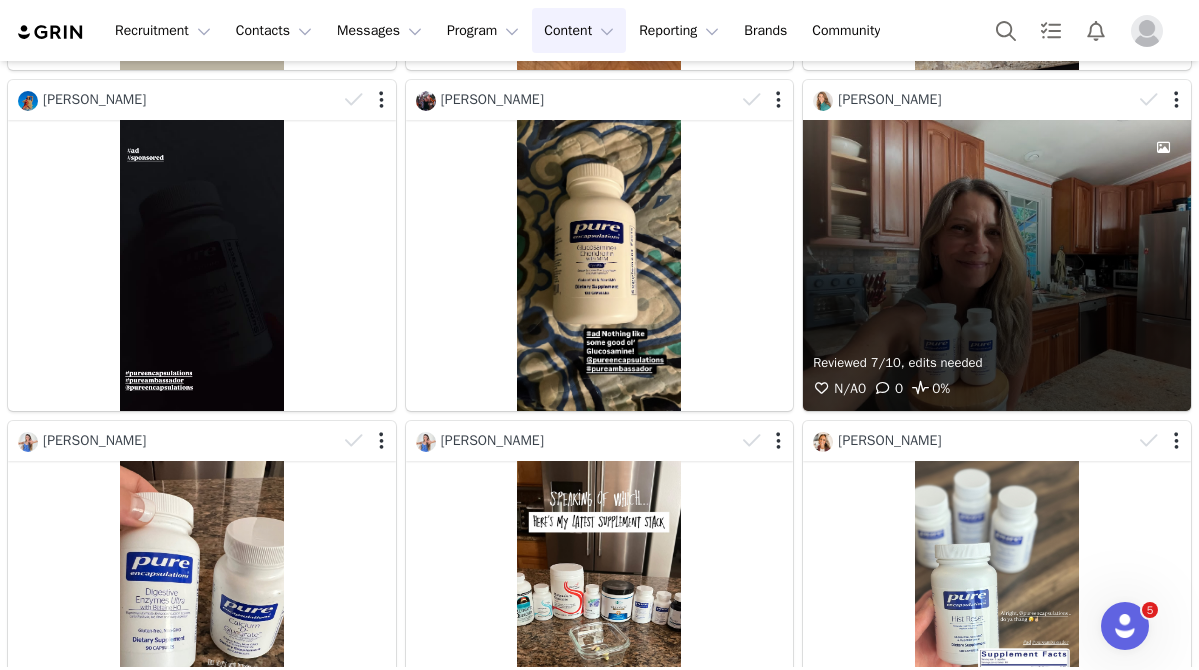 click on "Reviewed 7/10, edits needed  N/A  0  0  0%" at bounding box center [997, 265] 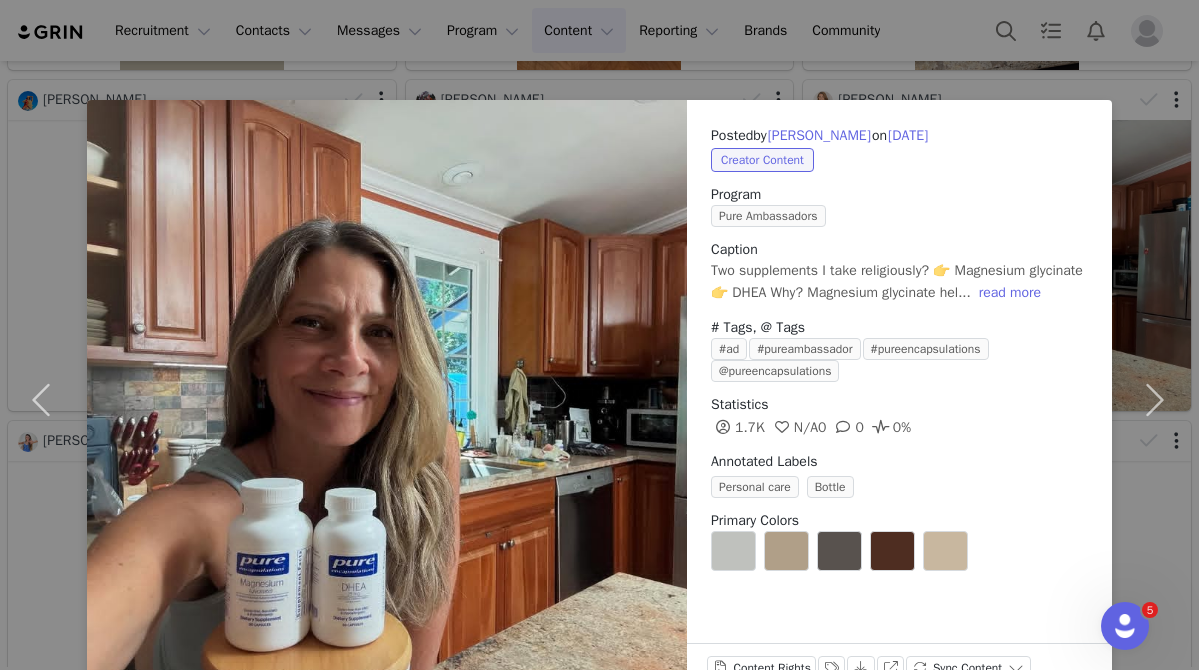 scroll, scrollTop: 54, scrollLeft: 0, axis: vertical 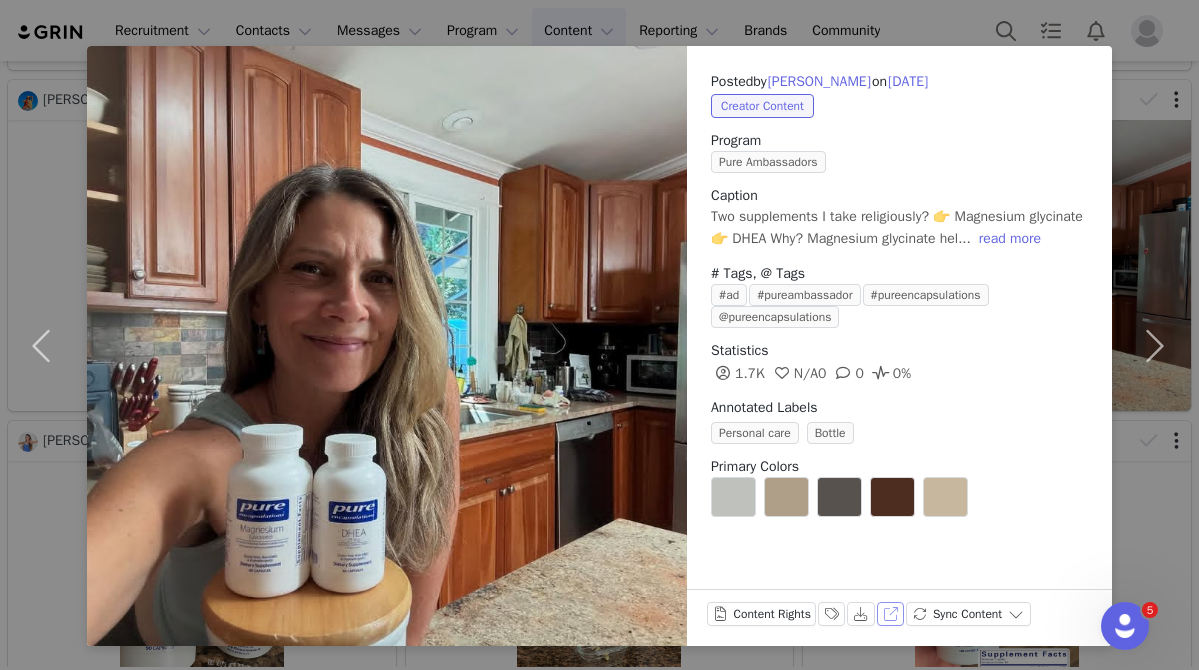 click on "View on Instagram" at bounding box center (891, 614) 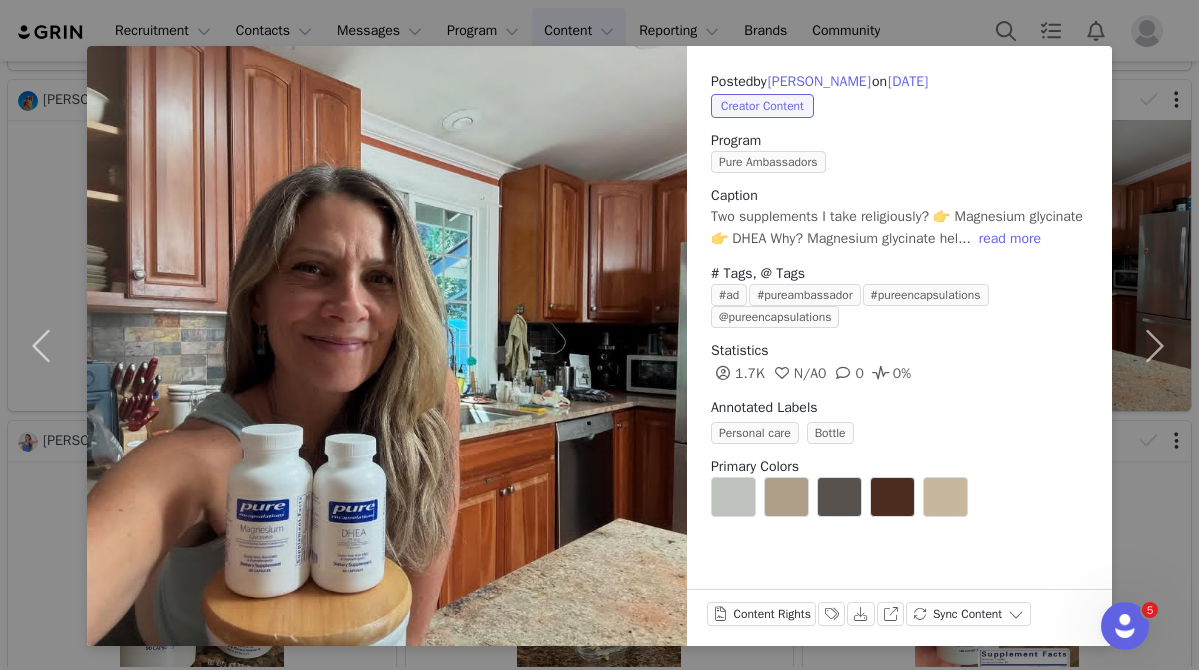 click on "Posted  by  Angie Gallagher  on  Jul 9, 2025  Creator Content  Program Pure Ambassadors Caption   Two  supplements I take religiously?
👉 Magnesium glycinate
👉 DHEA
Why?
Magnesium glycinate hel... read more # Tags, @ Tags  #ad   #pureambassador   #pureencapsulations   @pureencapsulations      Statistics 1.7K   N/A  0  0  0%  Annotated Labels  Personal care   Bottle  Primary Colors Content Rights Labels & Tags Download View on Instagram Sync Content" at bounding box center [599, 335] 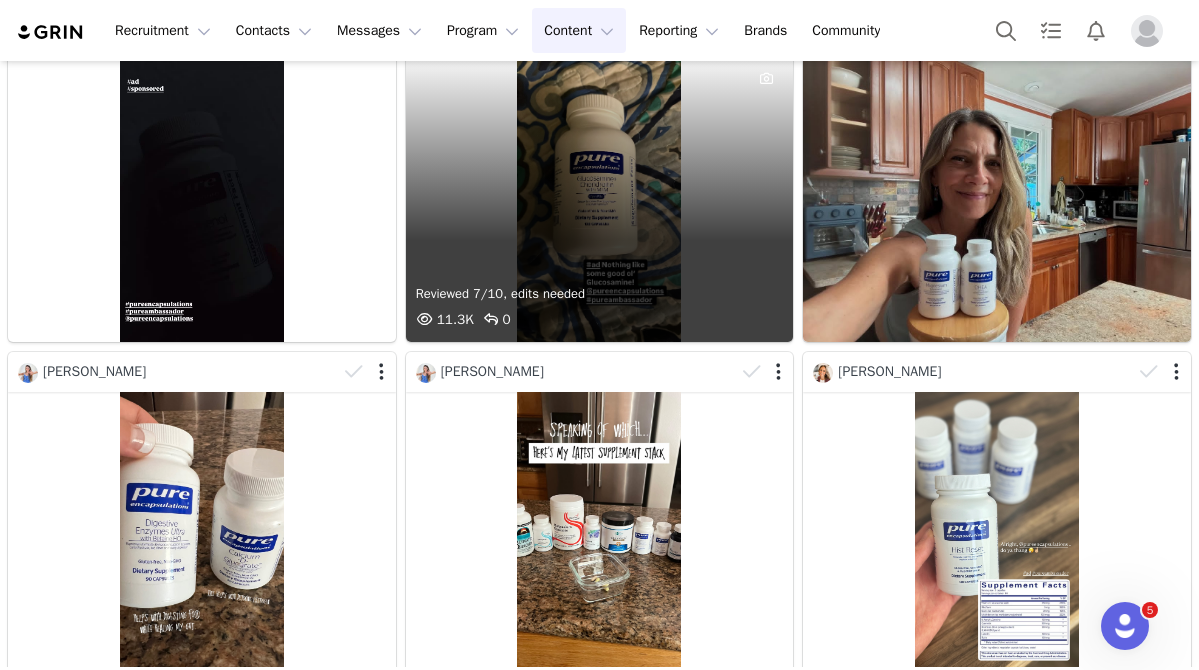 scroll, scrollTop: 1135, scrollLeft: 0, axis: vertical 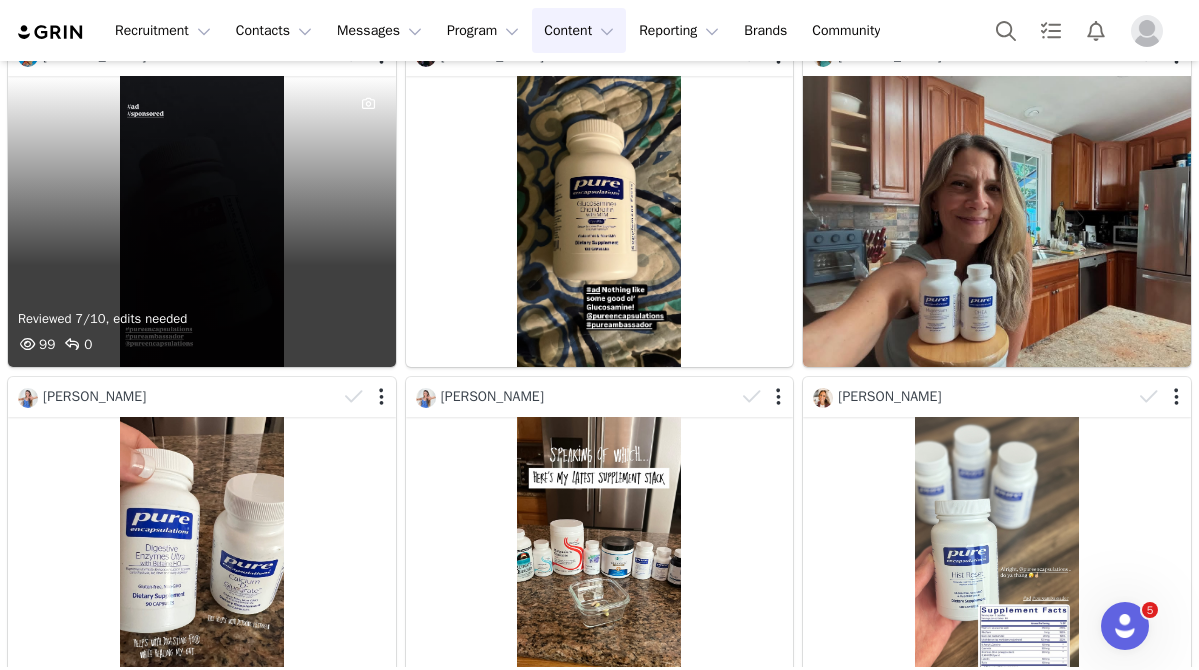 click on "Reviewed 7/10, edits needed 99  0" at bounding box center (202, 221) 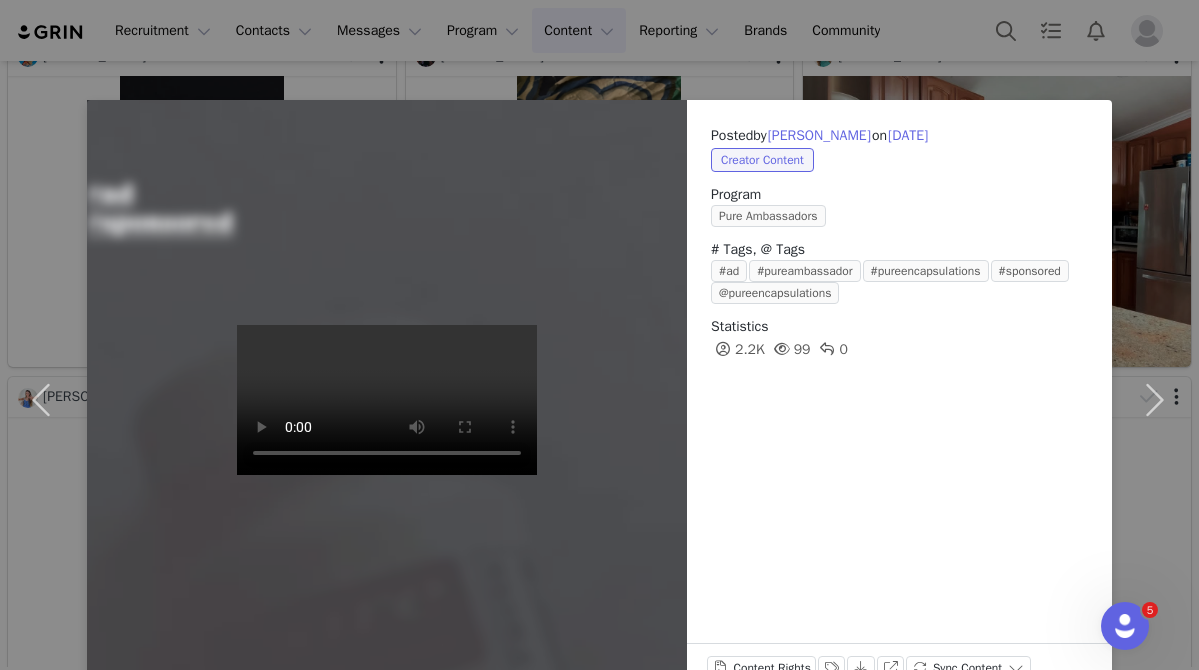 click on "Posted  by  Lyda Plummer  on  Jul 10, 2025  Creator Content  Program Pure Ambassadors # Tags, @ Tags  #ad   #pureambassador   #pureencapsulations   #sponsored   @pureencapsulations      Statistics 2.2K  99  0  Content Rights Labels & Tags Download View on Instagram Sync Content" at bounding box center (599, 335) 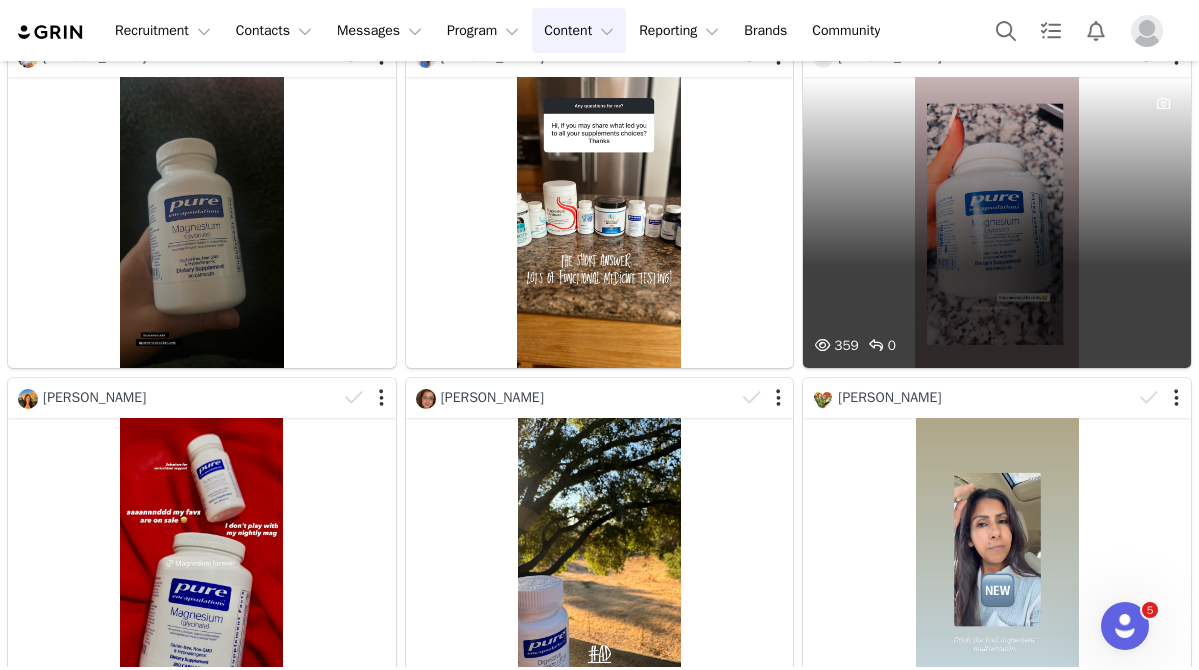 scroll, scrollTop: 0, scrollLeft: 0, axis: both 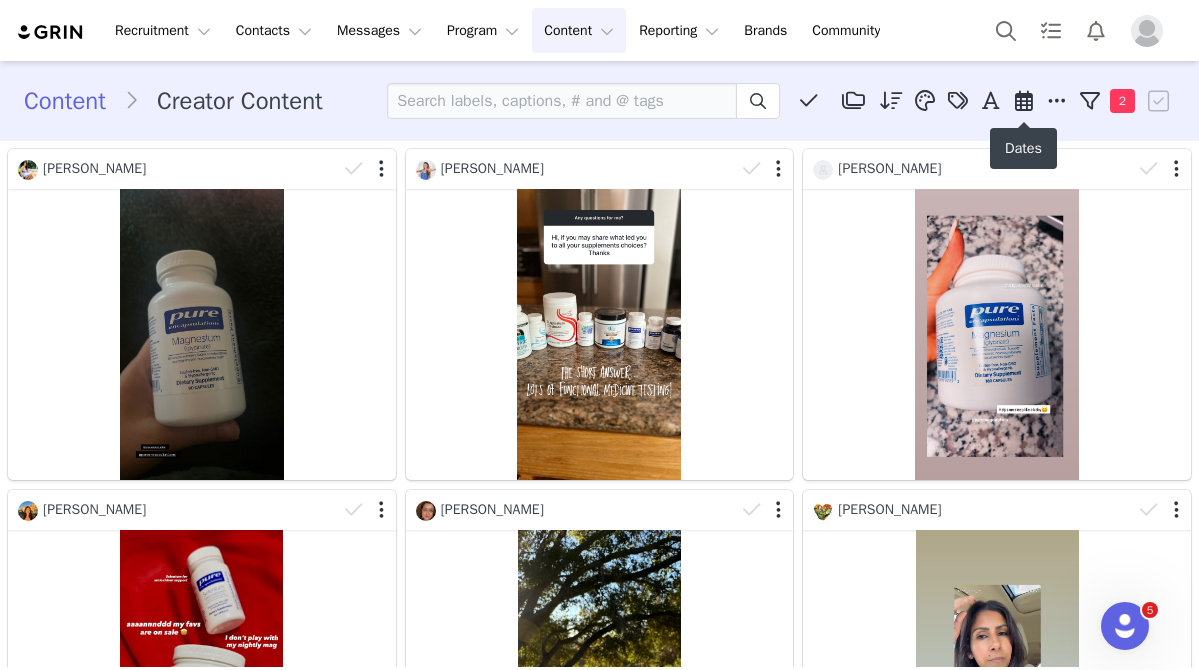 click at bounding box center (1024, 101) 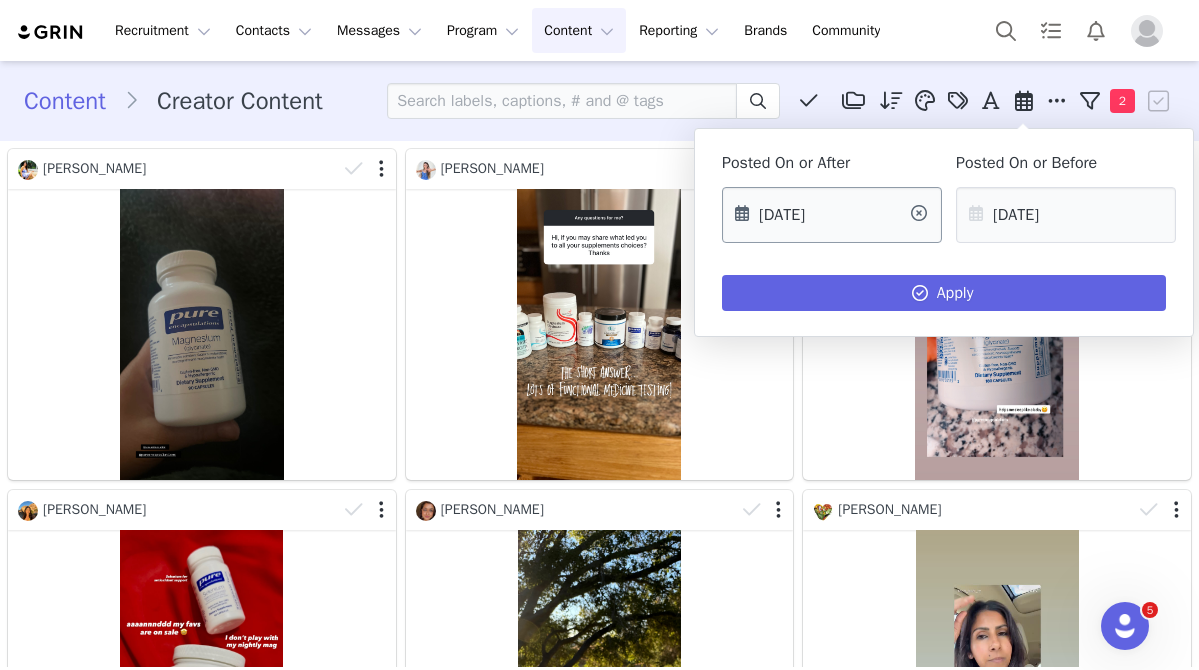 click on "07/04/2025" at bounding box center [832, 215] 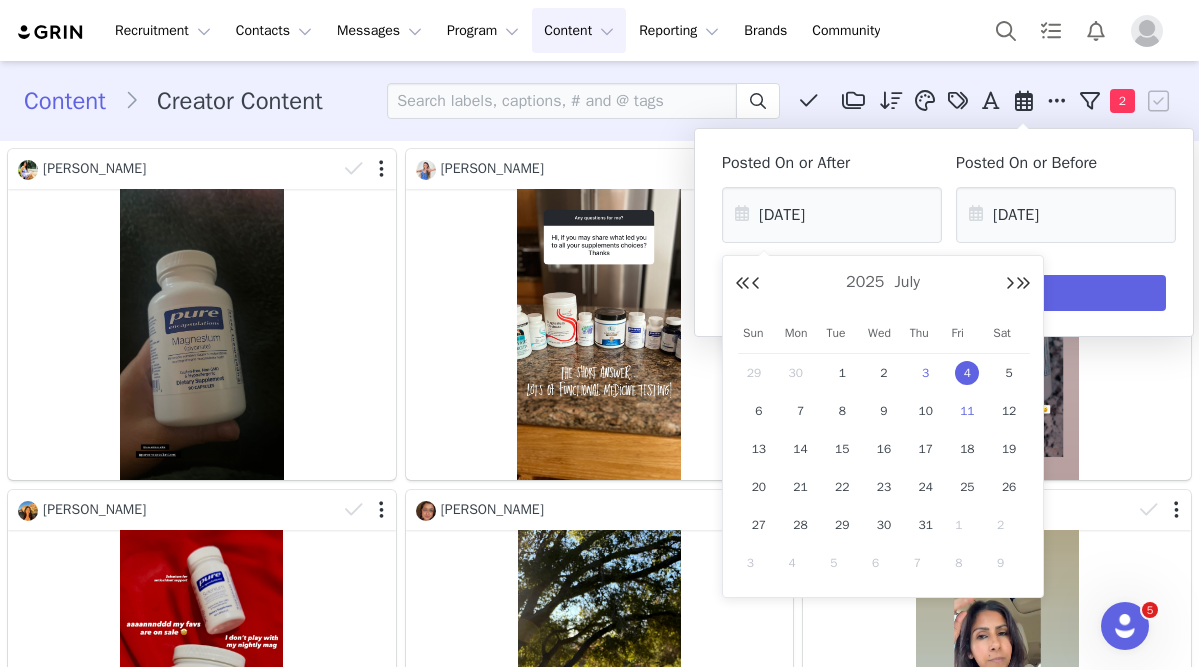 click on "3" at bounding box center [926, 373] 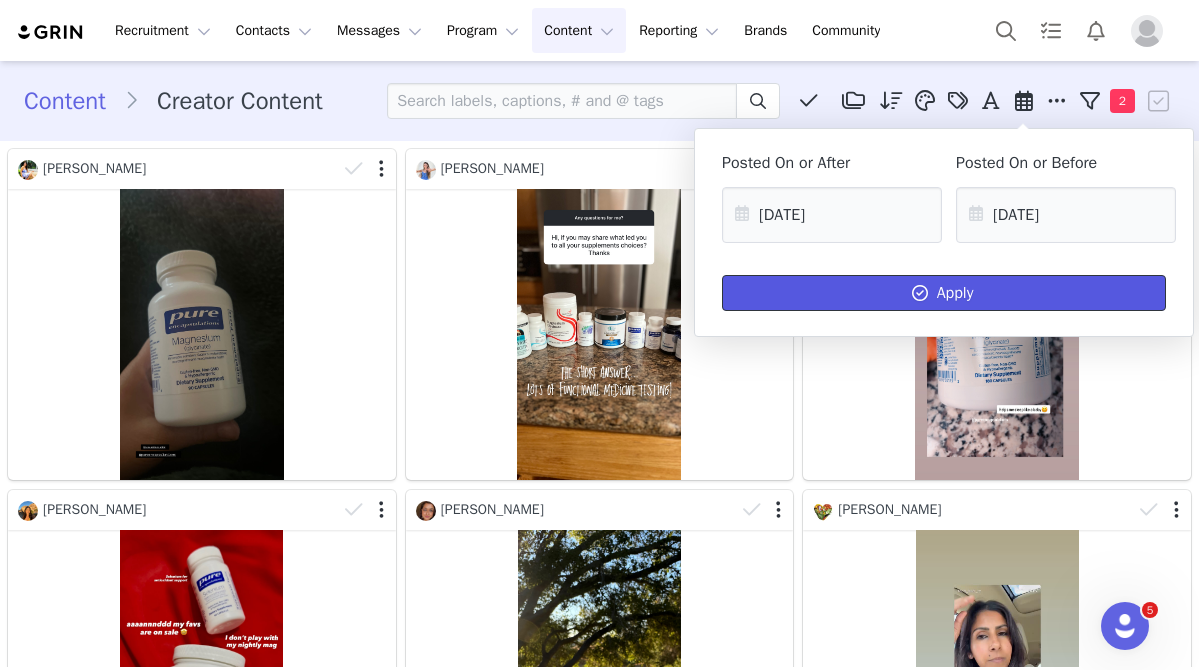 click on "Apply" at bounding box center [944, 293] 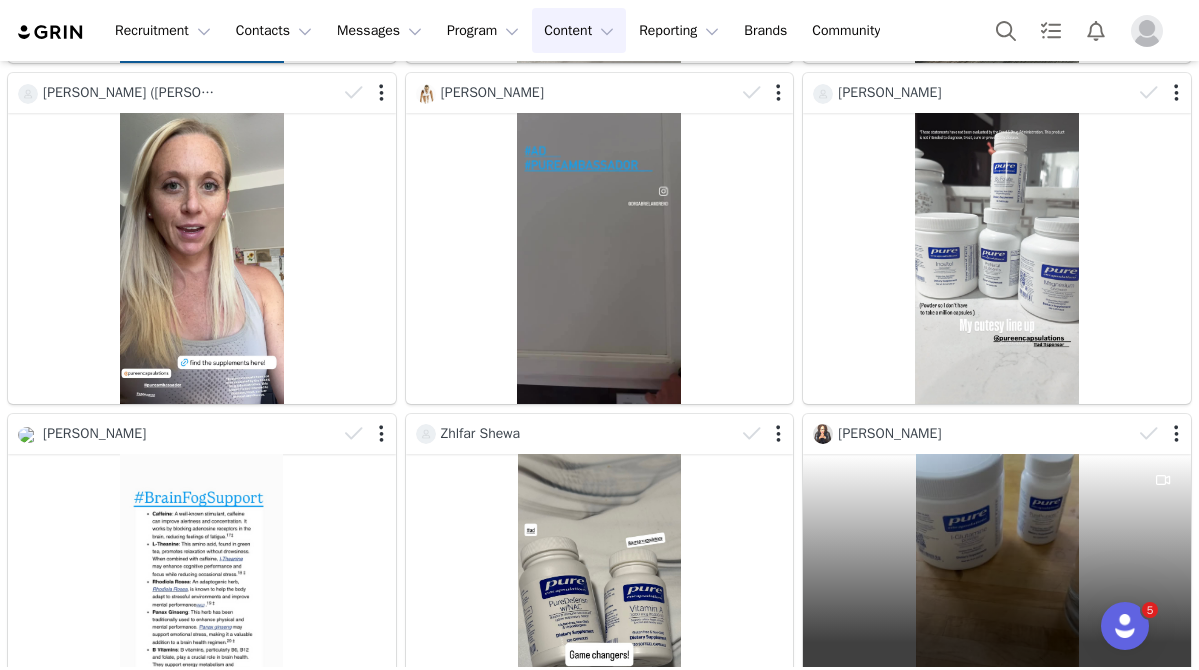 scroll, scrollTop: 13109, scrollLeft: 0, axis: vertical 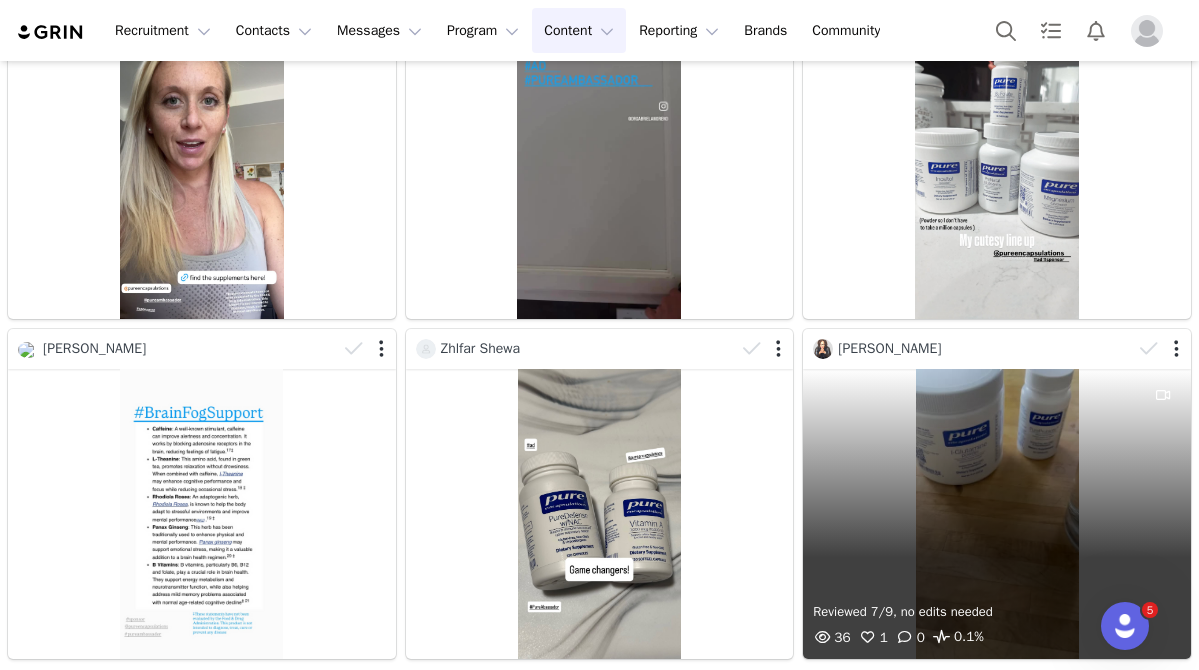 click on "Reviewed 7/9, no edits needed 36  1  0  0.1%" at bounding box center (997, 514) 